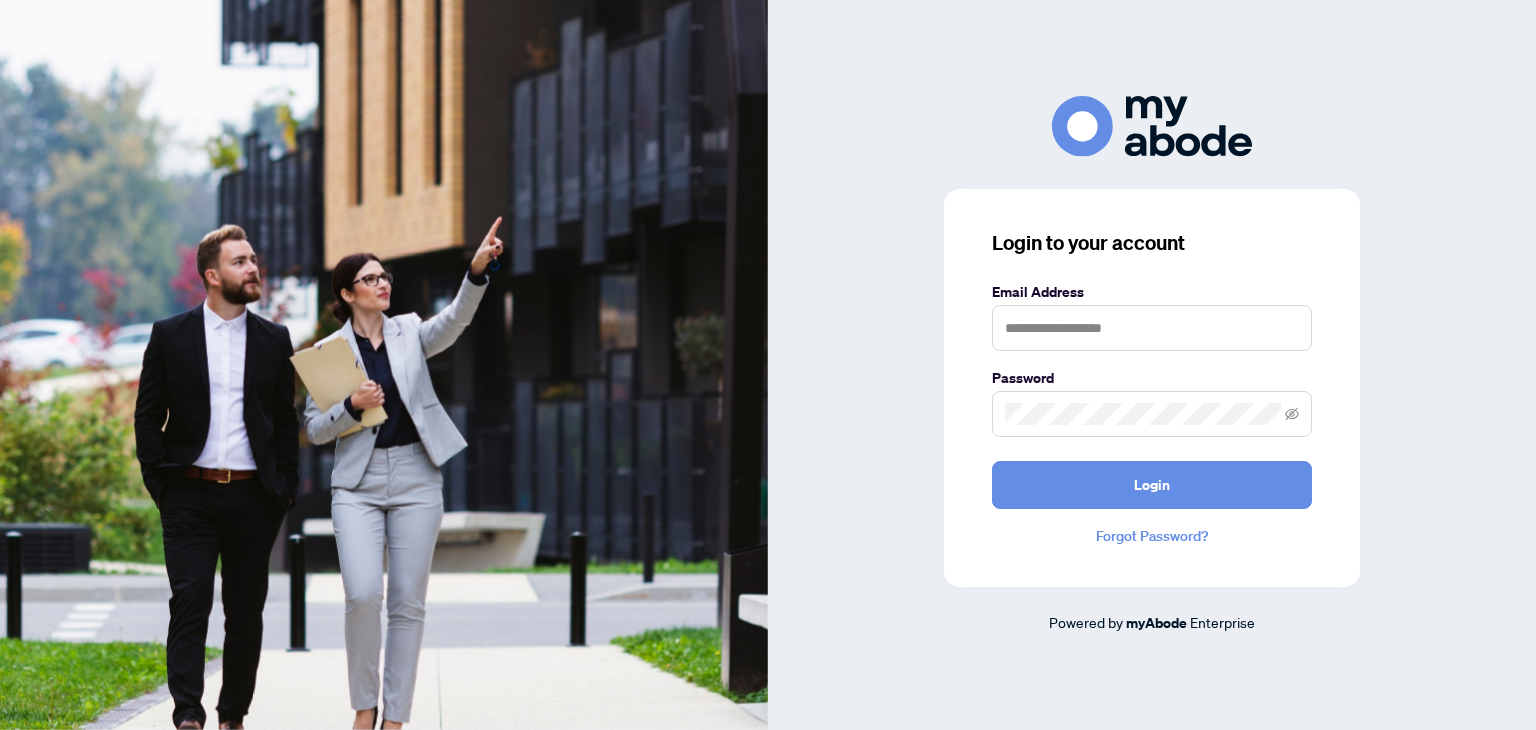 scroll, scrollTop: 0, scrollLeft: 0, axis: both 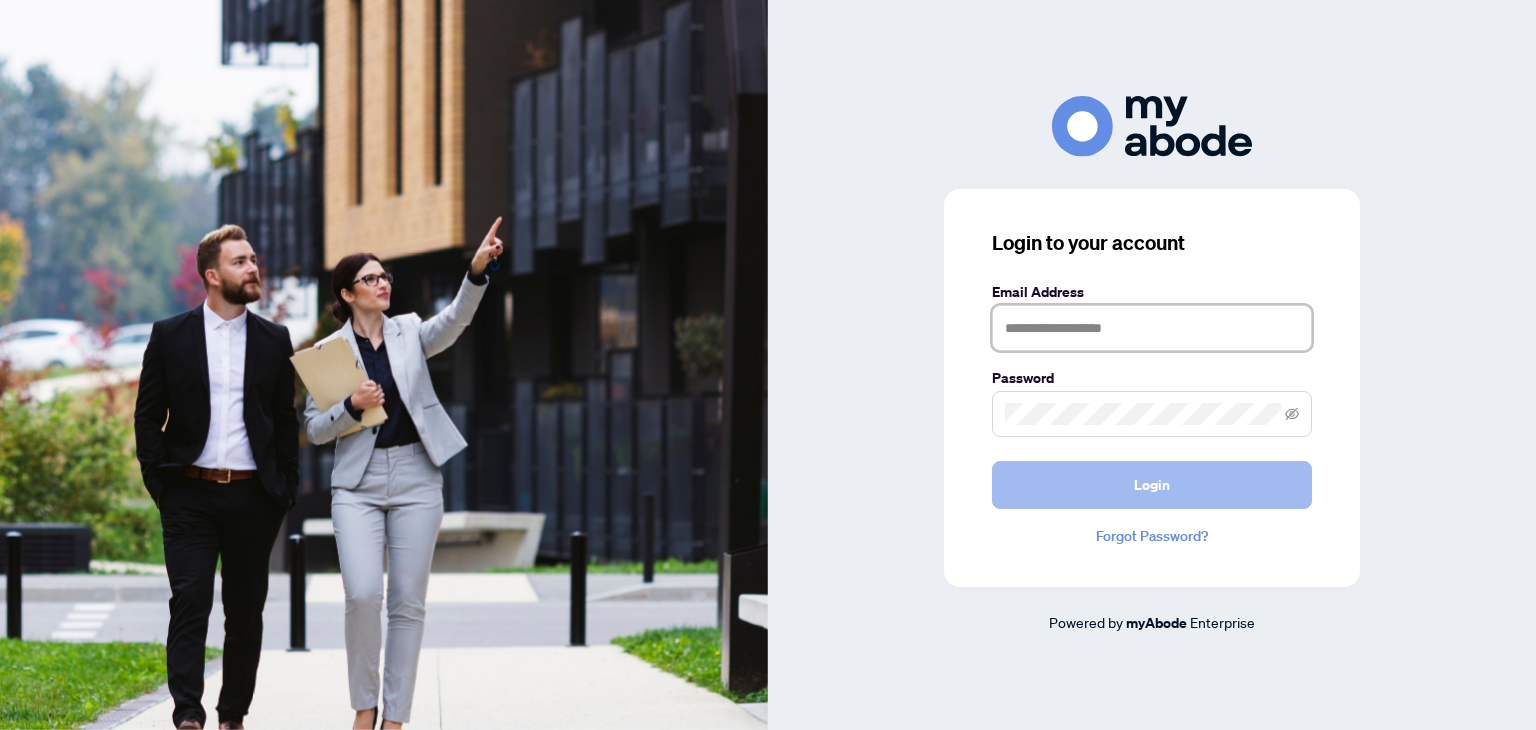 type on "**********" 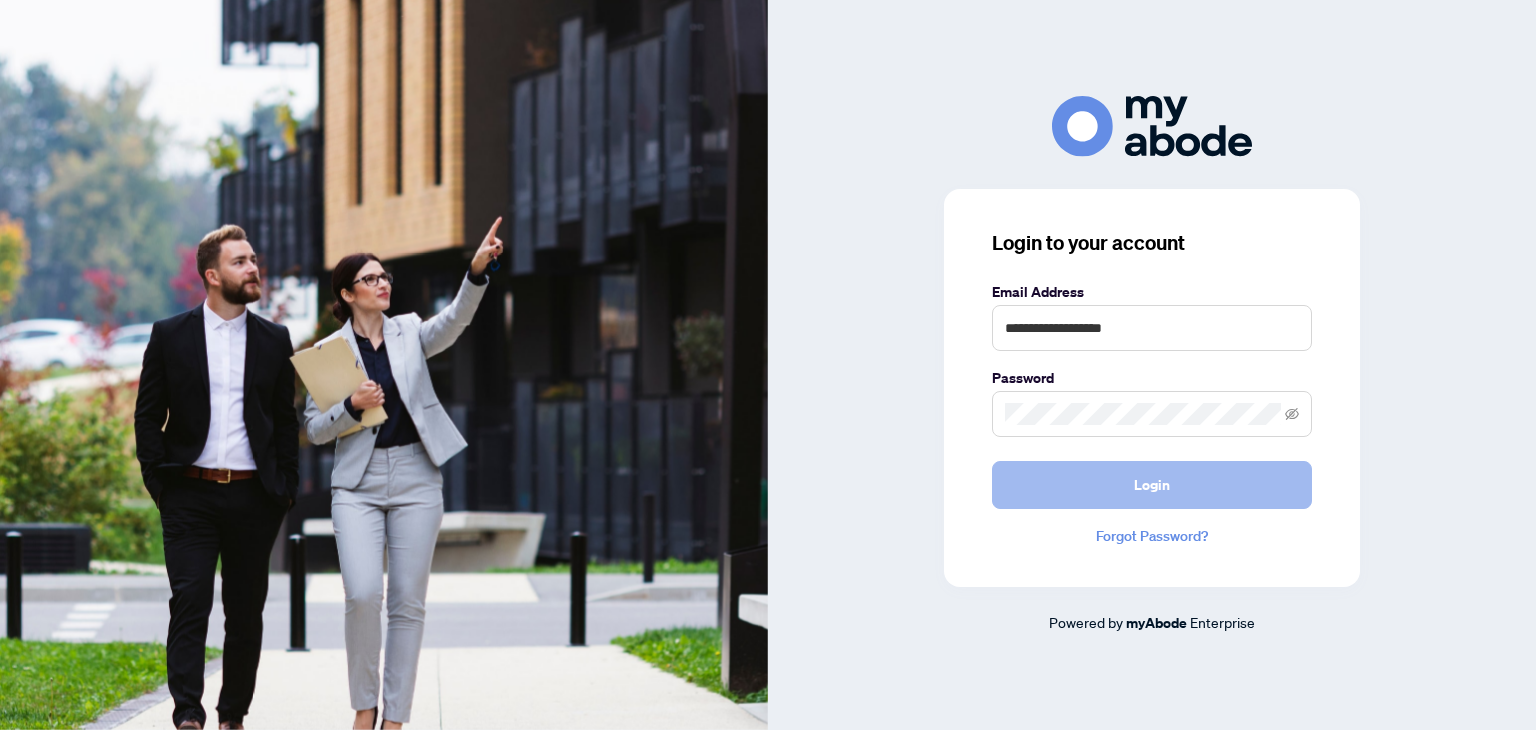 click on "Login" at bounding box center [1152, 485] 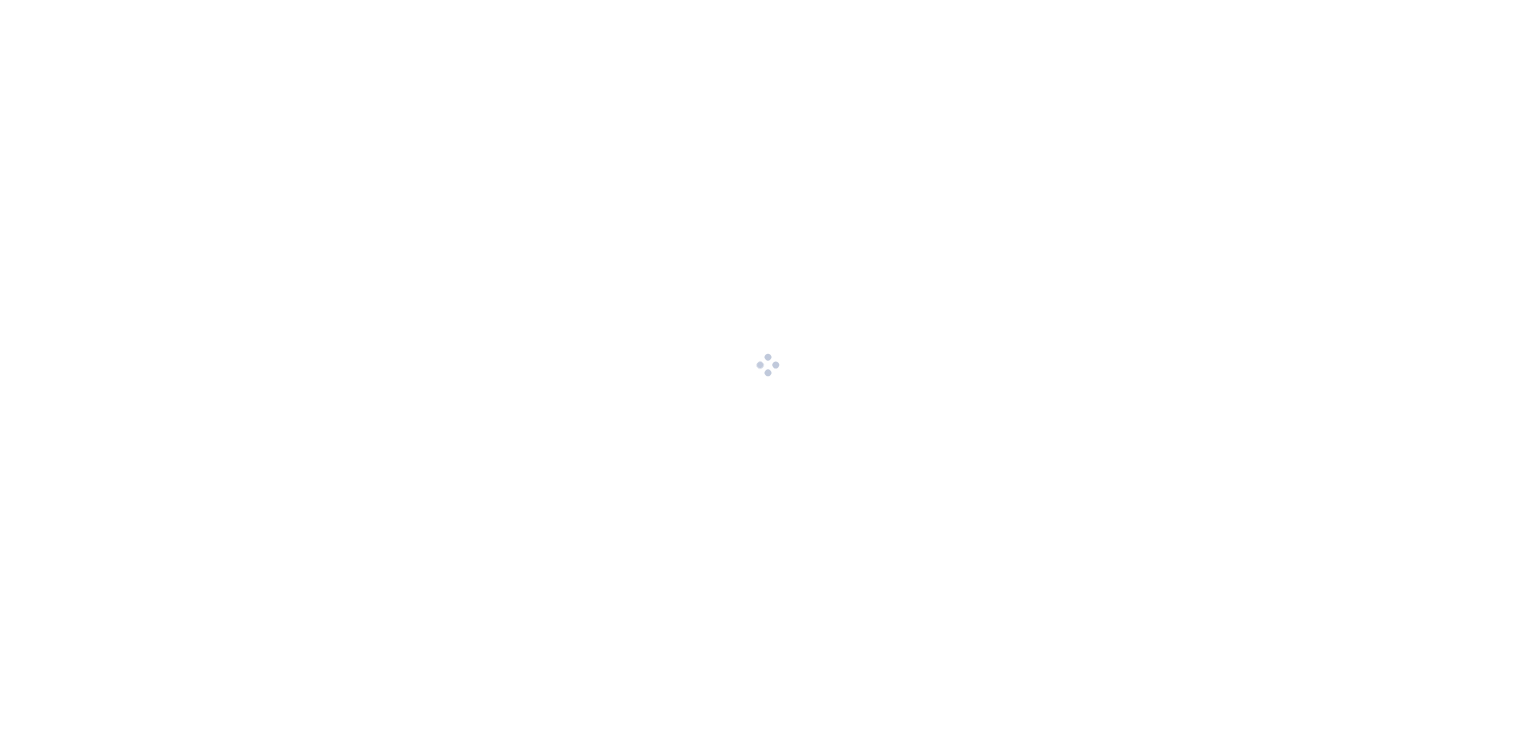 scroll, scrollTop: 0, scrollLeft: 0, axis: both 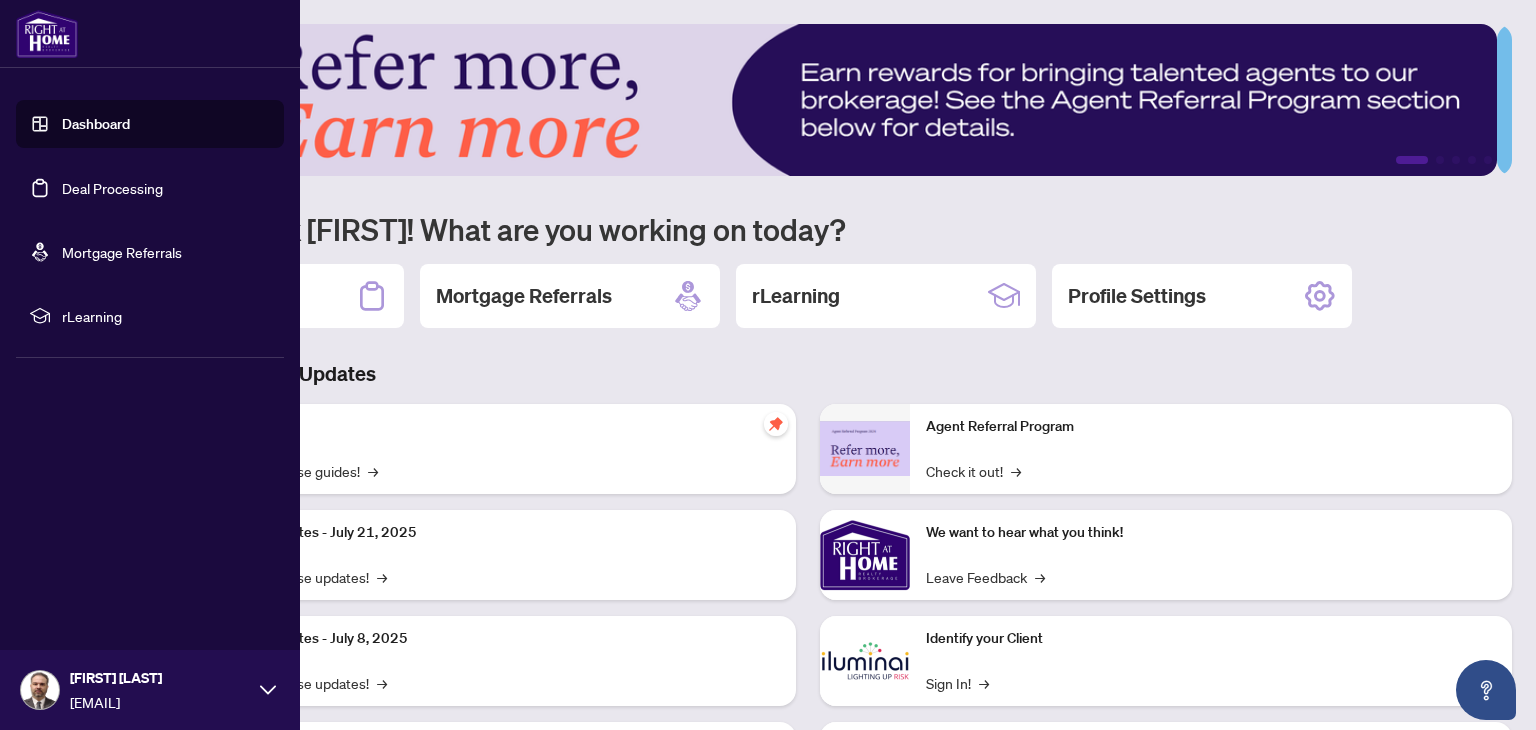 click on "Deal Processing" at bounding box center [112, 188] 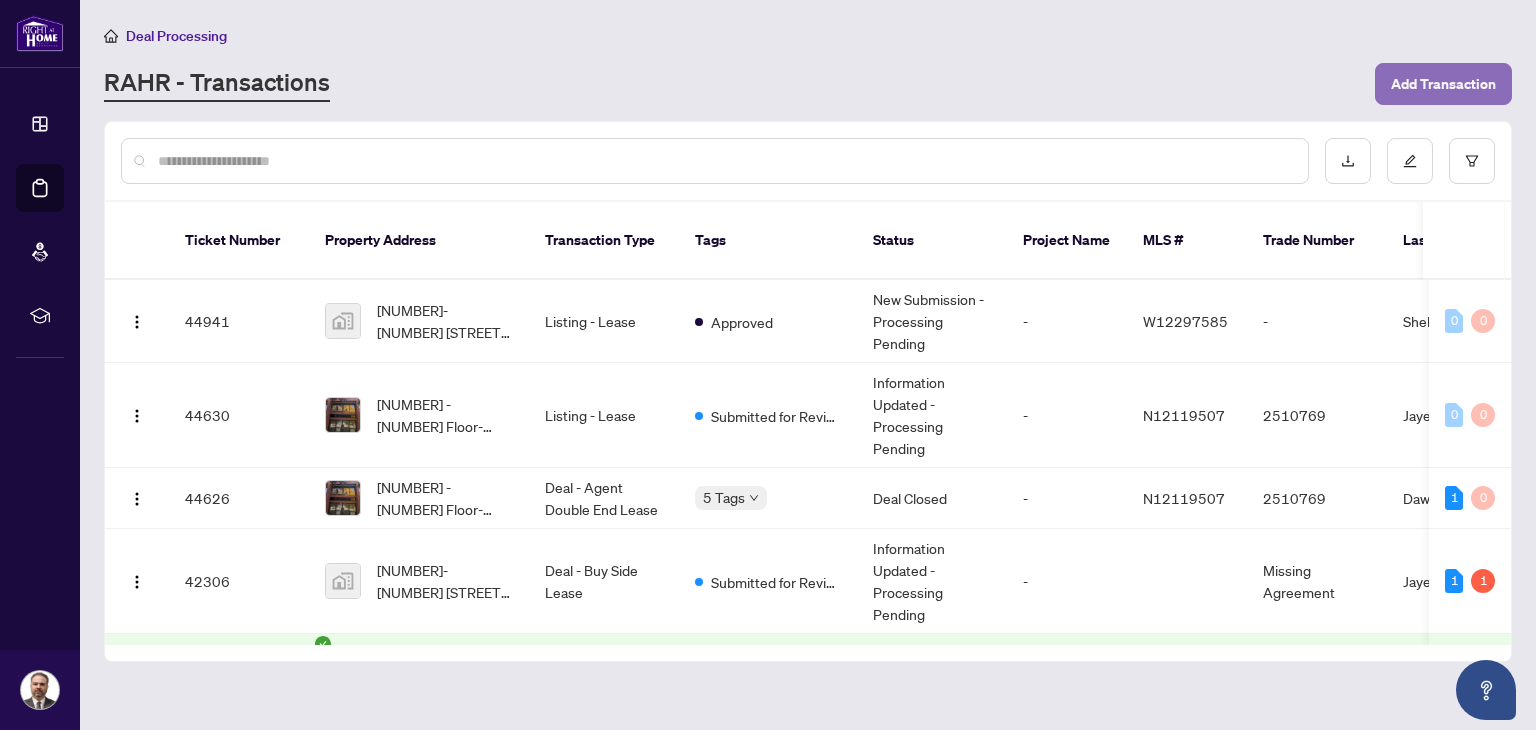 click on "Add Transaction" at bounding box center [1443, 84] 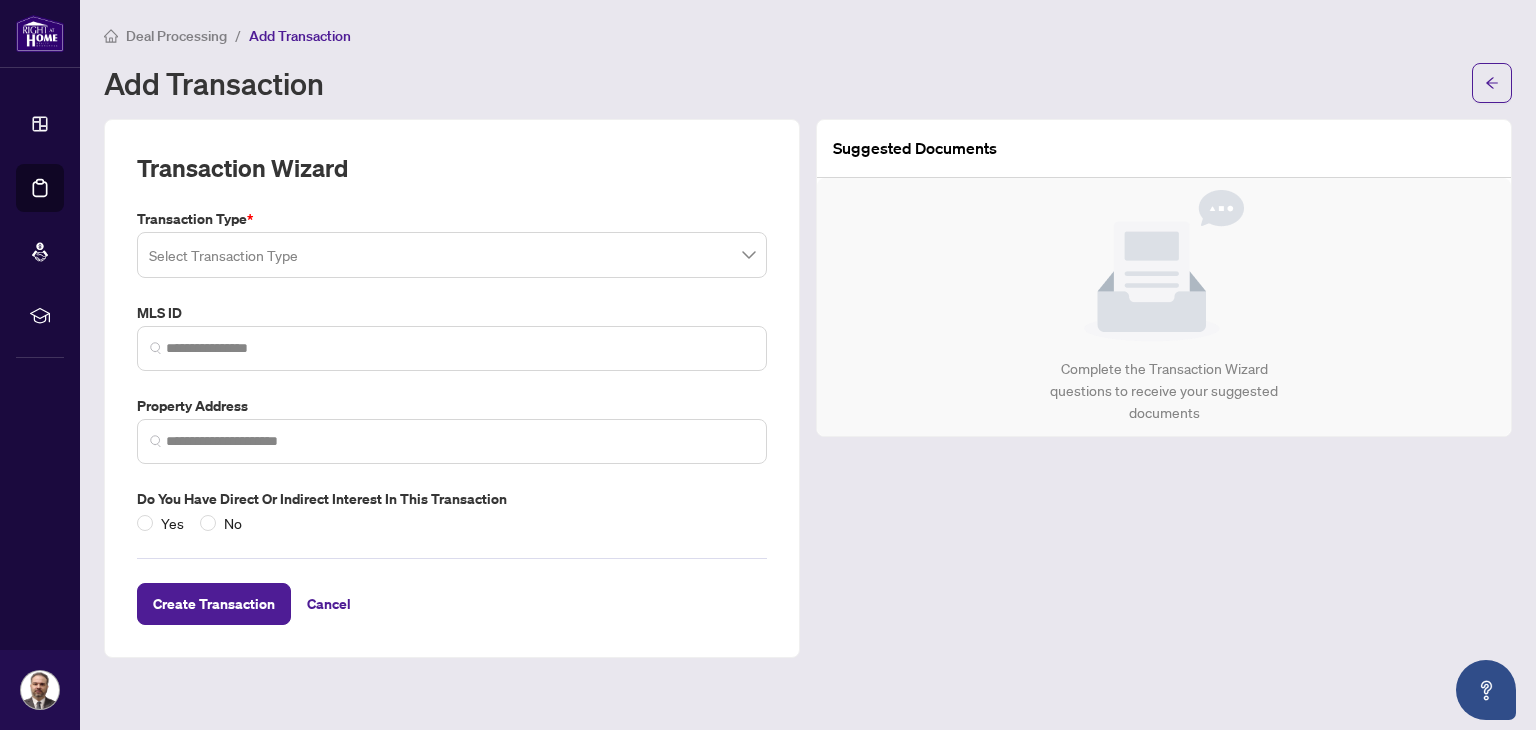 click at bounding box center [452, 255] 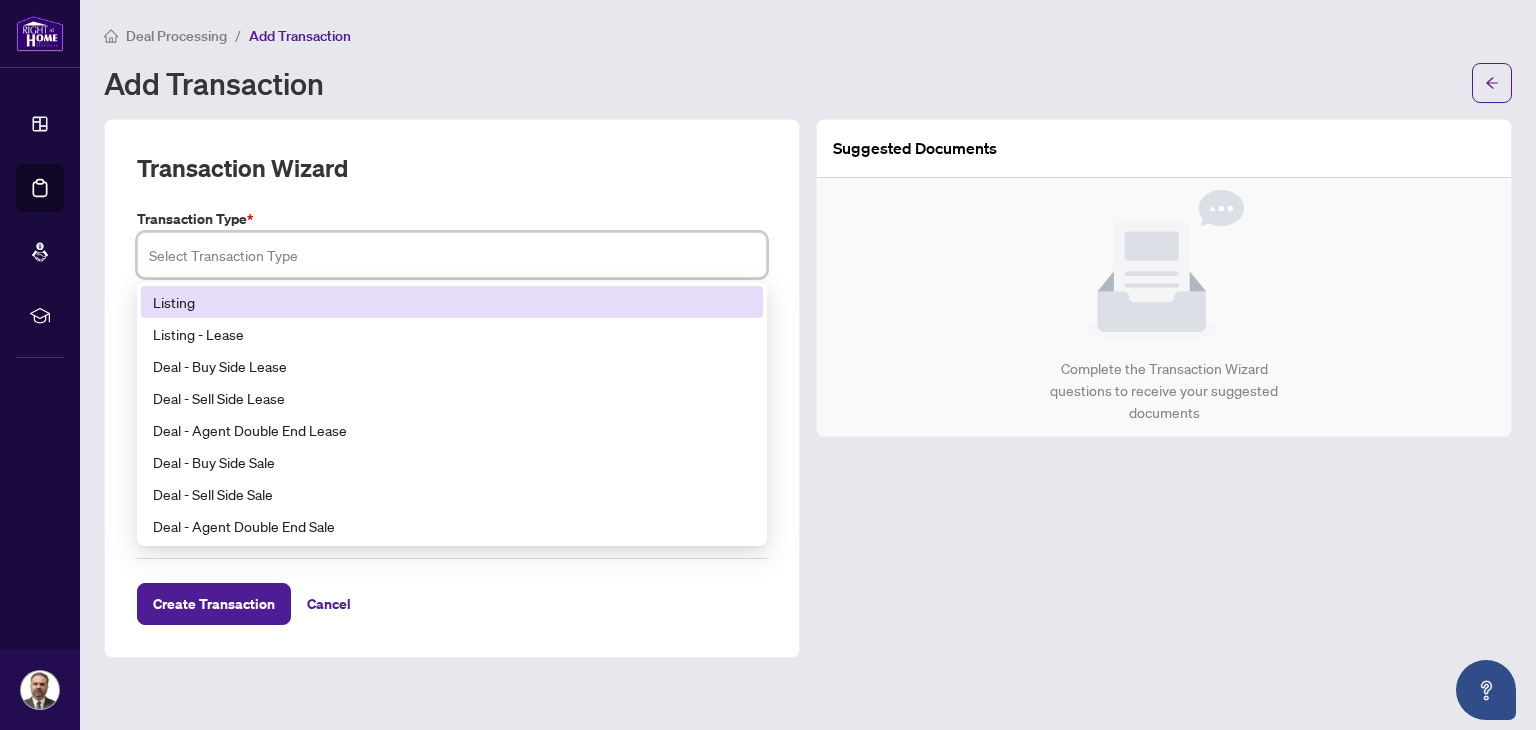 click on "Listing" at bounding box center [452, 302] 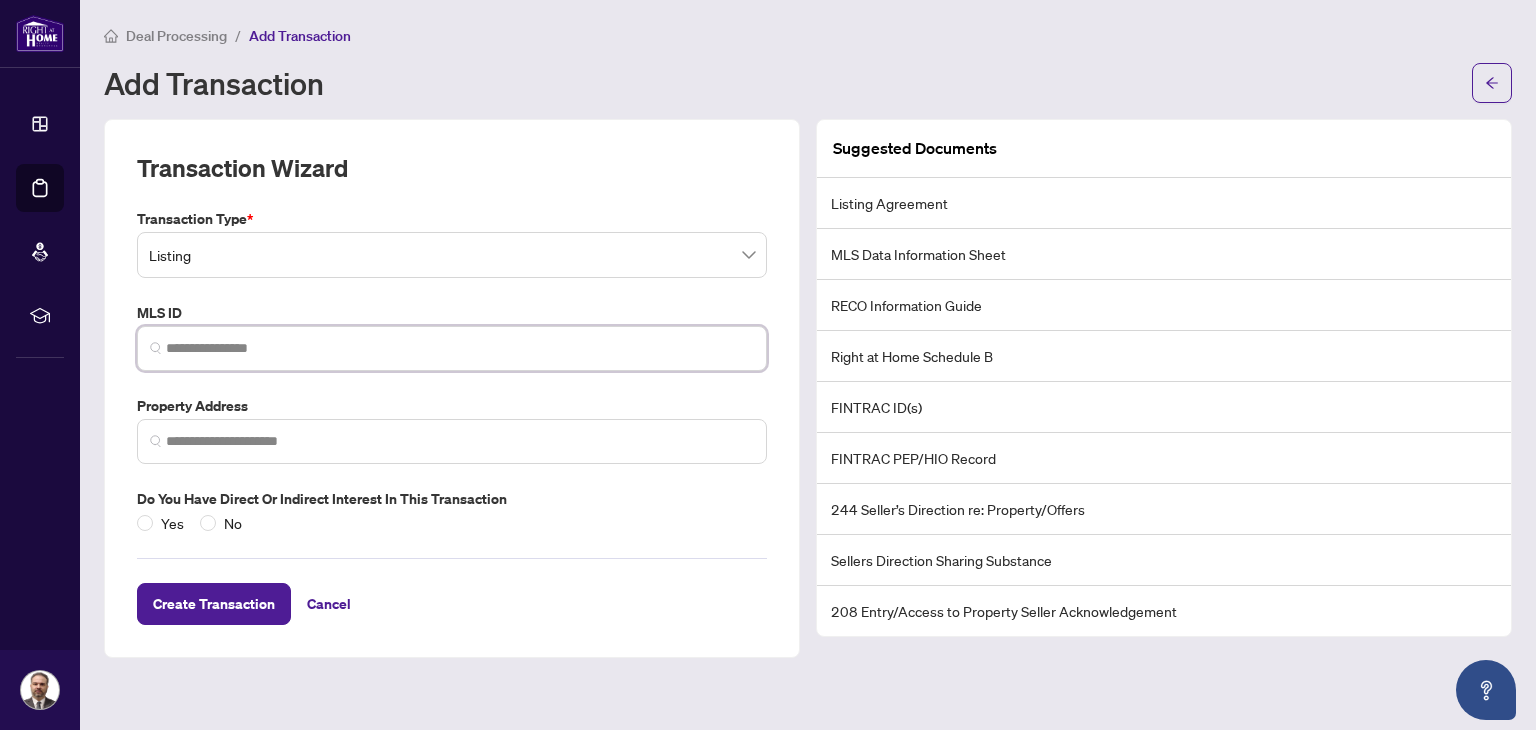 click at bounding box center (460, 348) 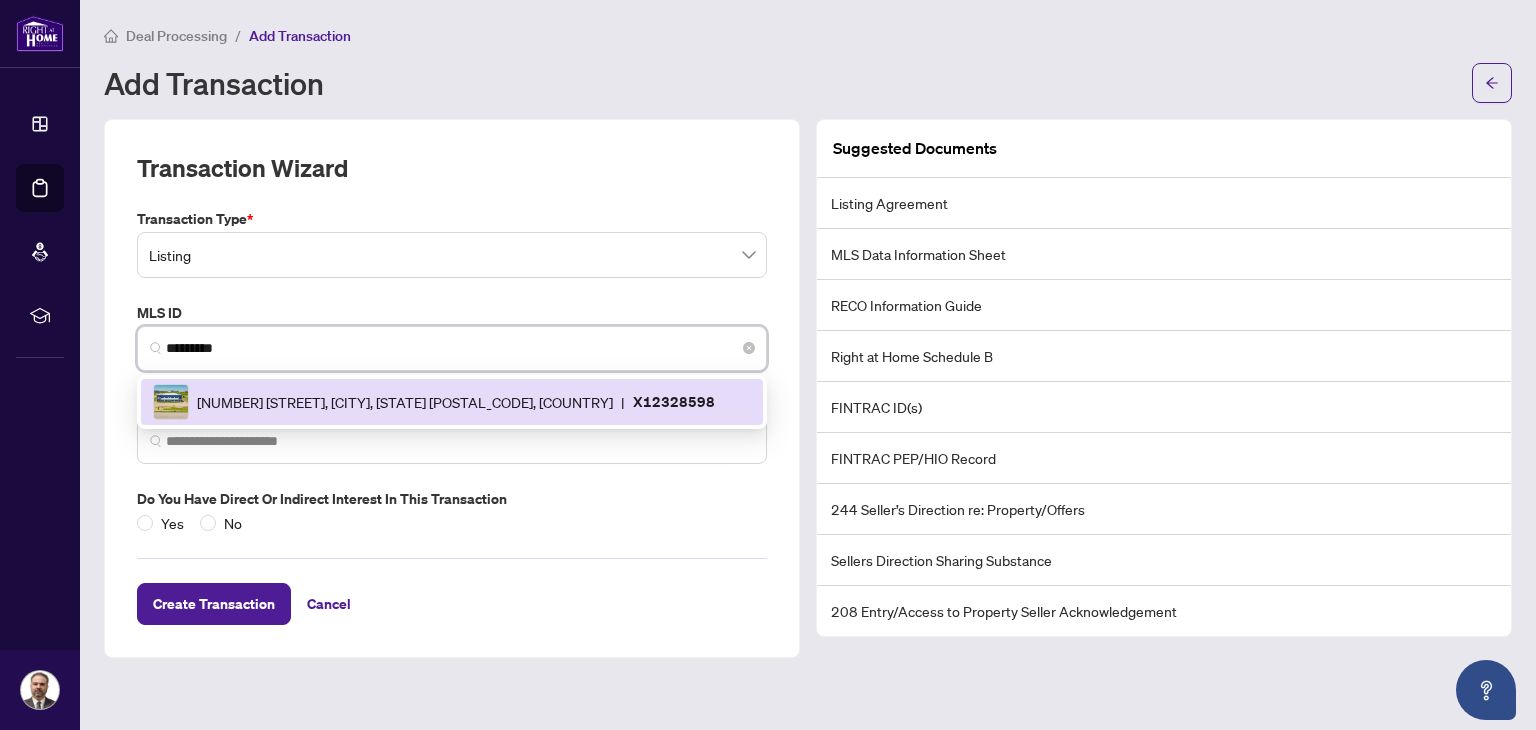 click on "X12328598" at bounding box center [674, 401] 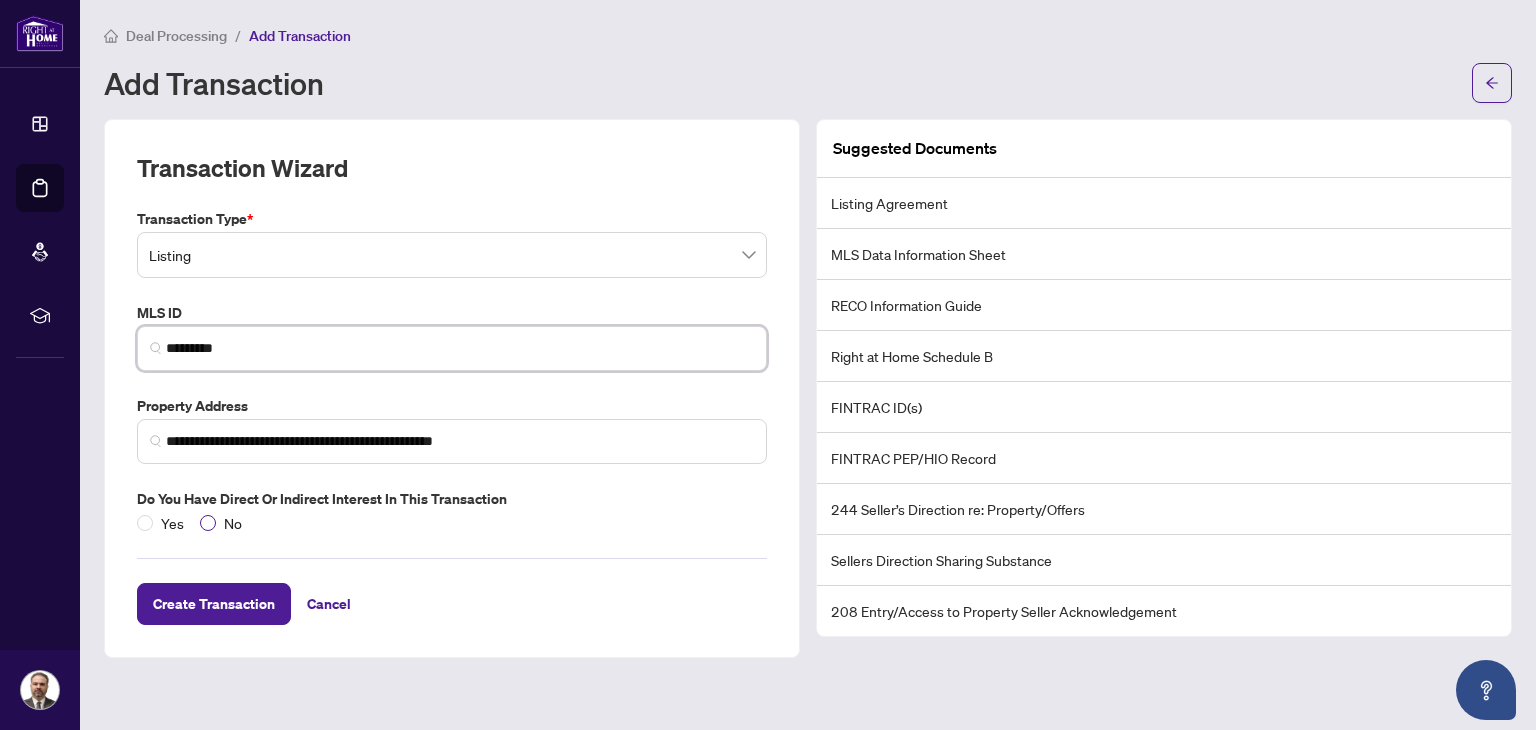 type on "*********" 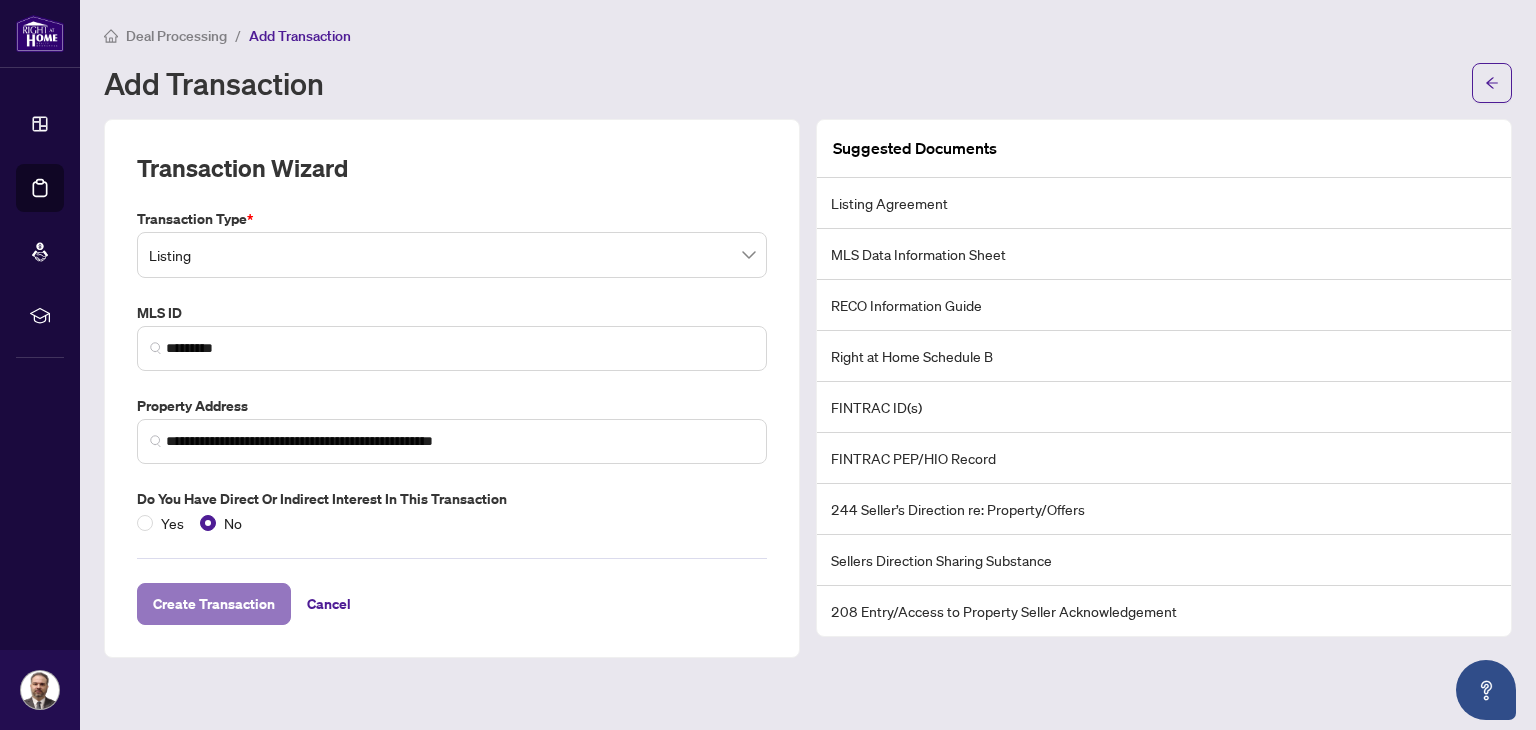 click on "Create Transaction" at bounding box center [214, 604] 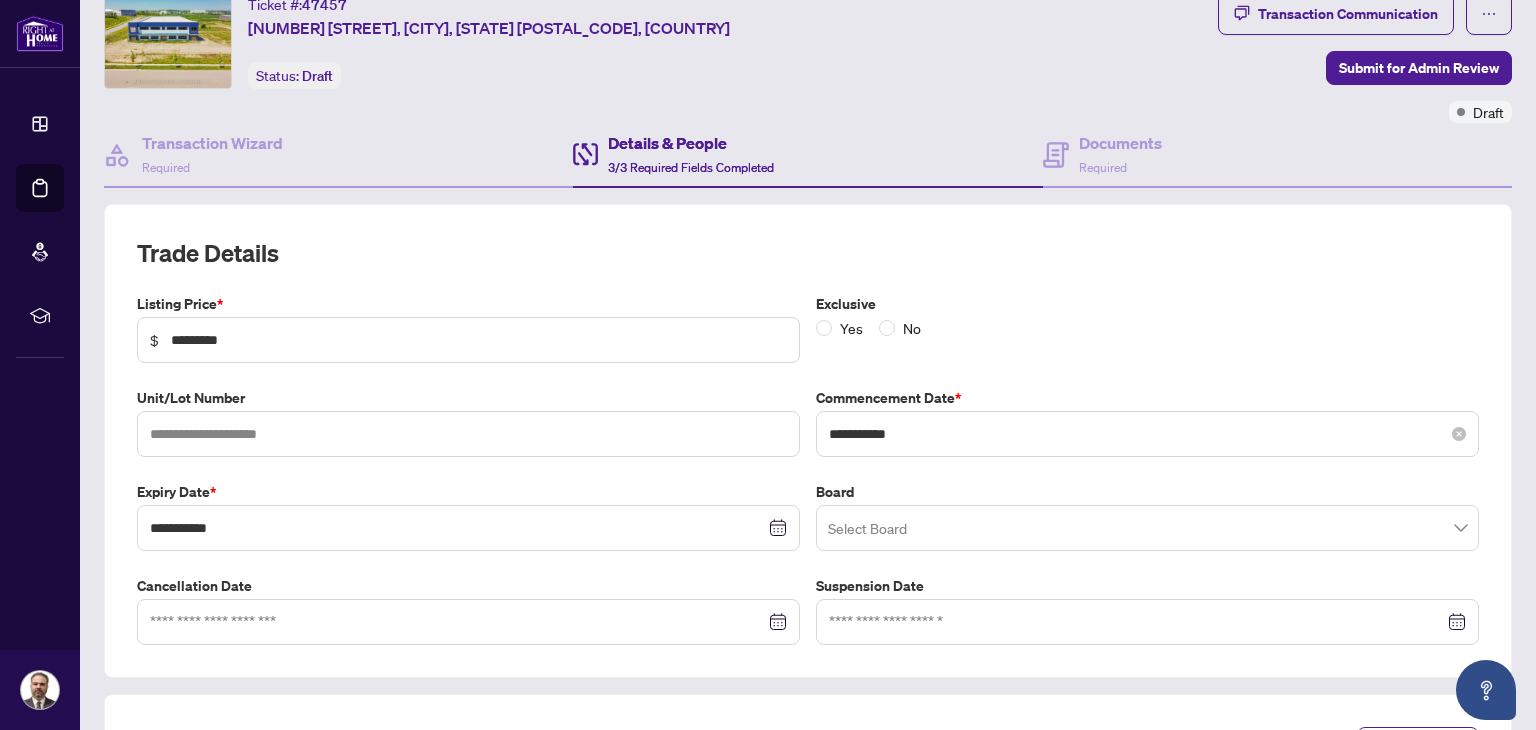 scroll, scrollTop: 100, scrollLeft: 0, axis: vertical 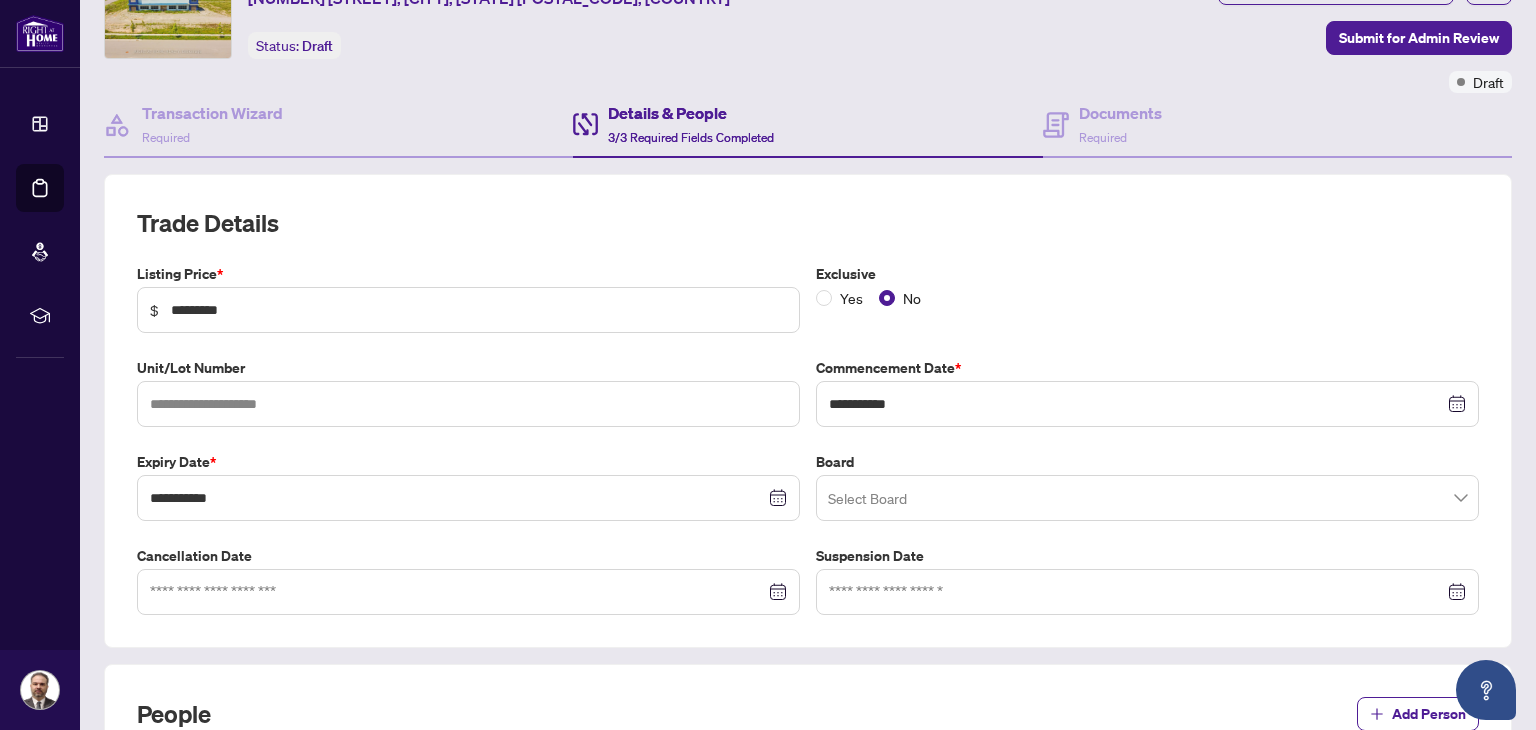 click at bounding box center [1147, 498] 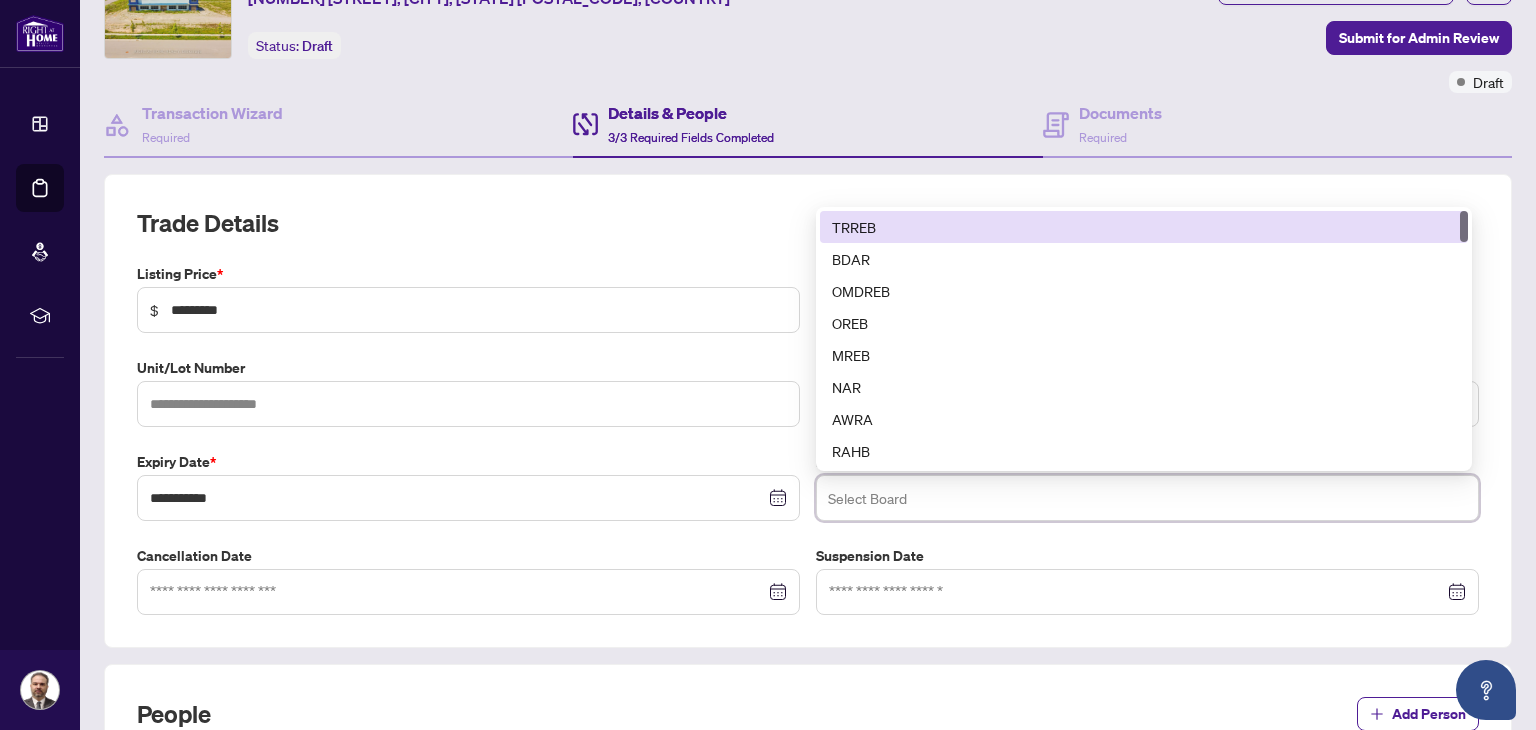 click on "TRREB" at bounding box center [1144, 227] 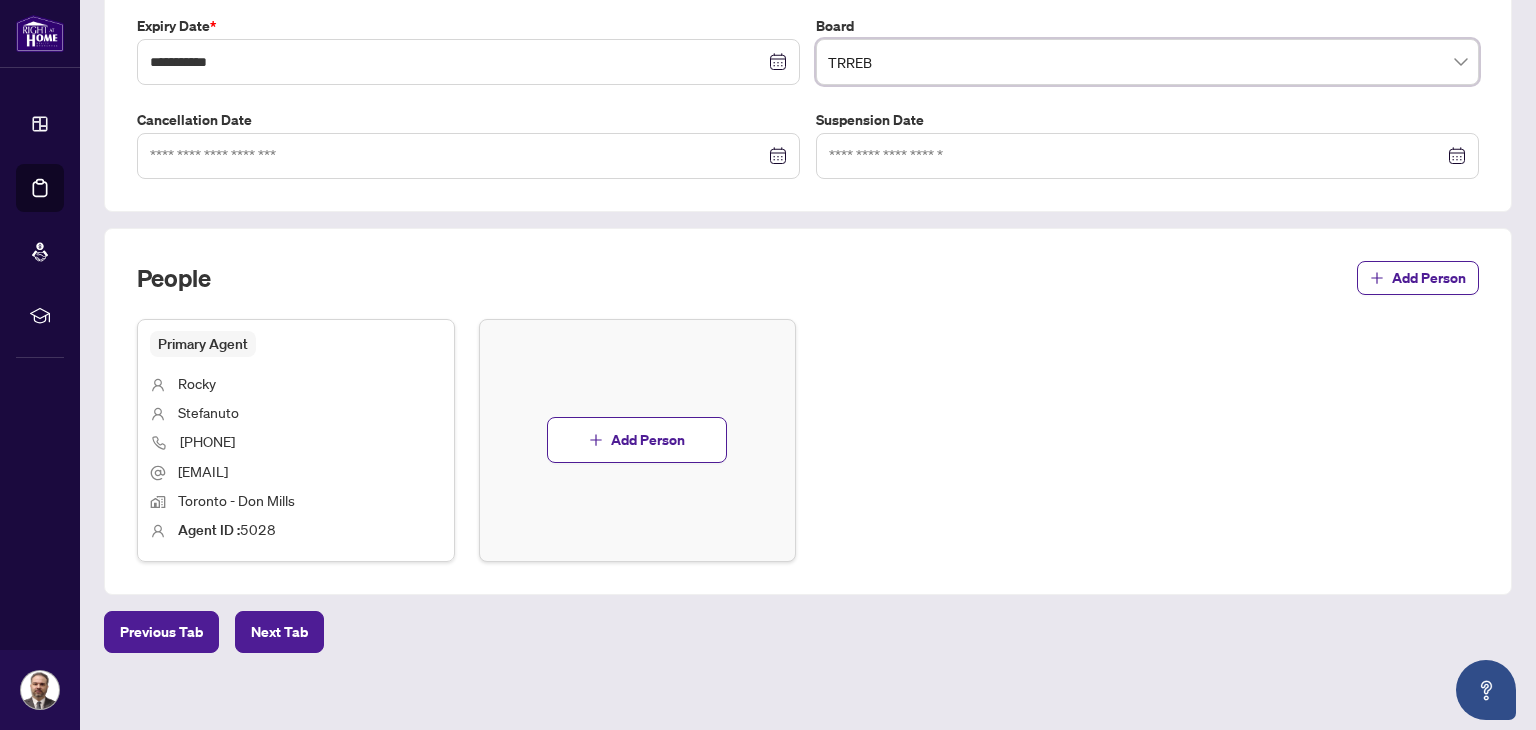 scroll, scrollTop: 546, scrollLeft: 0, axis: vertical 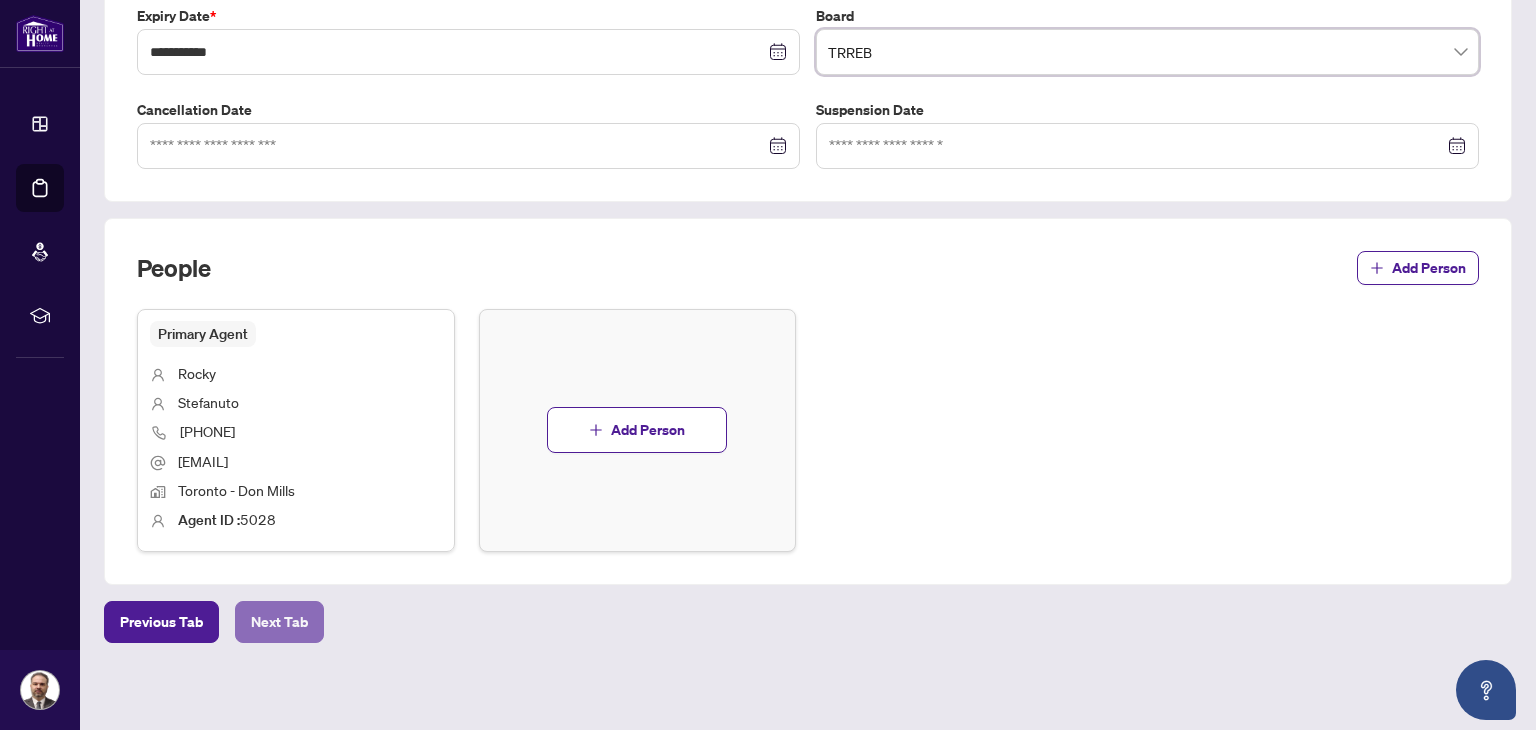 click on "Next Tab" at bounding box center (279, 622) 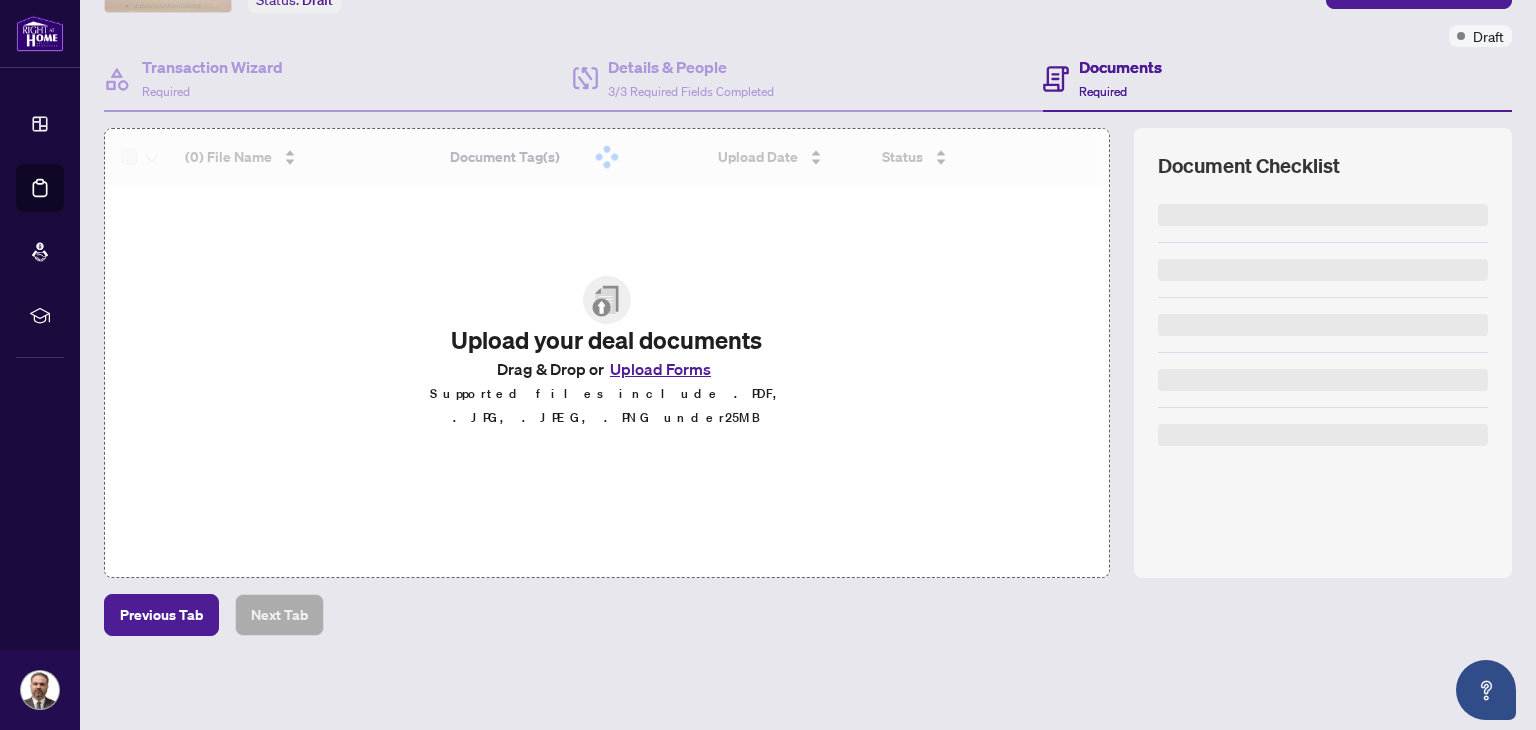 scroll, scrollTop: 143, scrollLeft: 0, axis: vertical 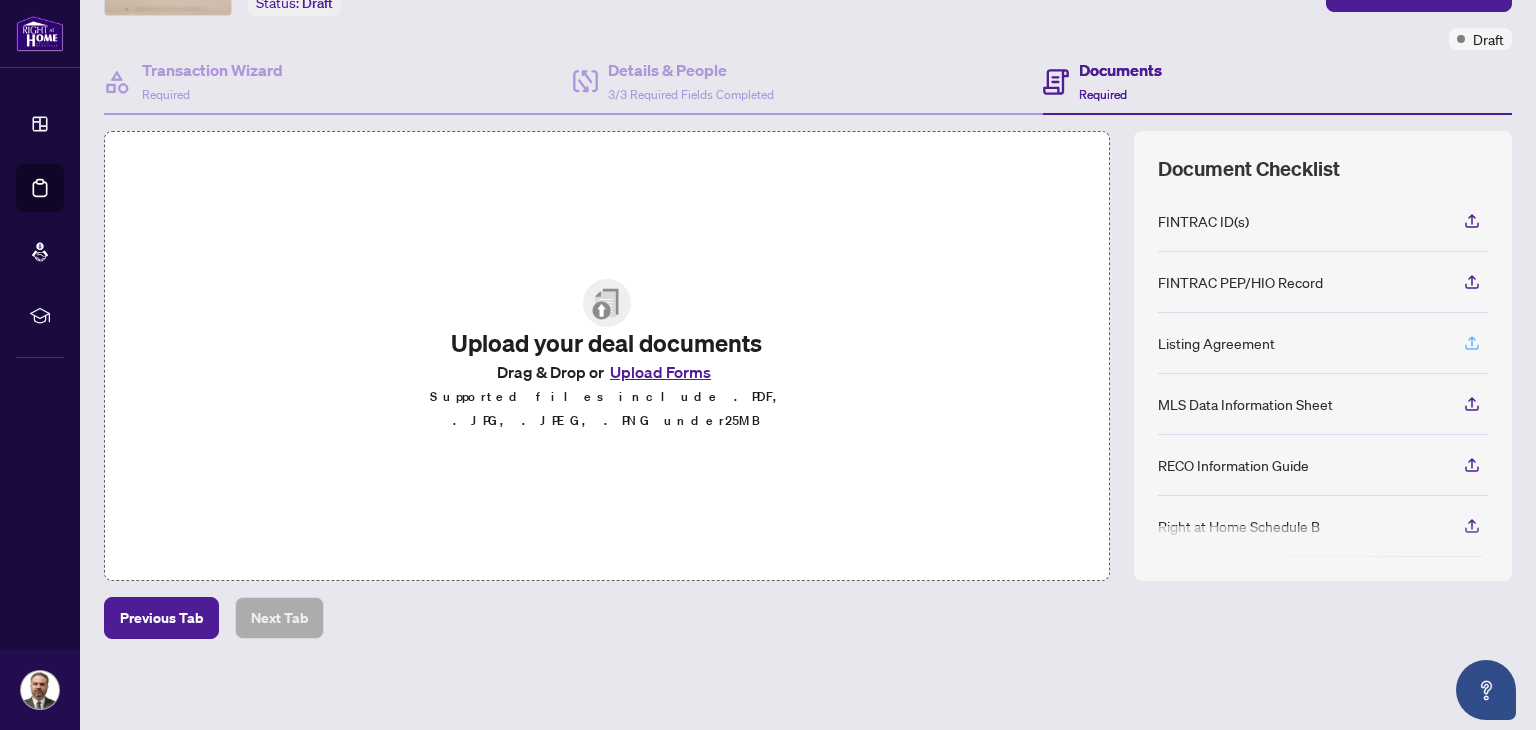 click 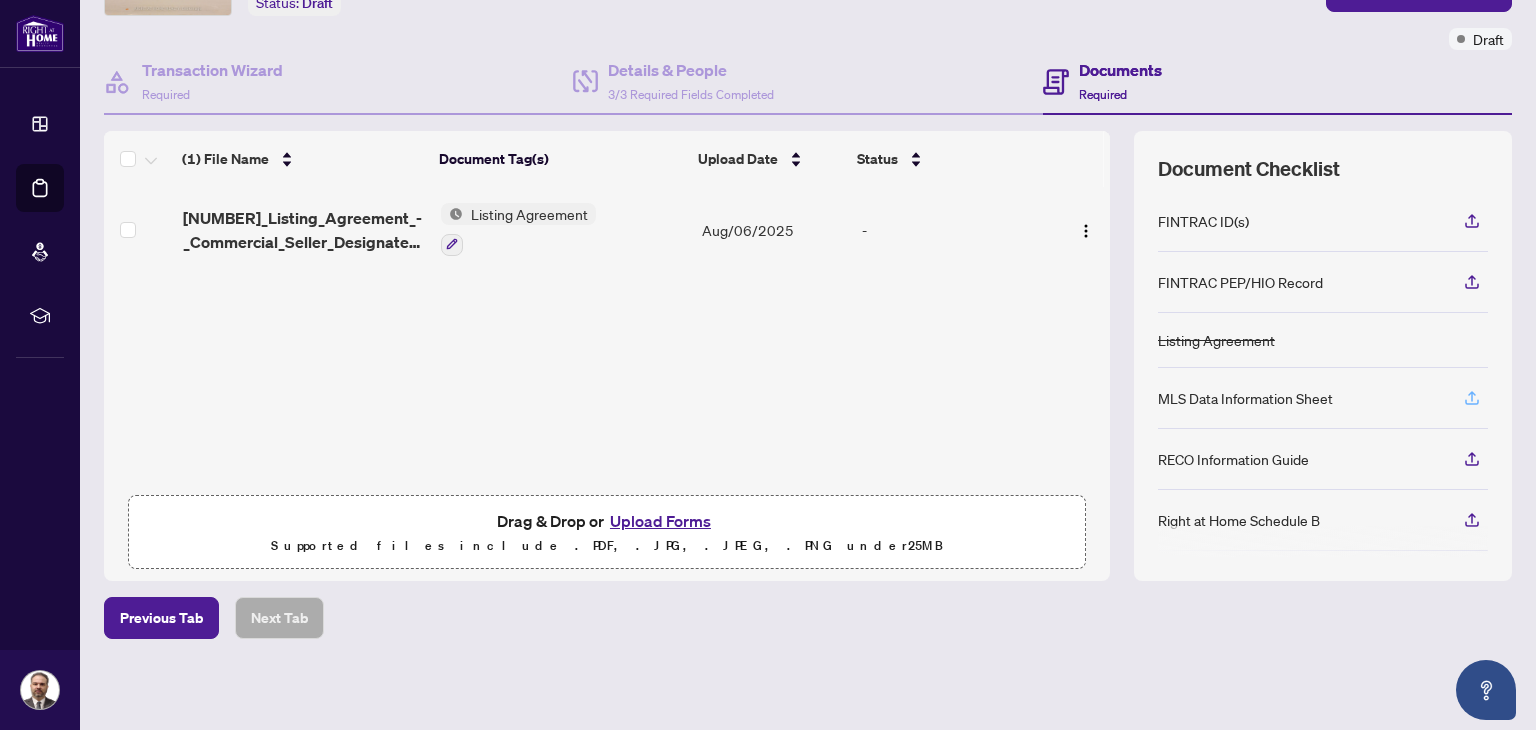 click 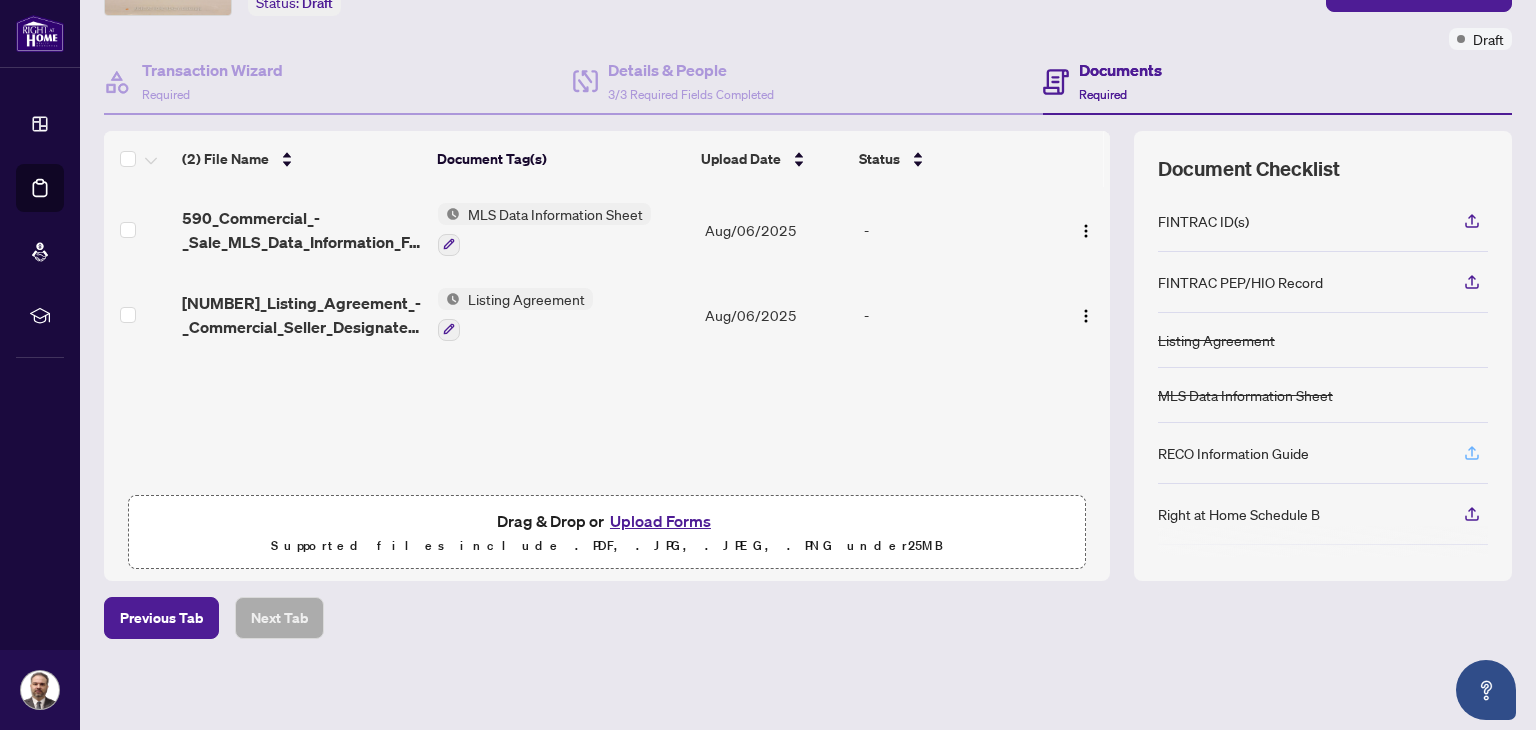 click 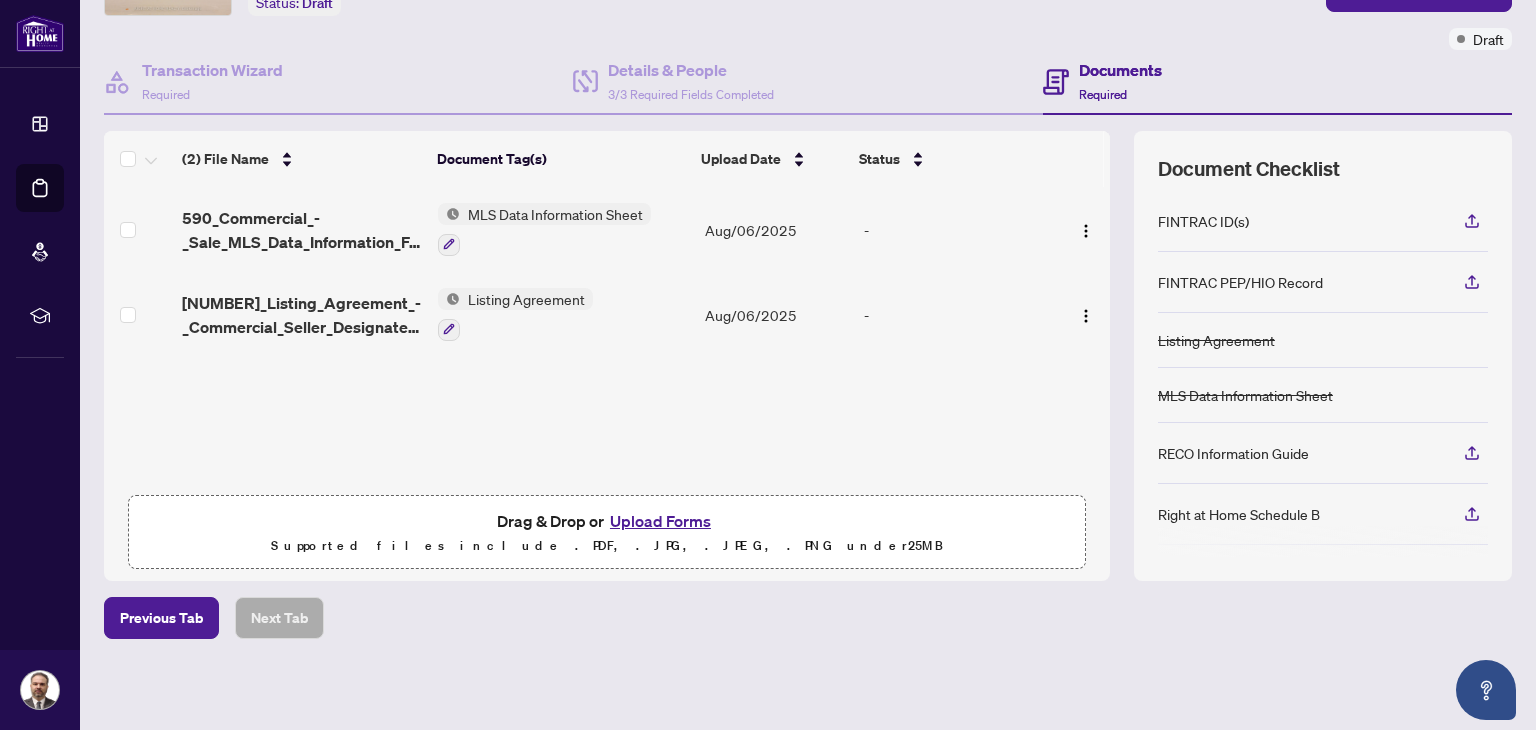 scroll, scrollTop: 43, scrollLeft: 0, axis: vertical 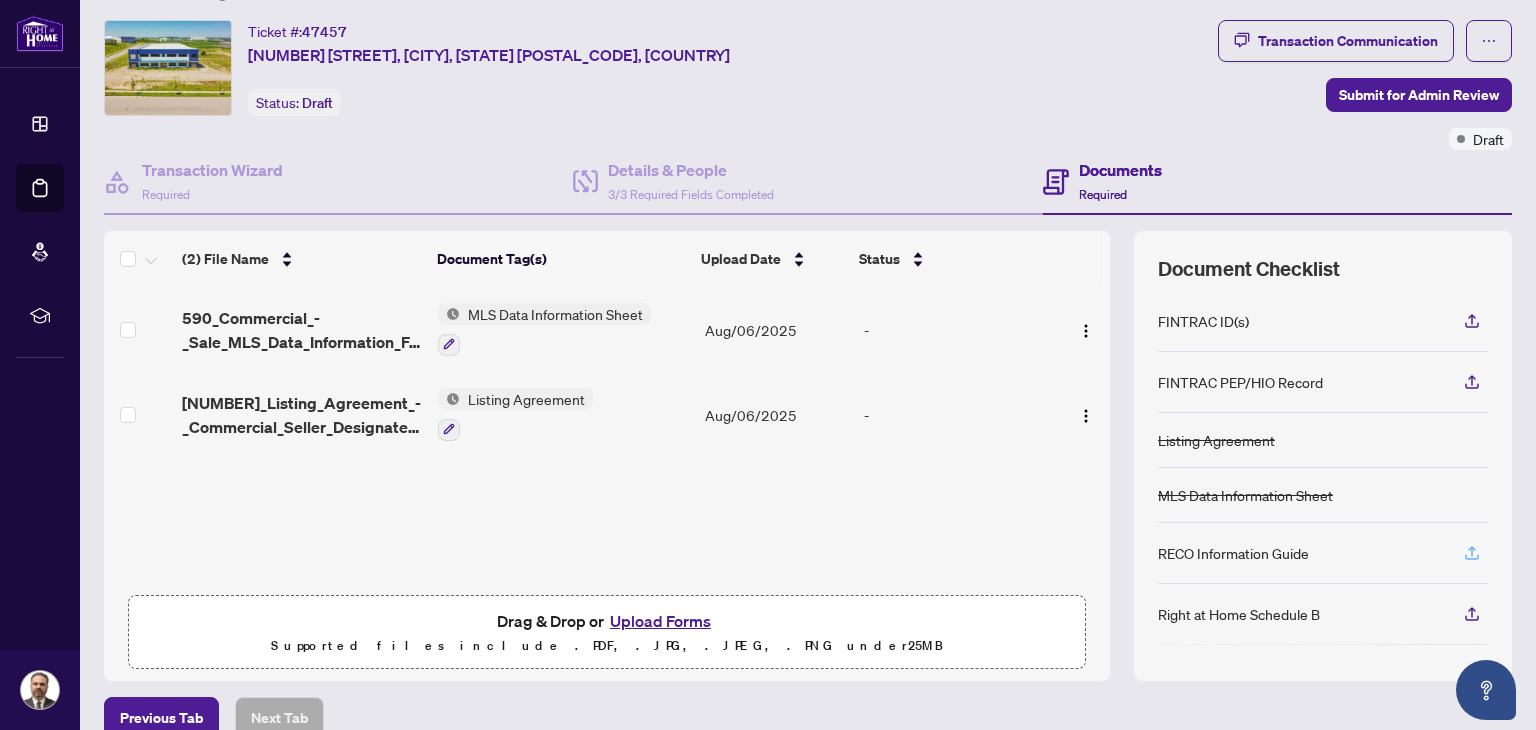 click 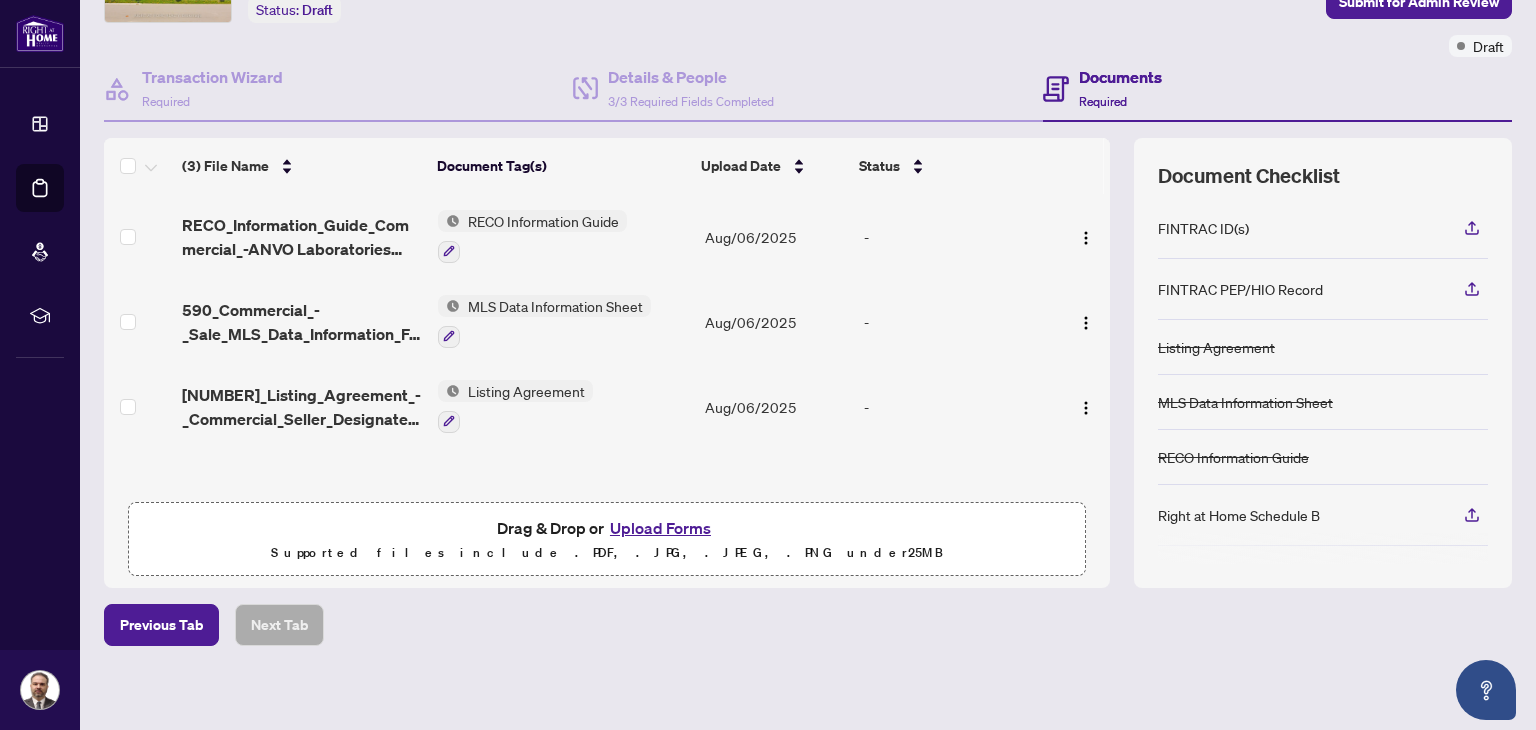 scroll, scrollTop: 143, scrollLeft: 0, axis: vertical 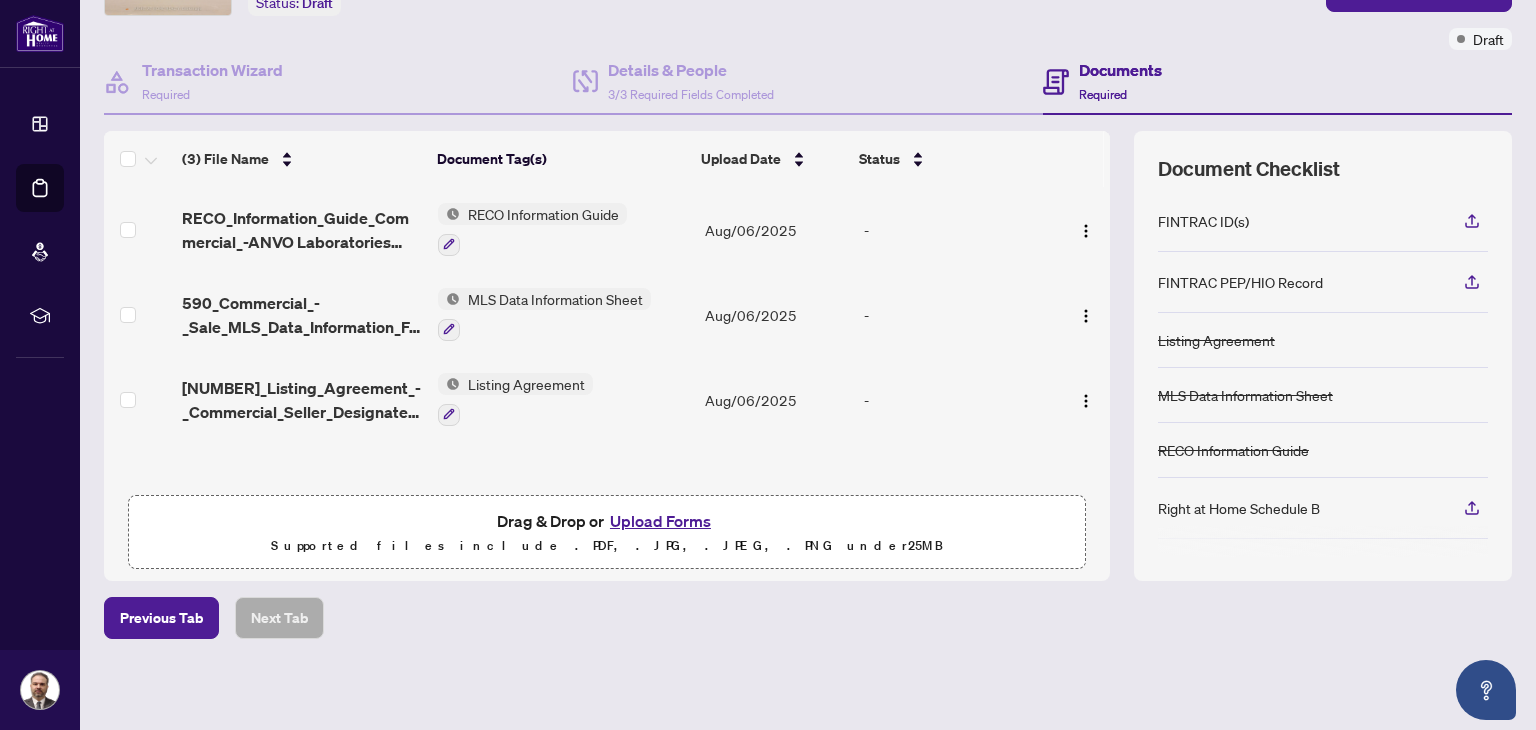 click on "Upload Forms" at bounding box center [660, 521] 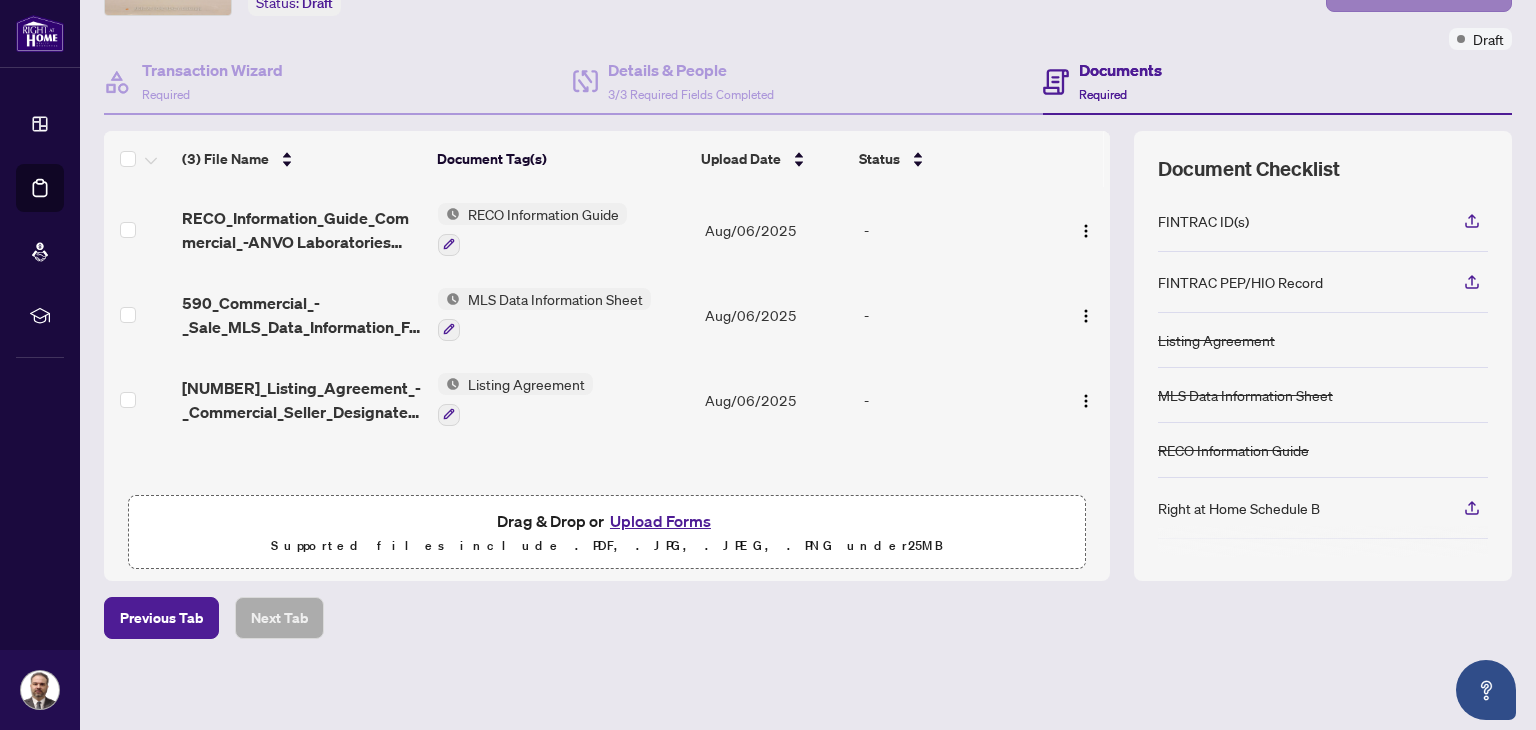 scroll, scrollTop: 0, scrollLeft: 0, axis: both 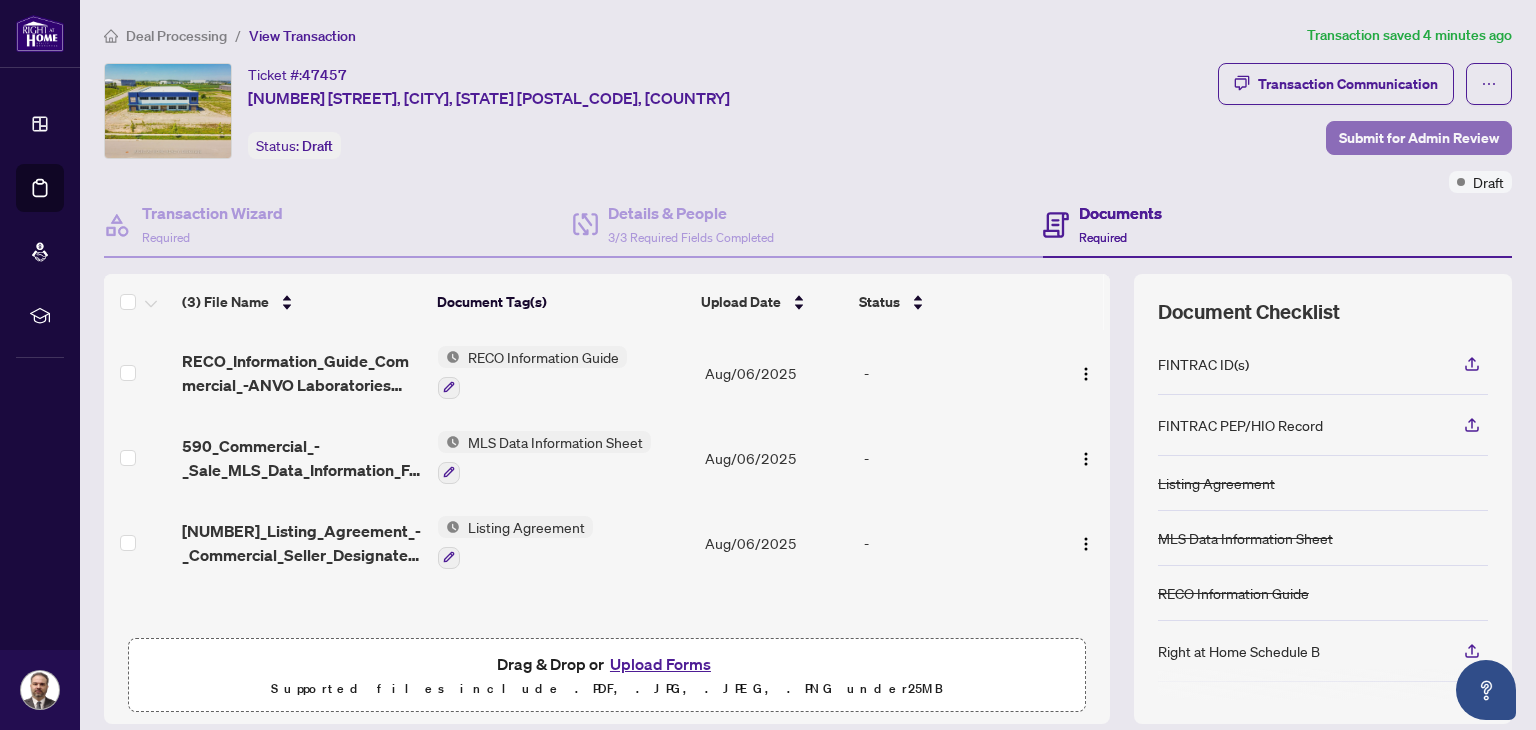 click on "Submit for Admin Review" at bounding box center (1419, 138) 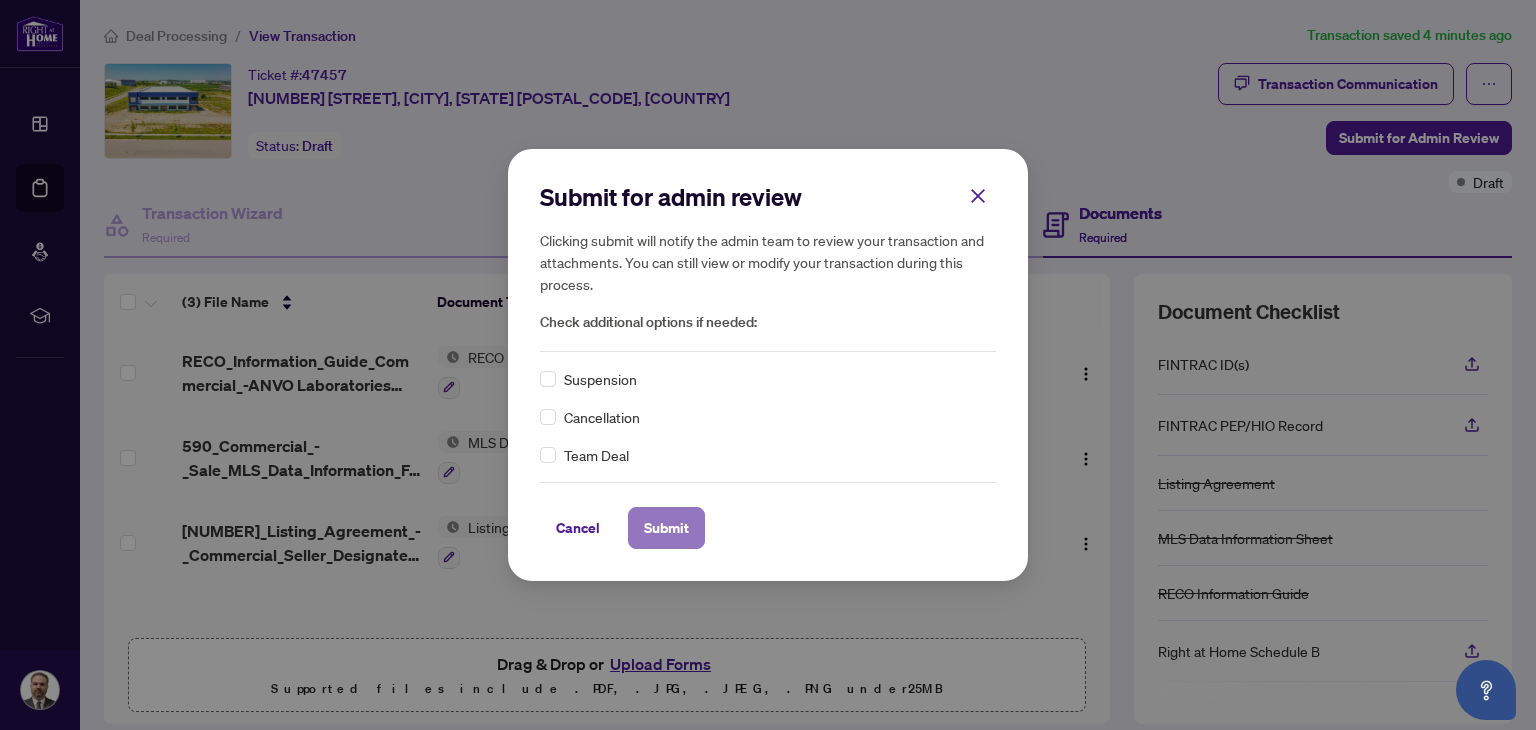 click on "Submit" at bounding box center [666, 528] 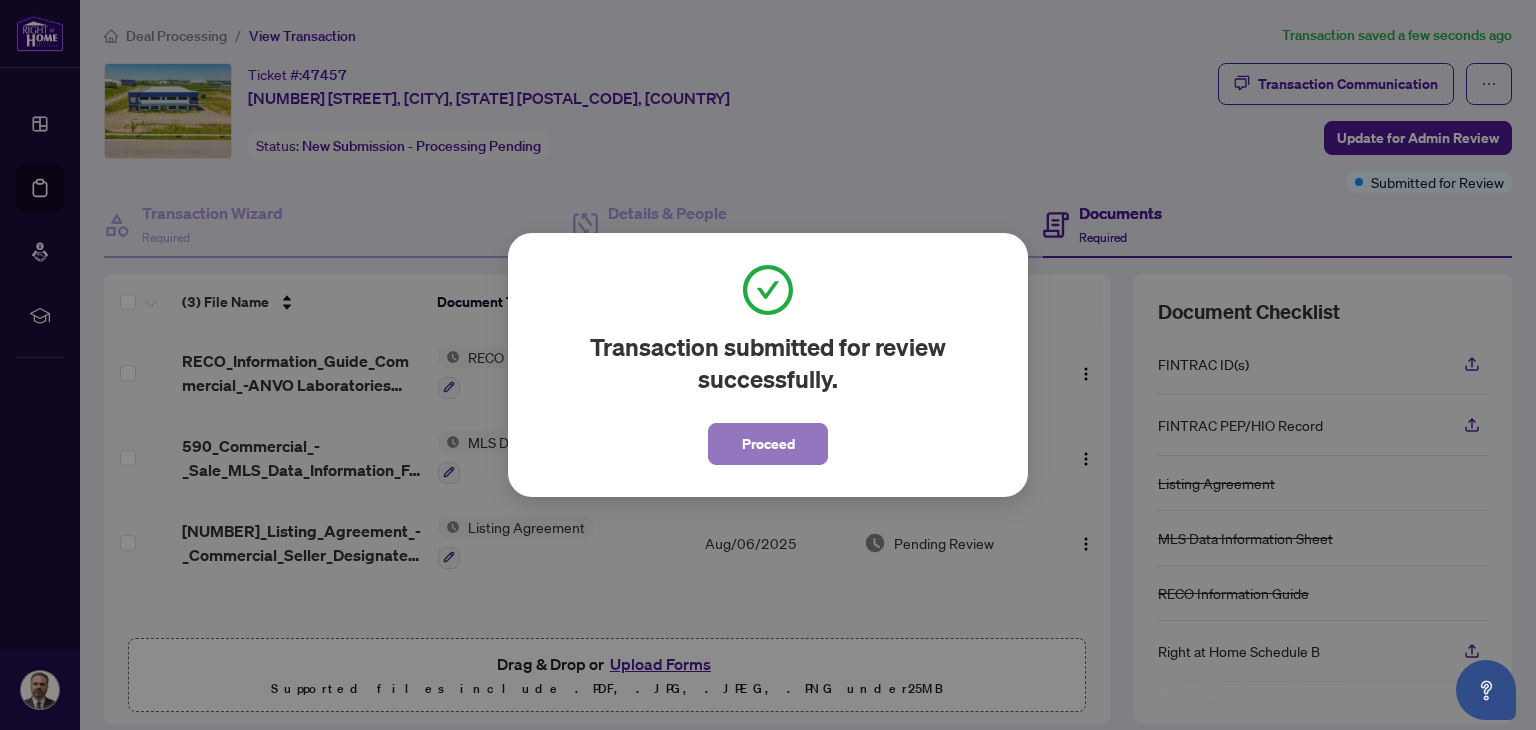 click on "Proceed" at bounding box center (768, 444) 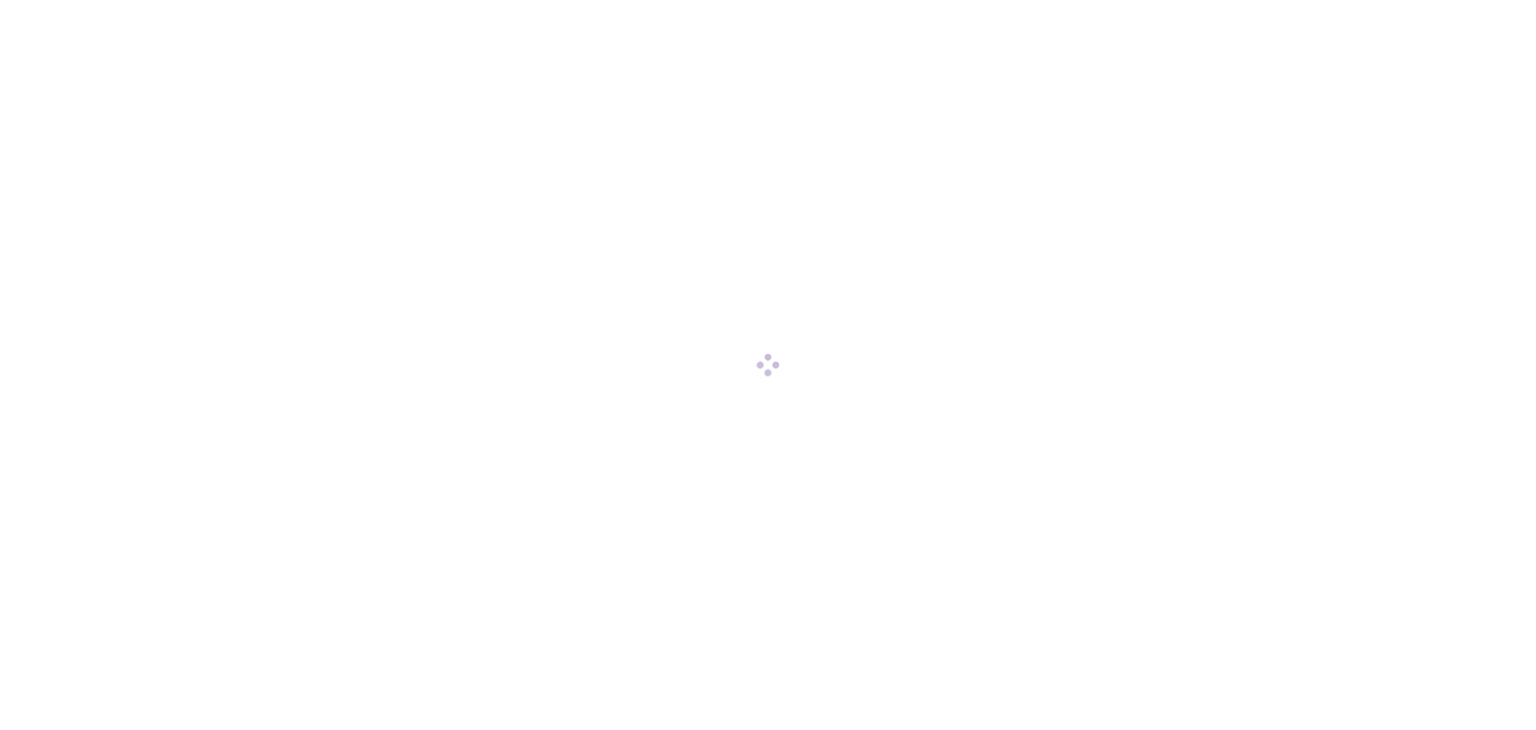 scroll, scrollTop: 0, scrollLeft: 0, axis: both 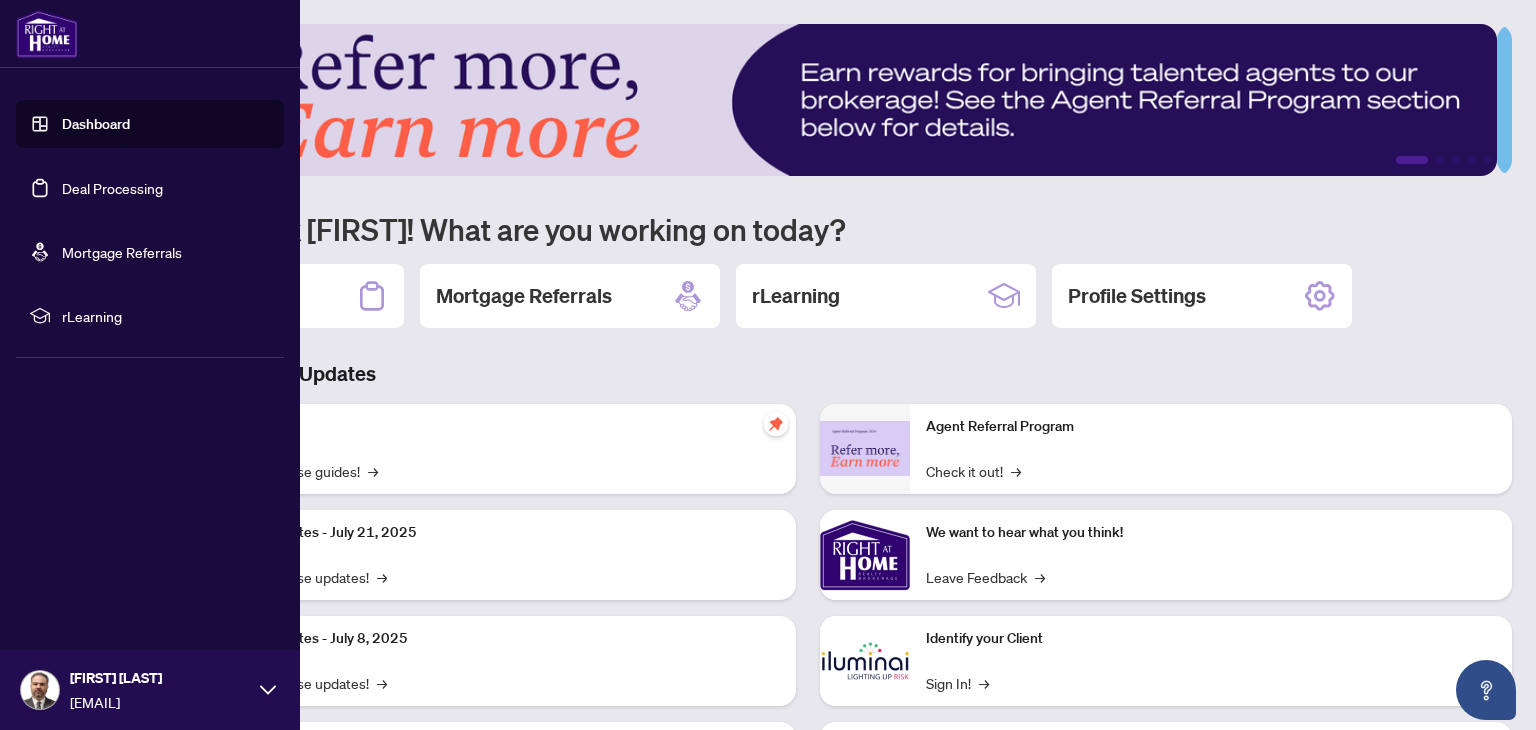 click on "Deal Processing" at bounding box center (112, 188) 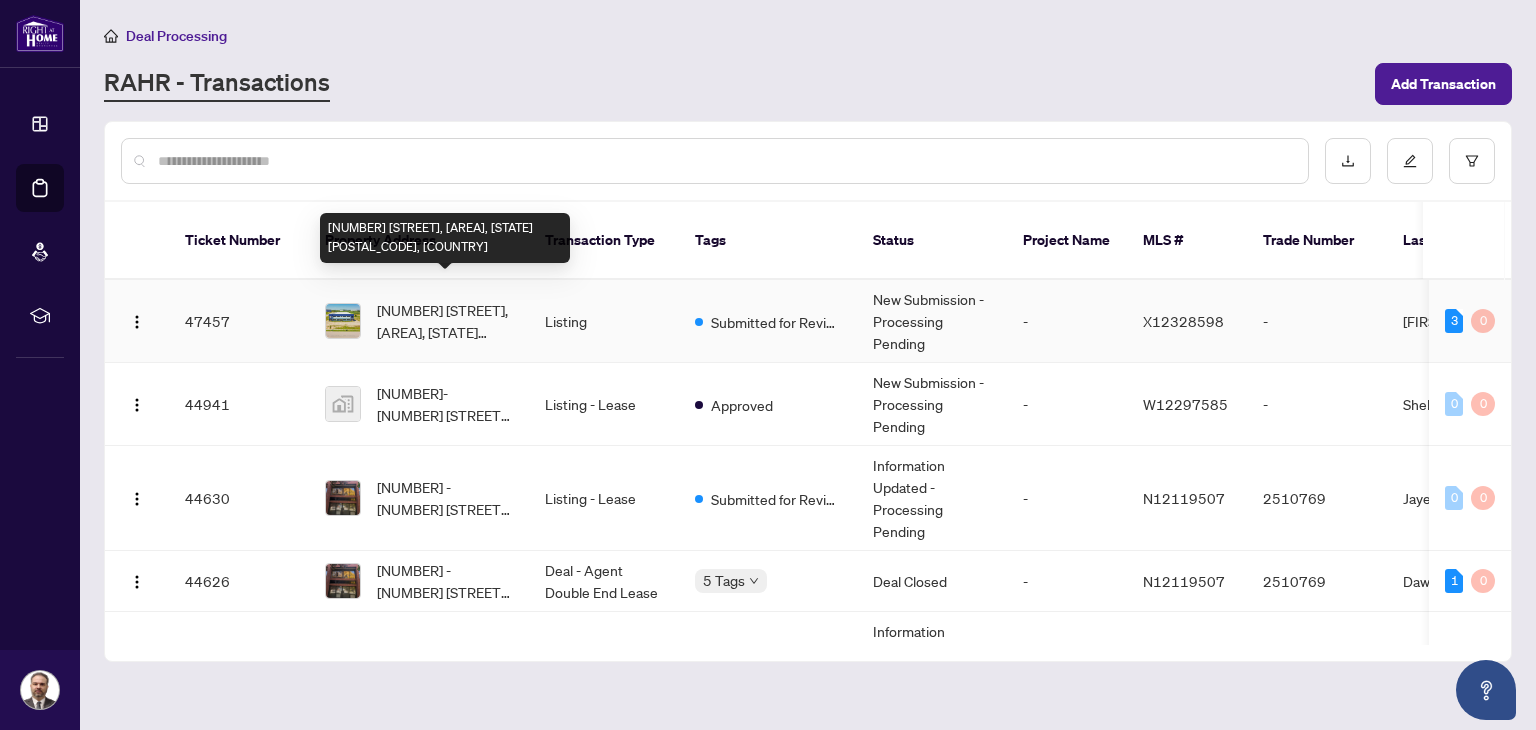 click on "[NUMBER] [STREET], [AREA], [STATE] [POSTAL_CODE], [COUNTRY]" at bounding box center (445, 321) 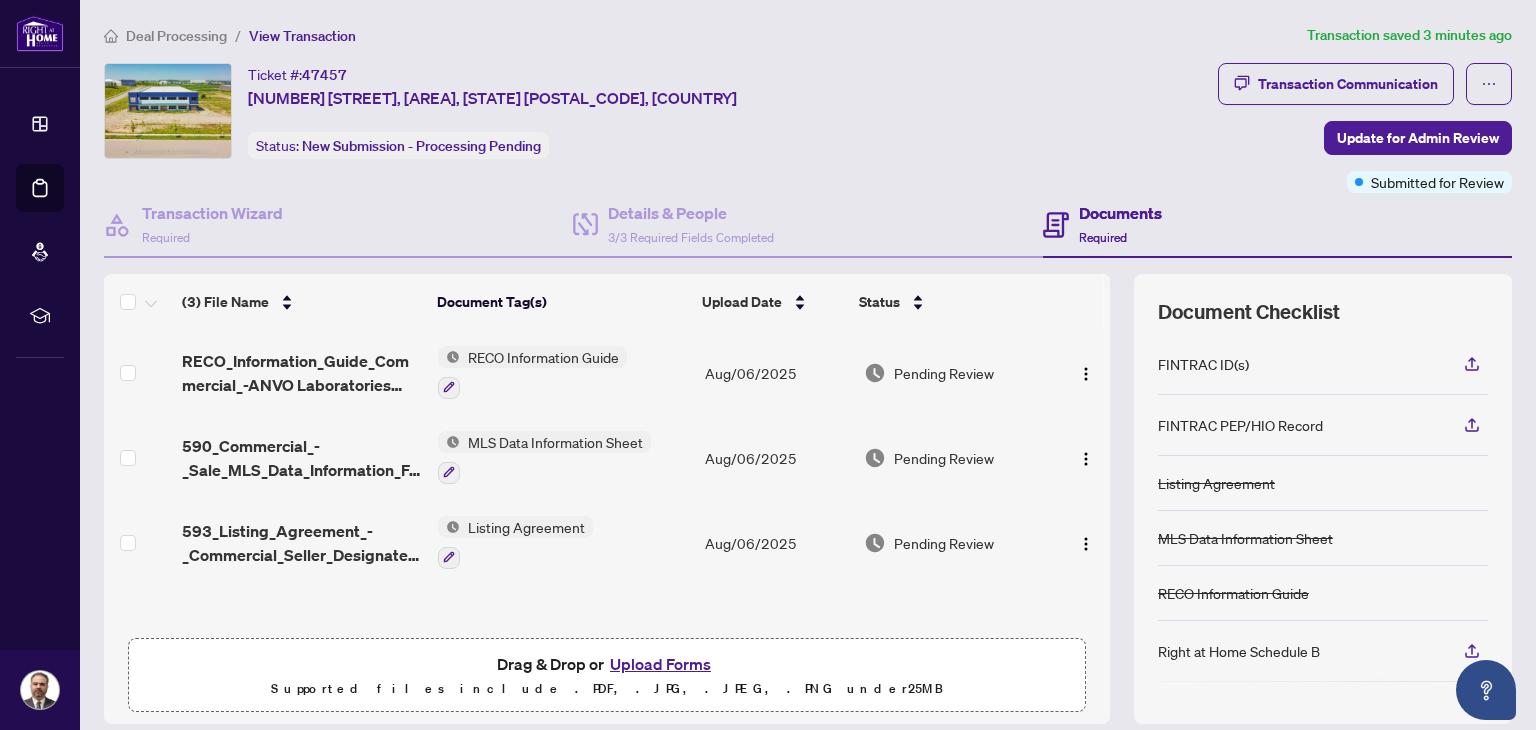scroll, scrollTop: 143, scrollLeft: 0, axis: vertical 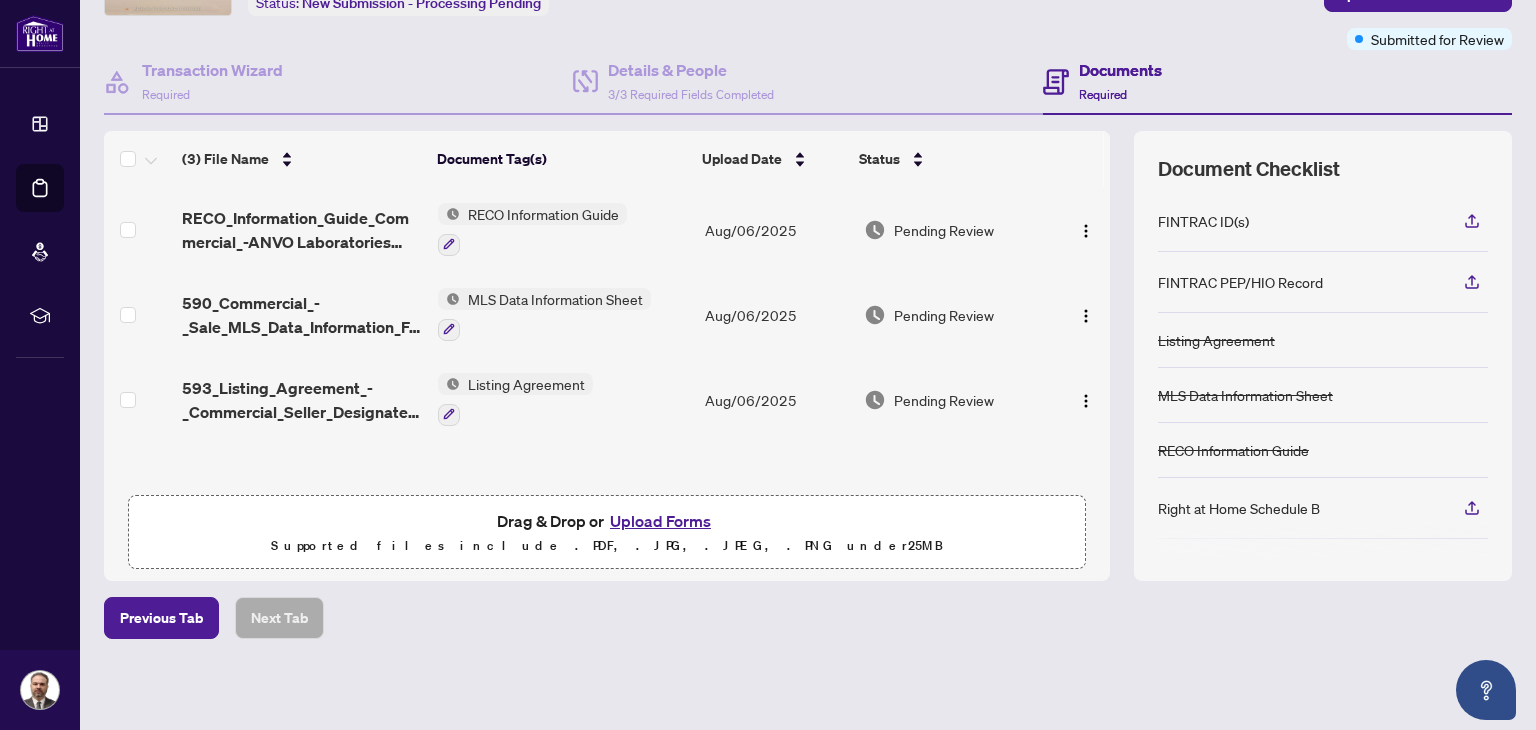 click on "Upload Forms" at bounding box center [660, 521] 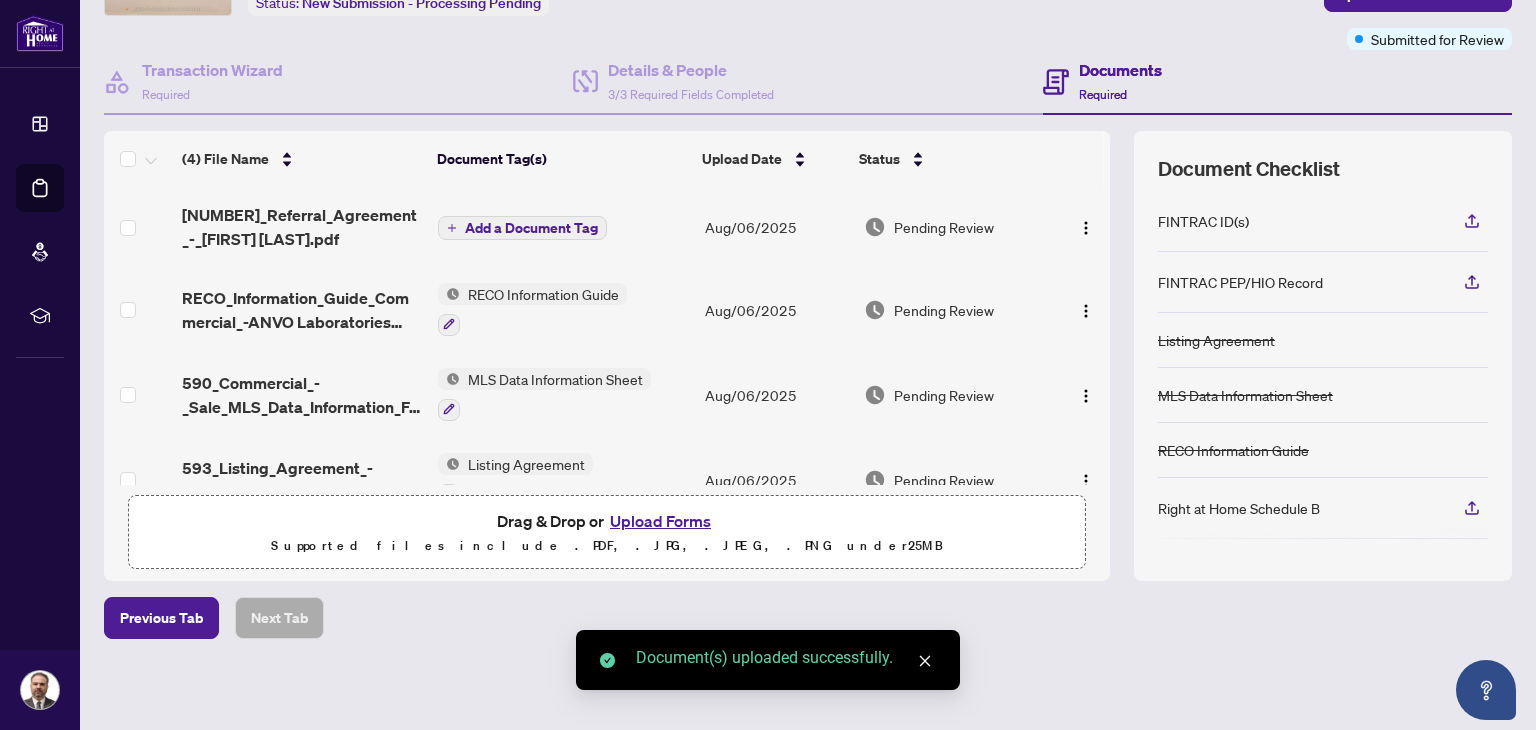 scroll, scrollTop: 41, scrollLeft: 0, axis: vertical 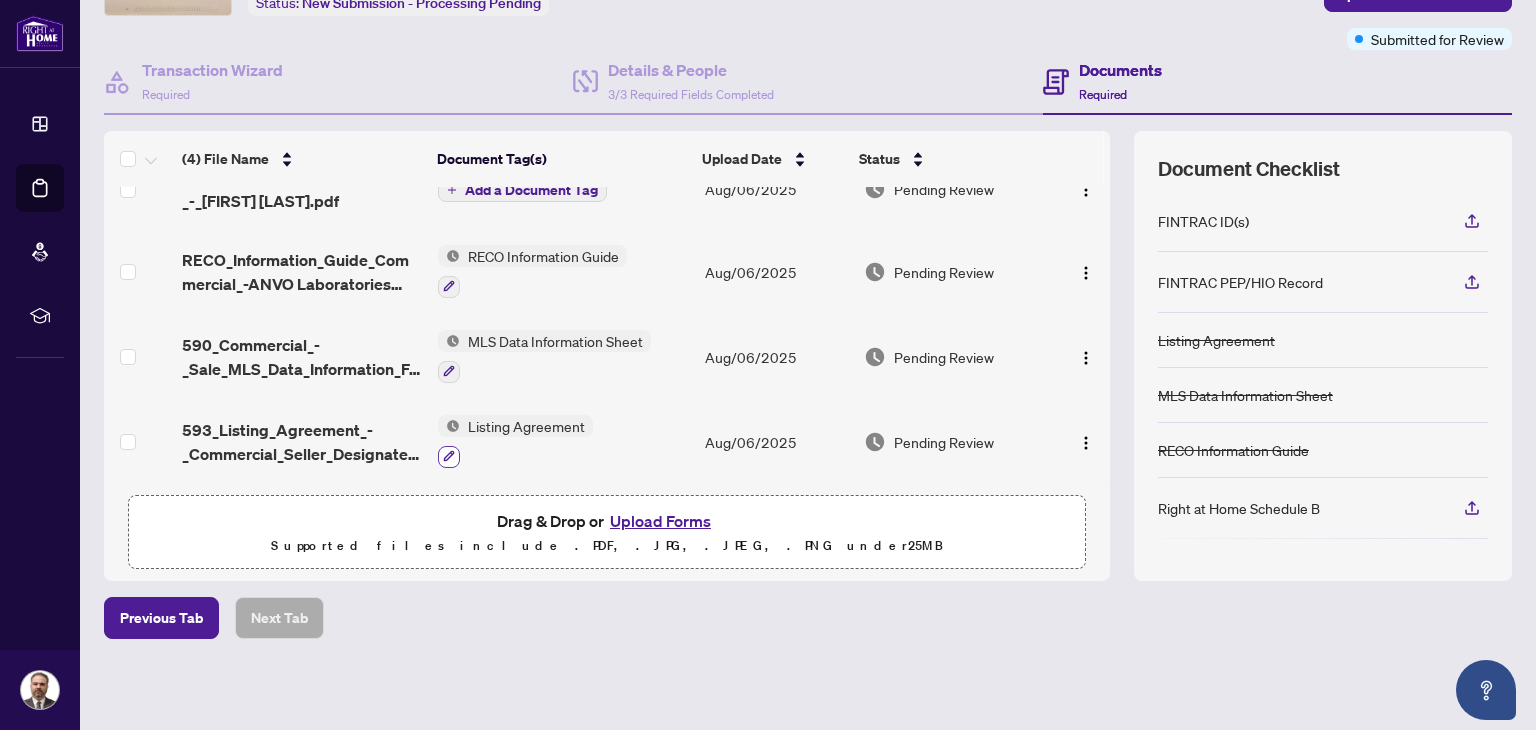click 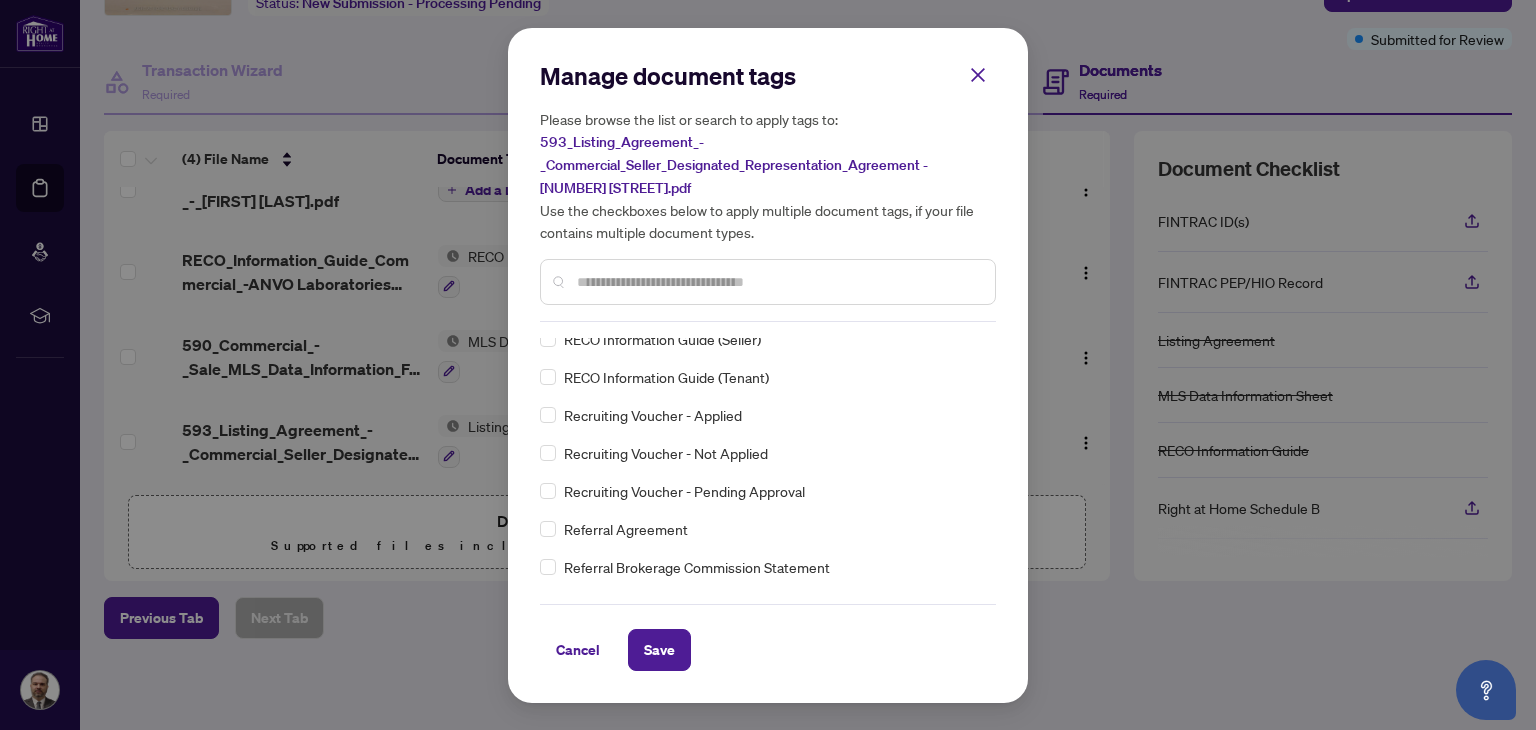 scroll, scrollTop: 3900, scrollLeft: 0, axis: vertical 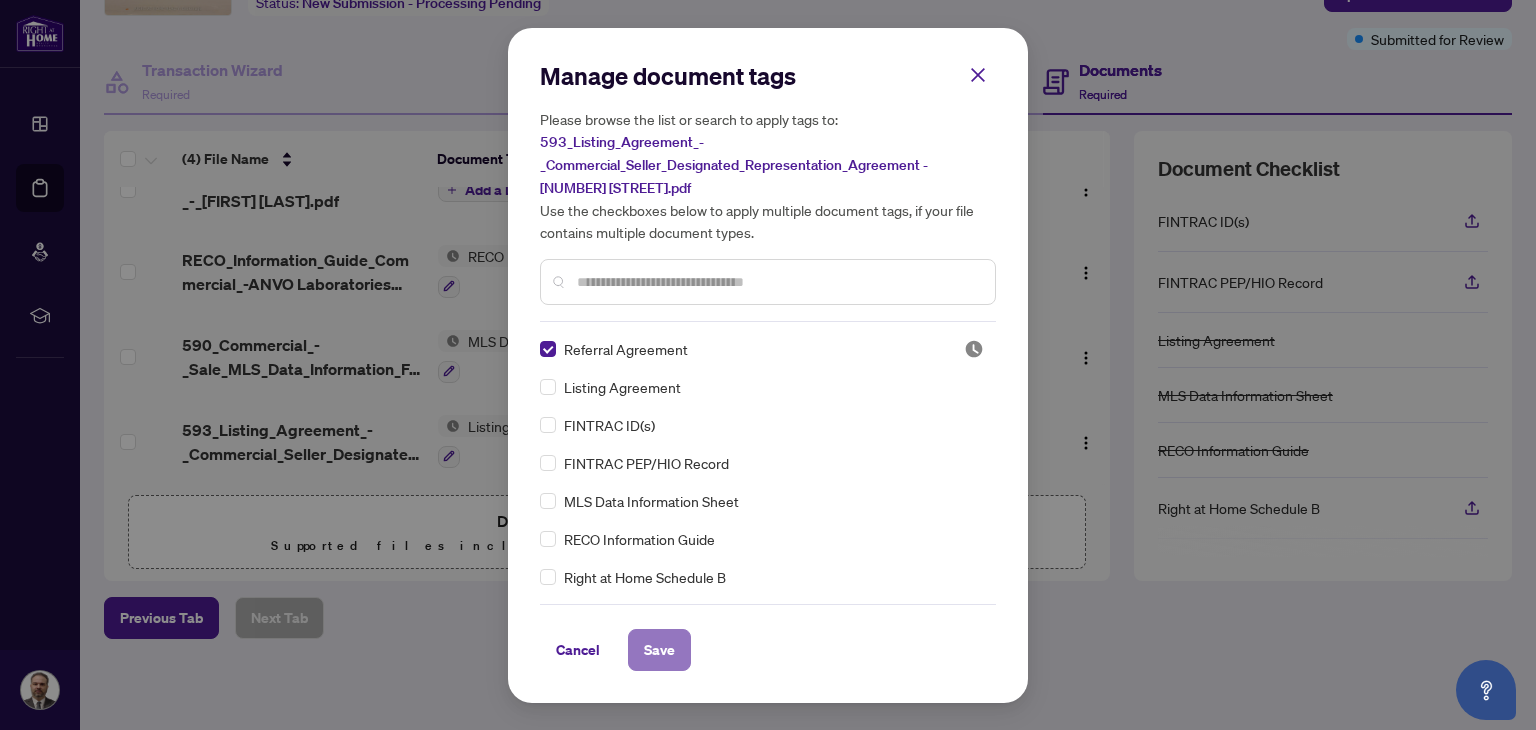 click on "Save" at bounding box center [659, 650] 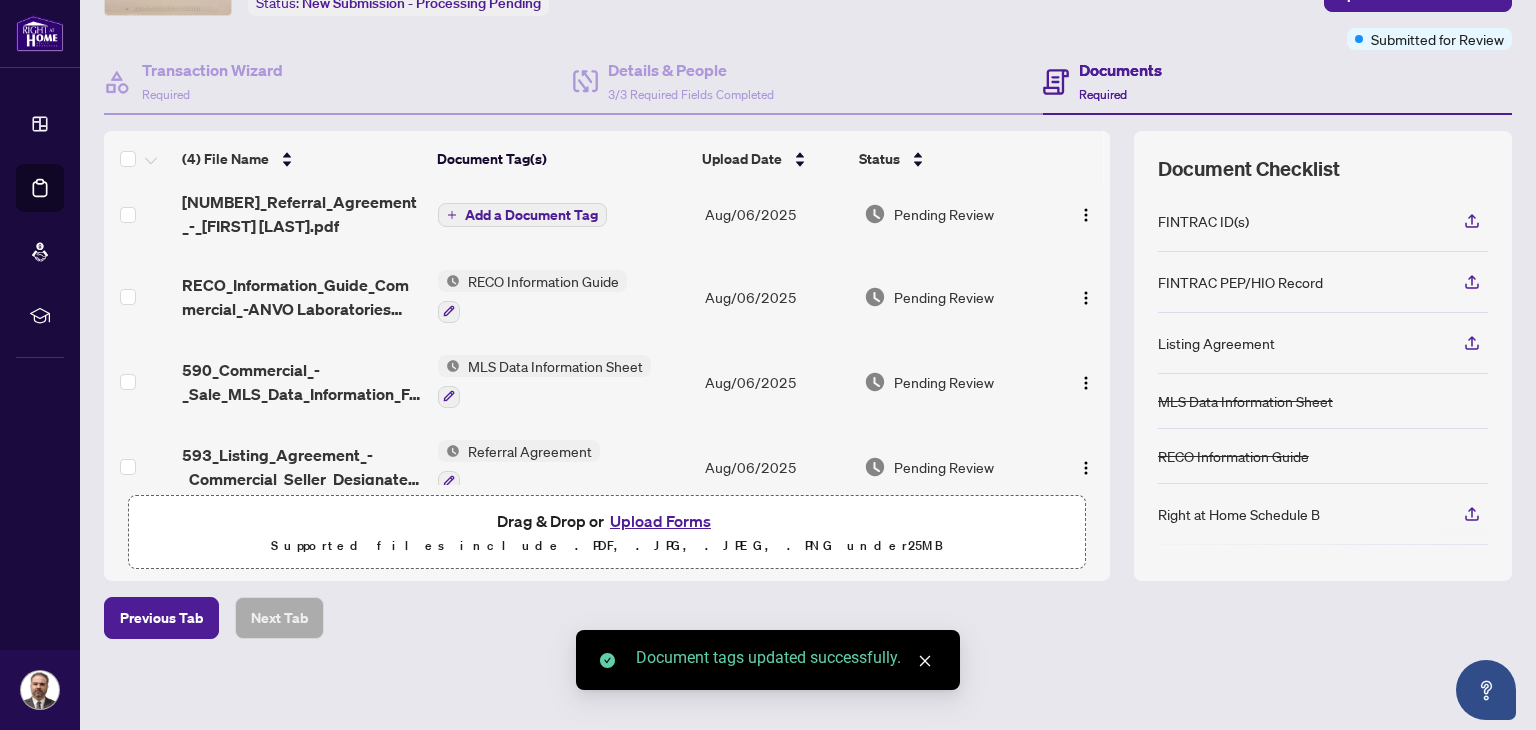 scroll, scrollTop: 0, scrollLeft: 0, axis: both 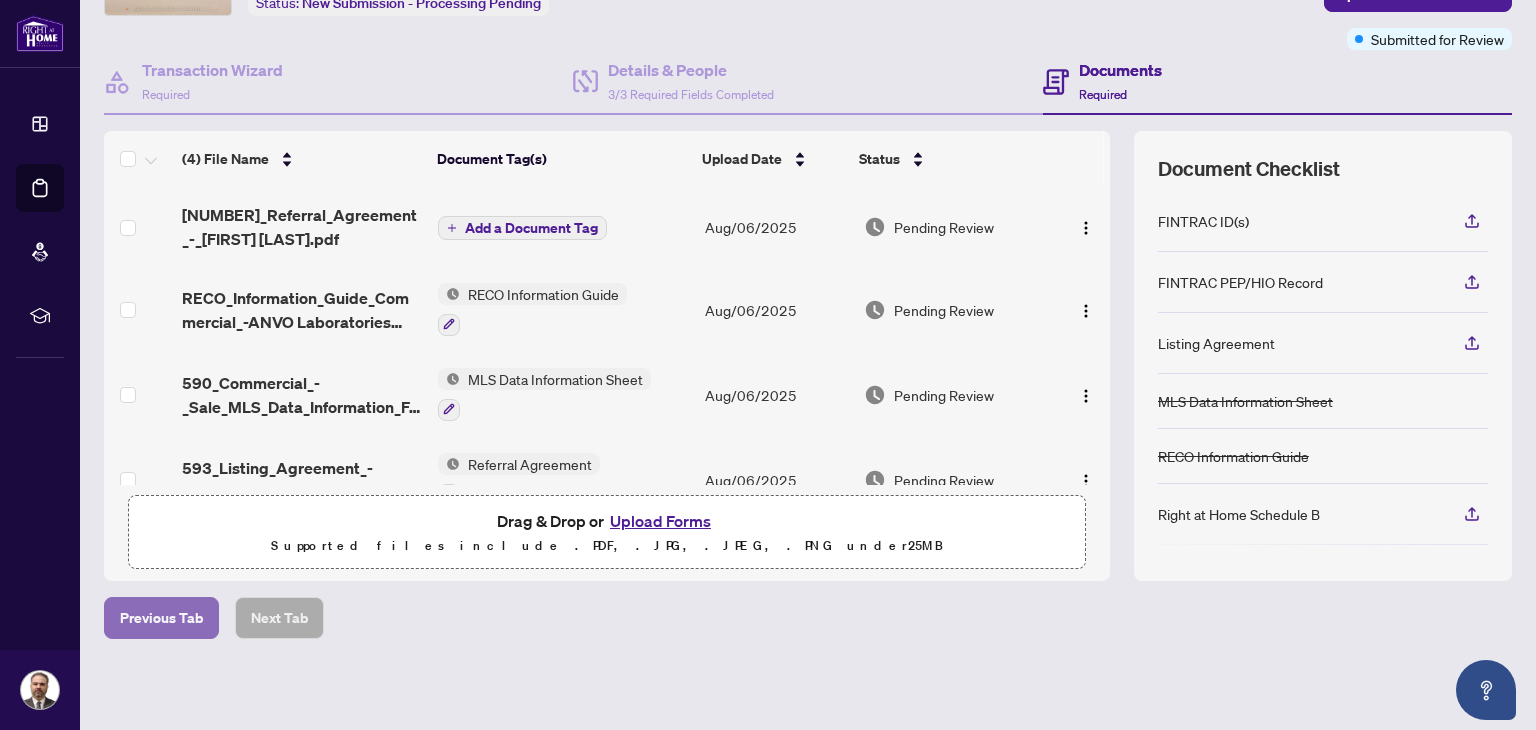 click on "Previous Tab" at bounding box center [161, 618] 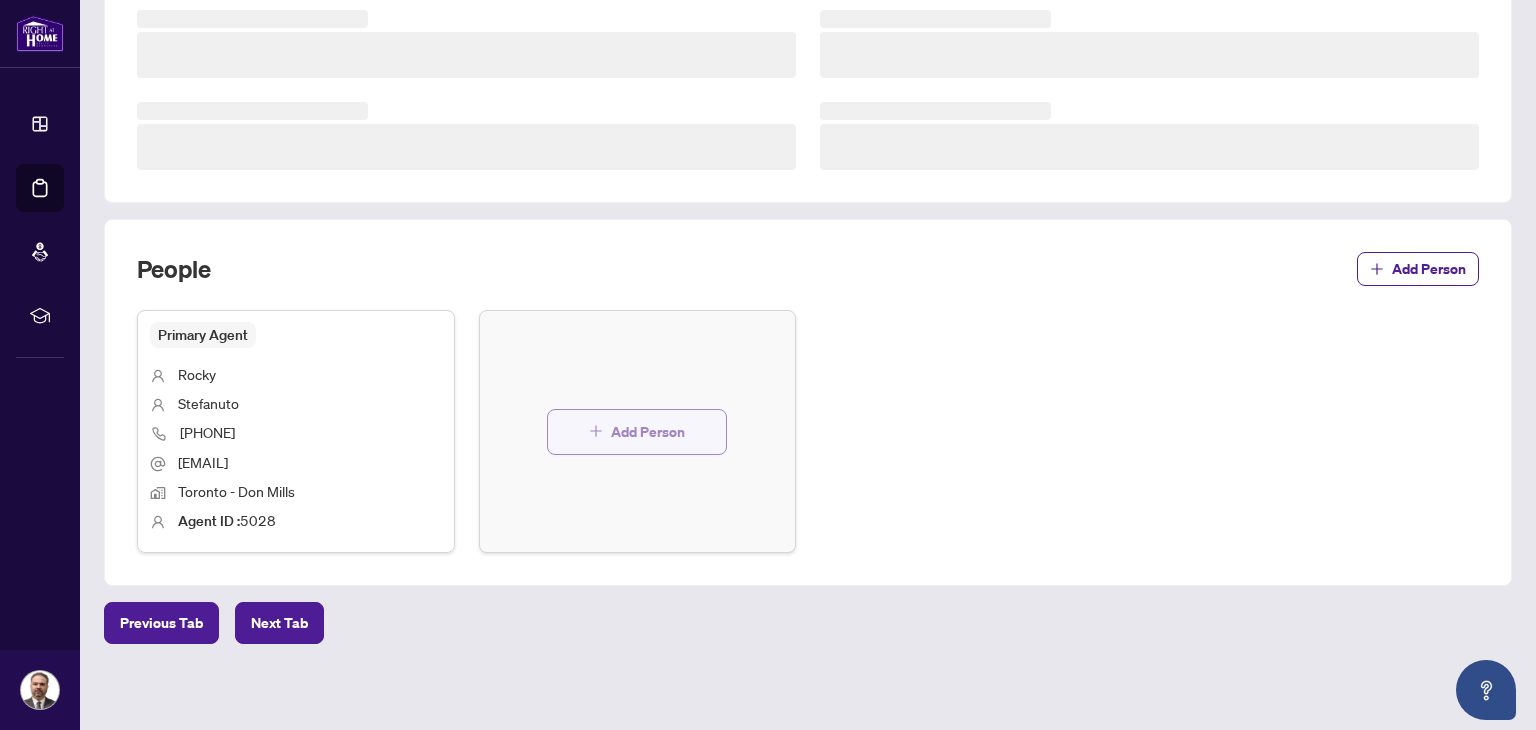 scroll, scrollTop: 540, scrollLeft: 0, axis: vertical 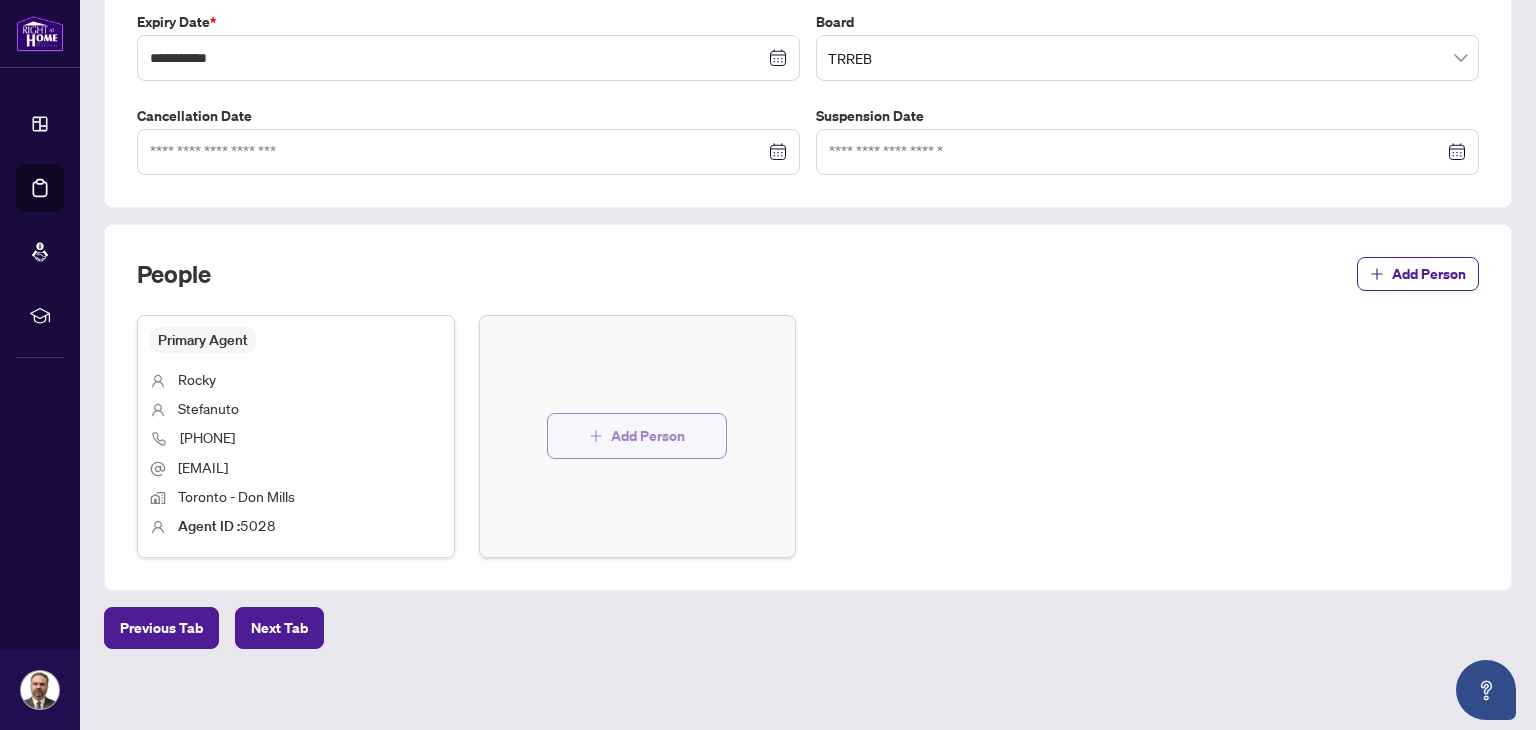 click on "Add Person" at bounding box center (637, 436) 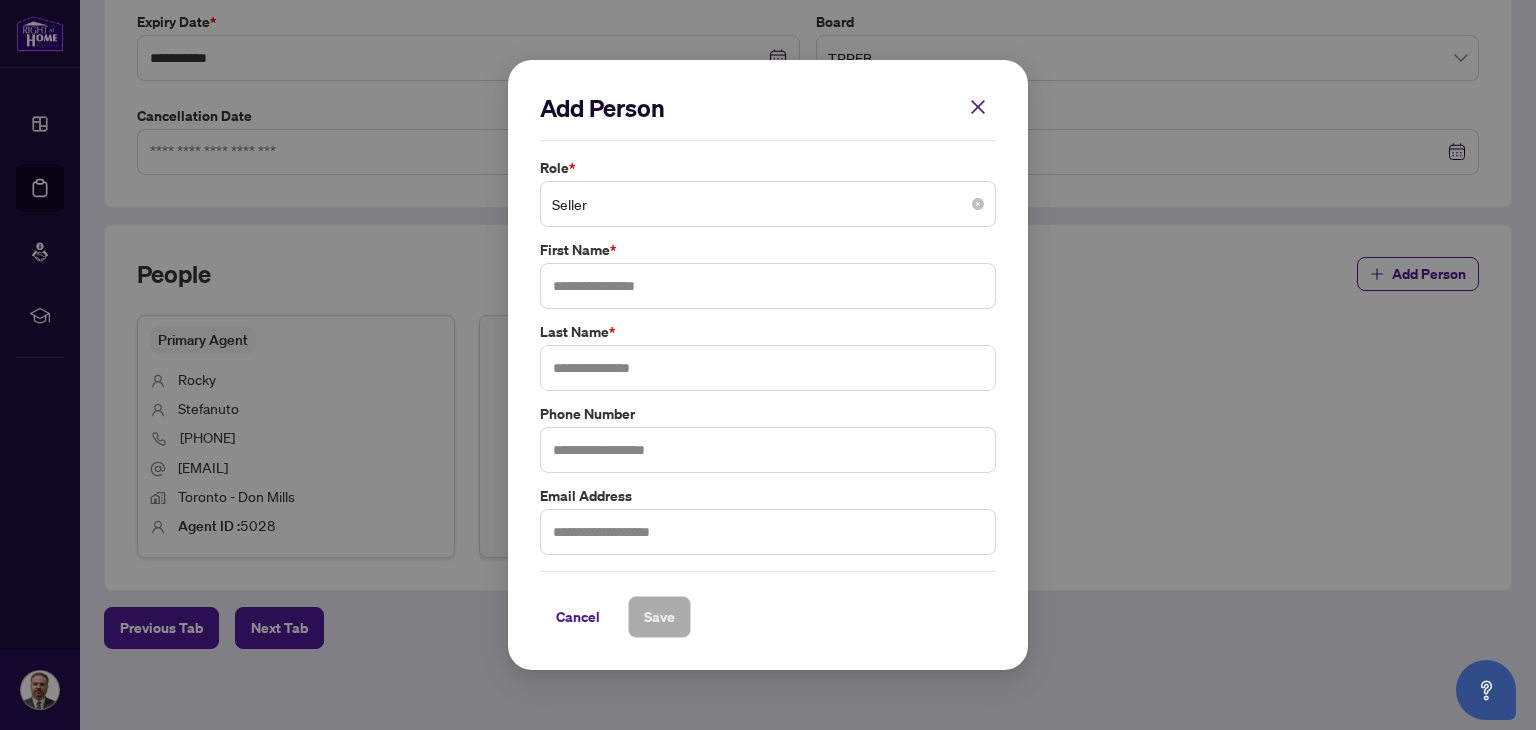 click on "Seller" at bounding box center (768, 204) 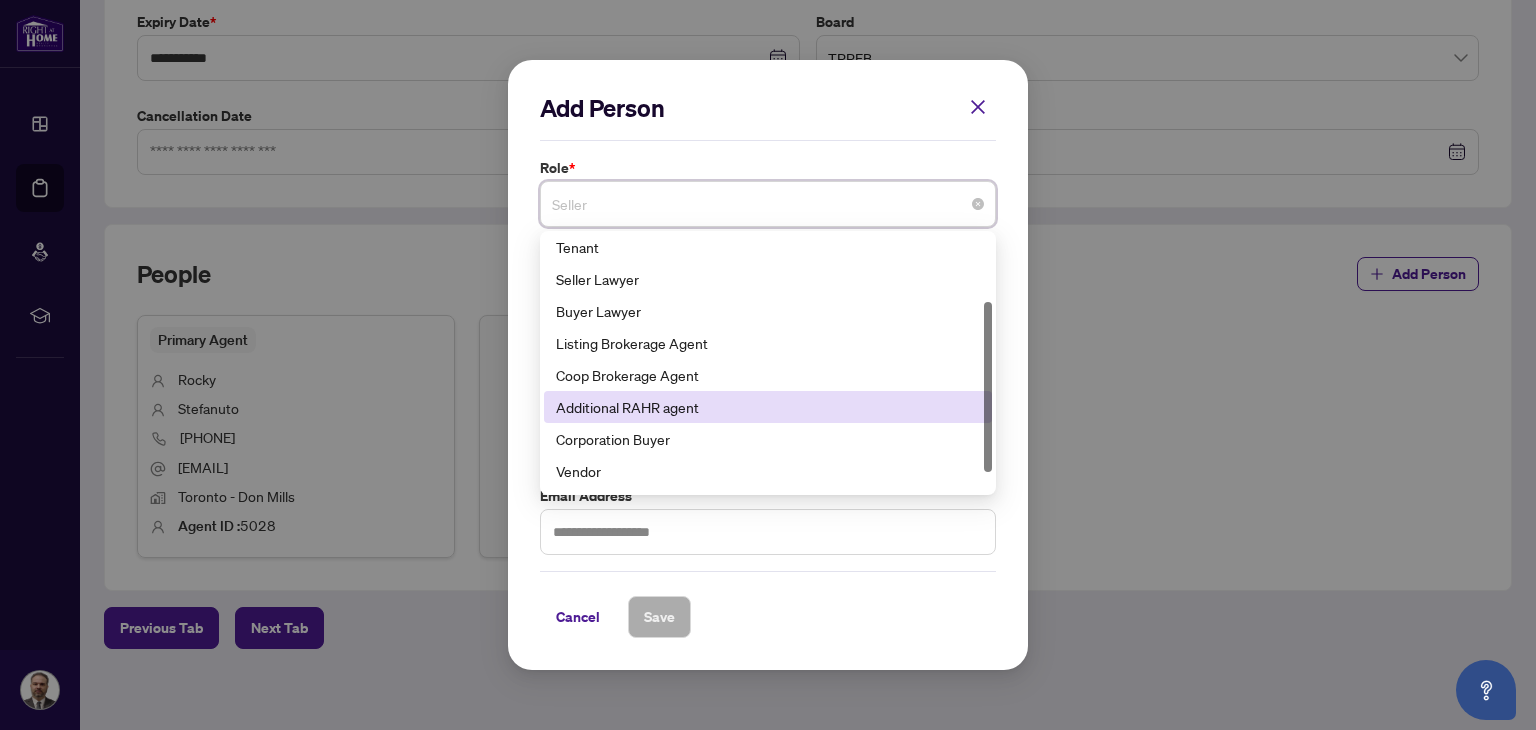 scroll, scrollTop: 128, scrollLeft: 0, axis: vertical 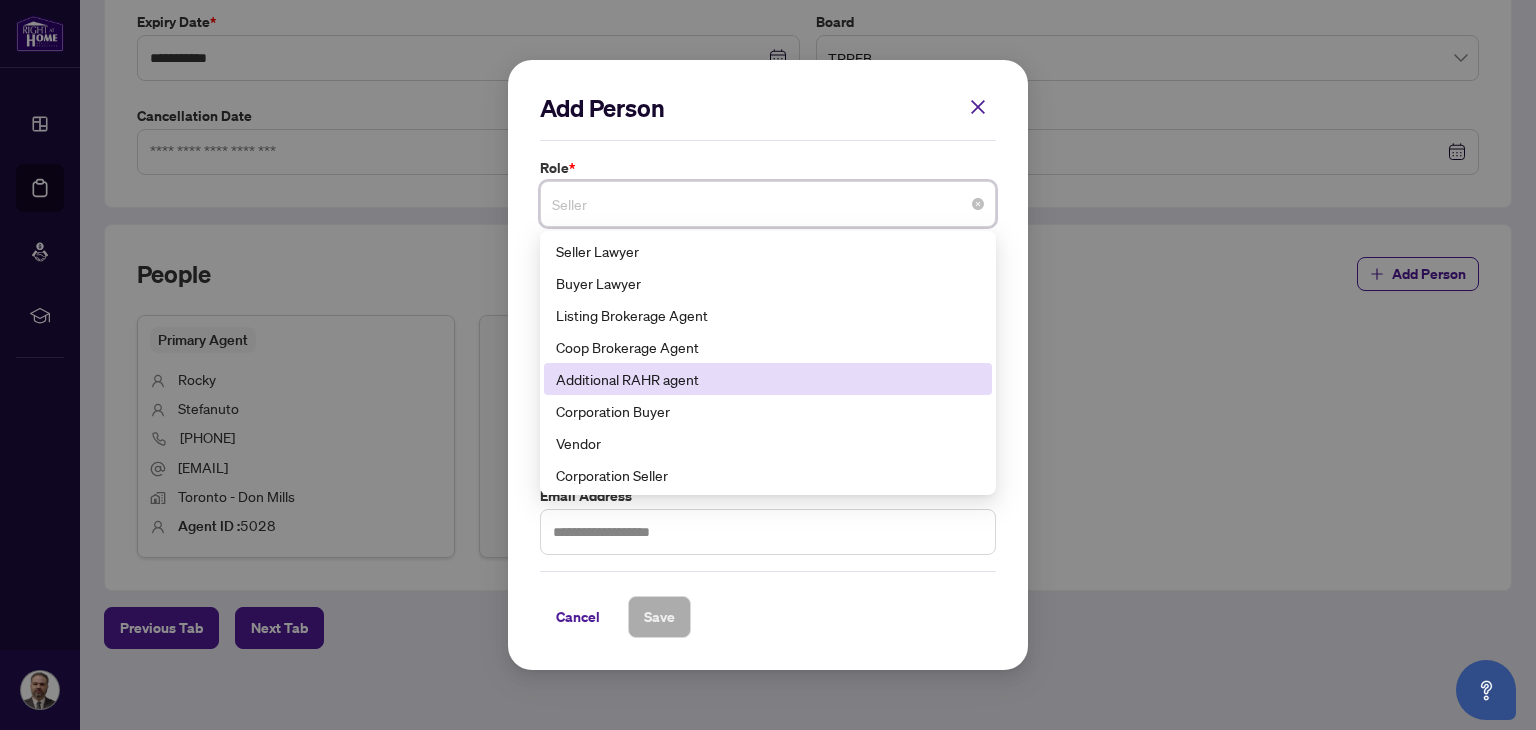 click on "Additional RAHR agent" at bounding box center [768, 379] 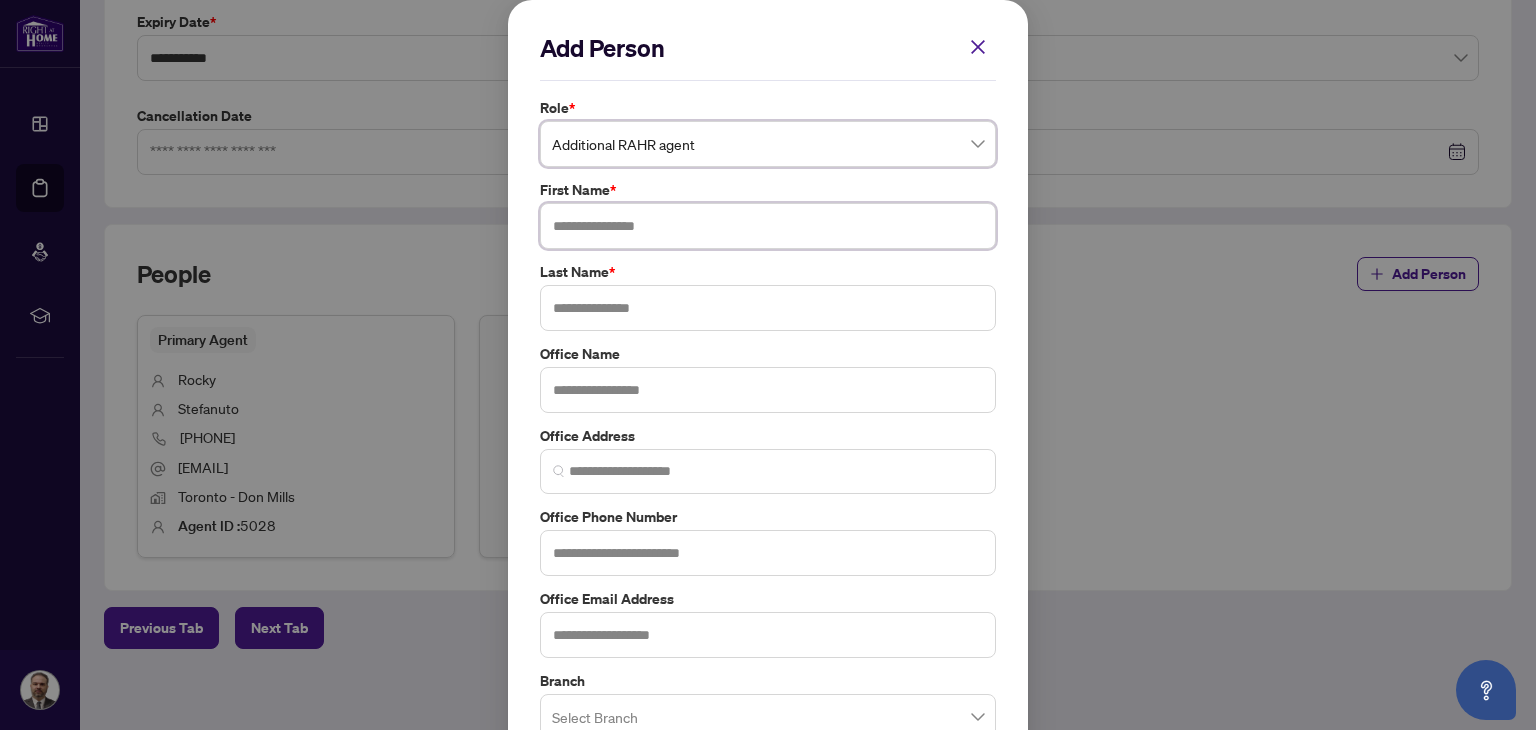 click at bounding box center (768, 226) 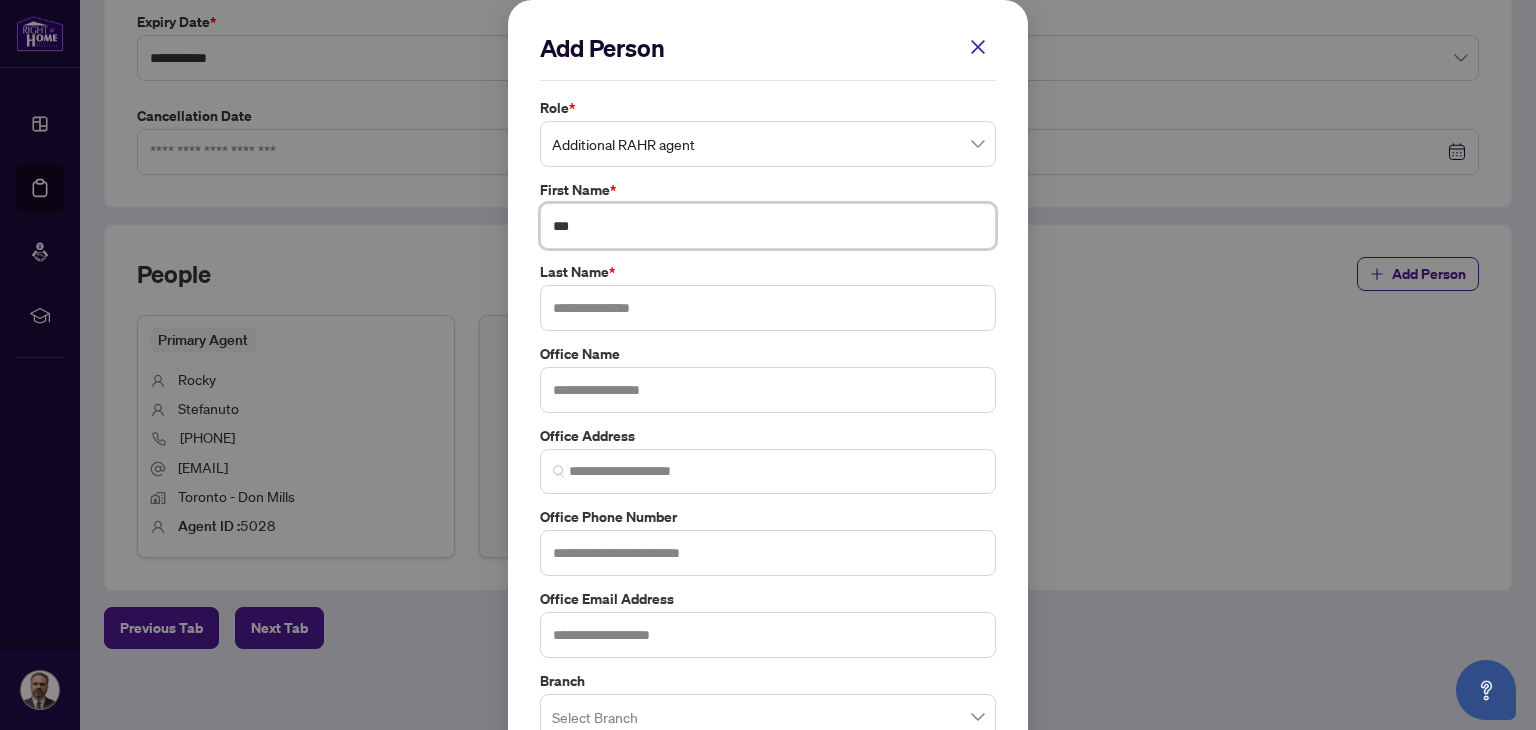 type on "***" 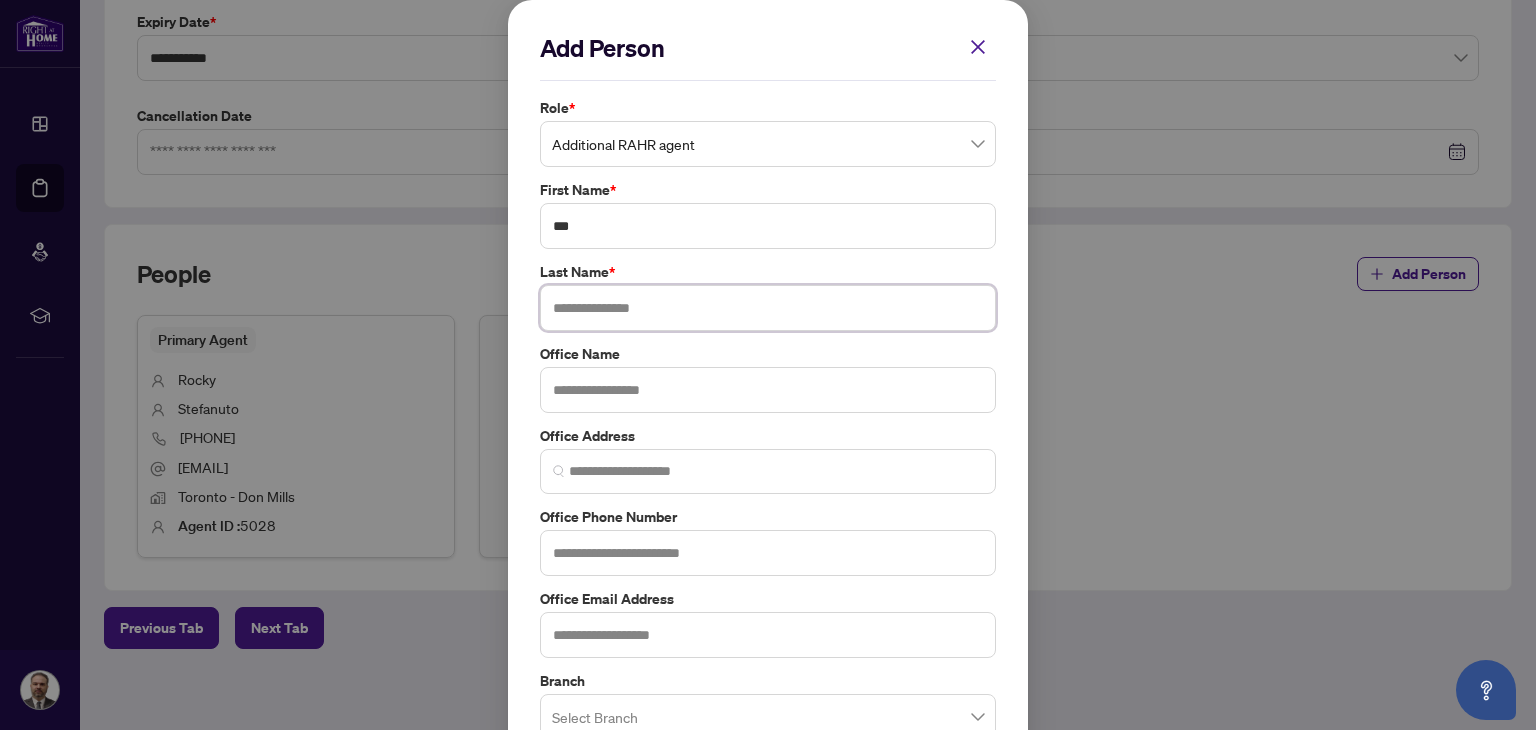 click at bounding box center (768, 308) 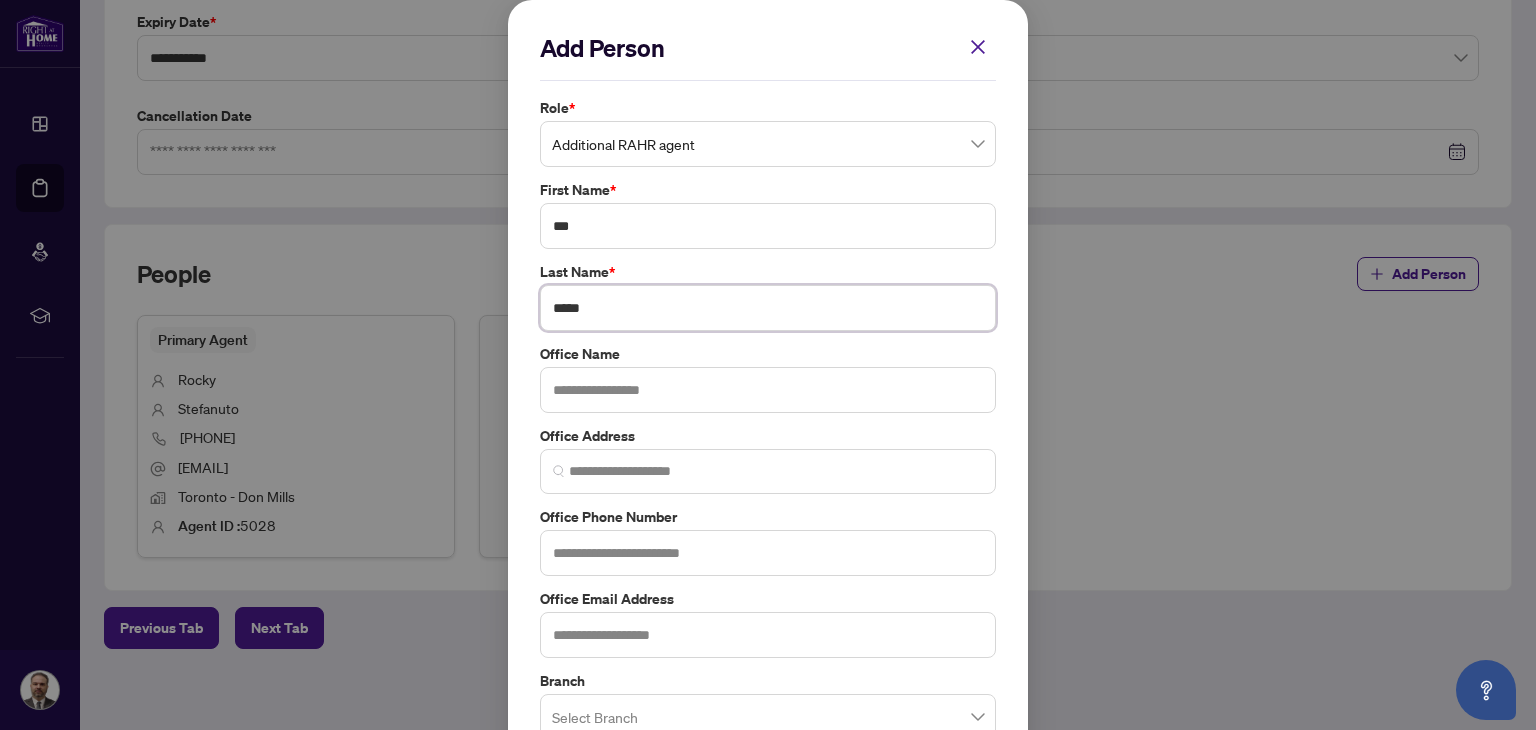 type on "*****" 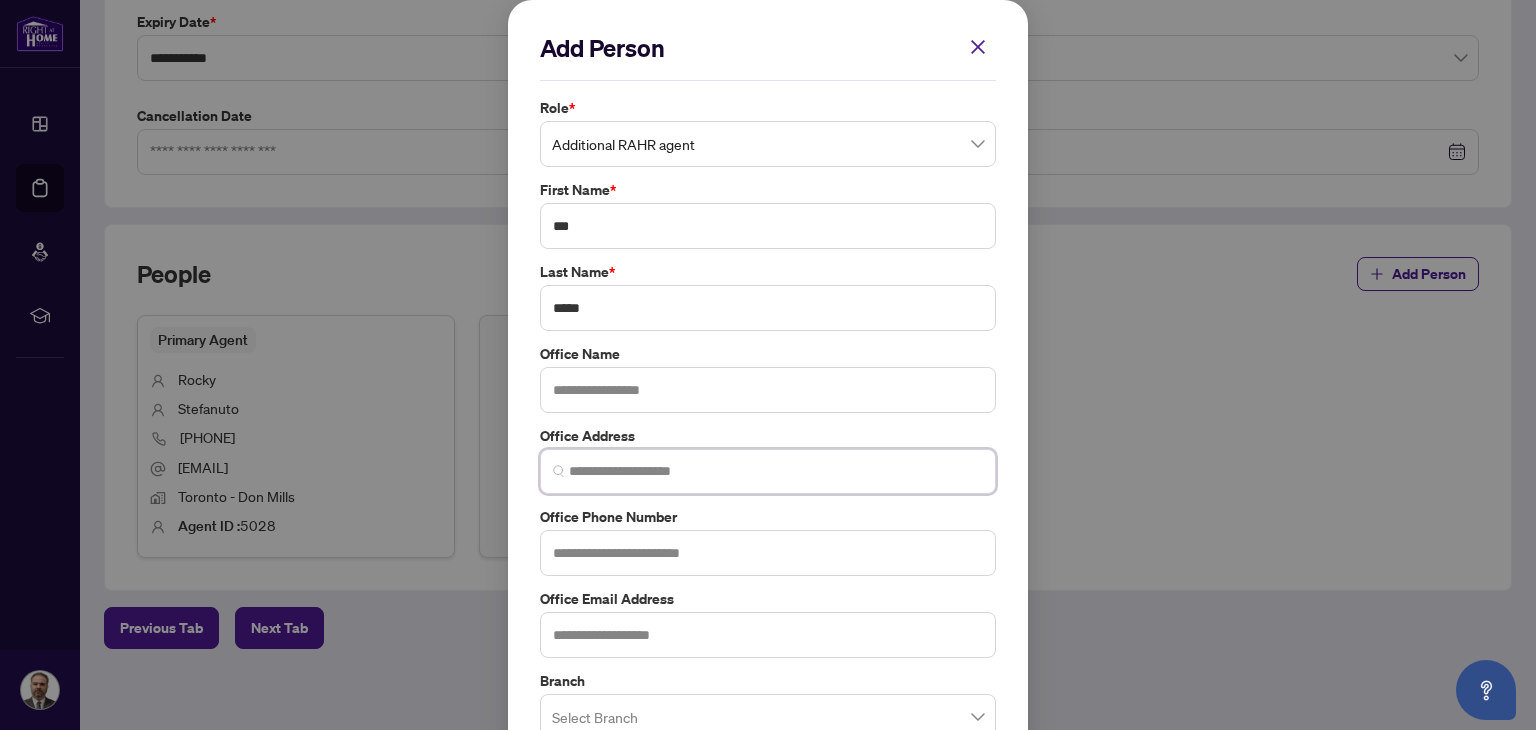 click at bounding box center (776, 471) 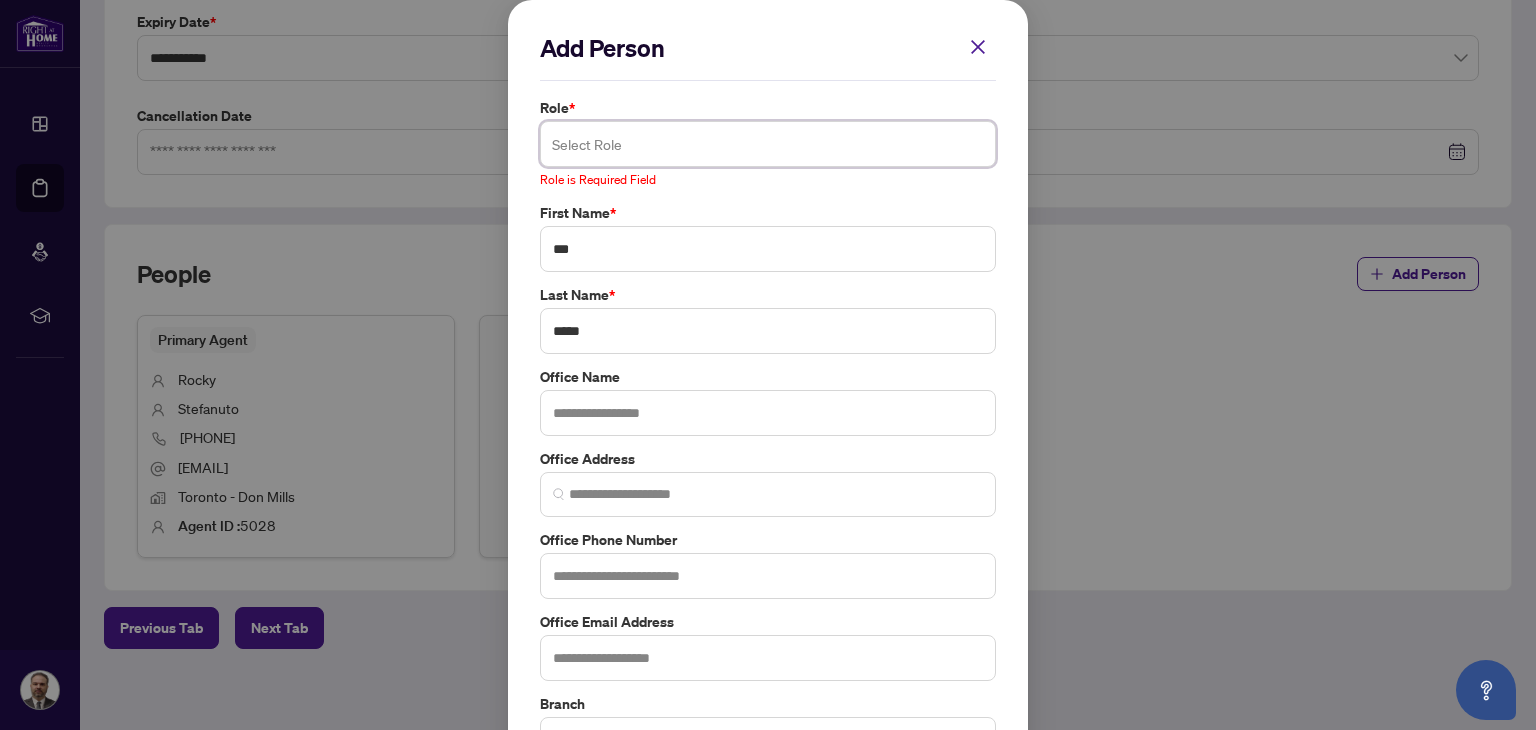 click at bounding box center (768, 144) 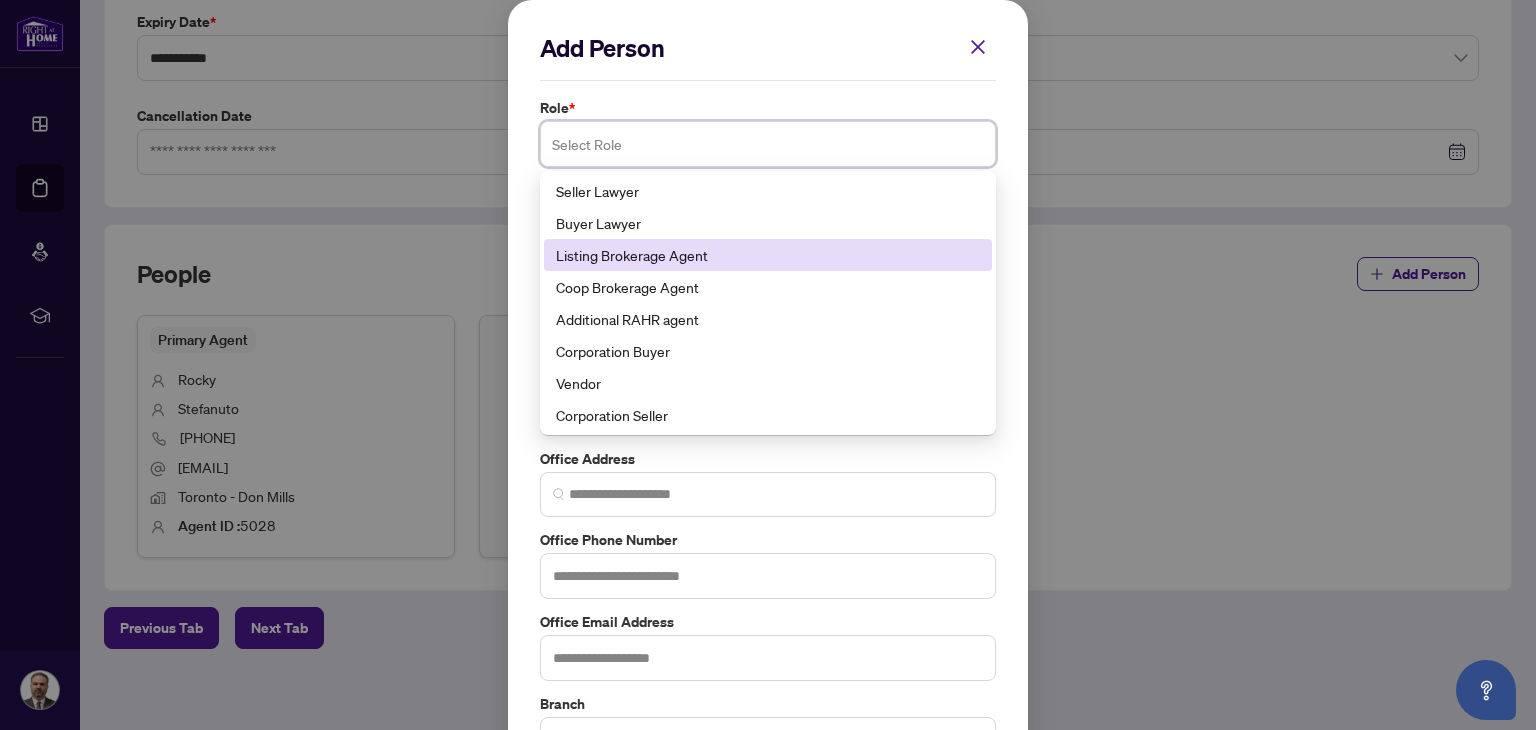click on "Listing Brokerage Agent" at bounding box center [768, 255] 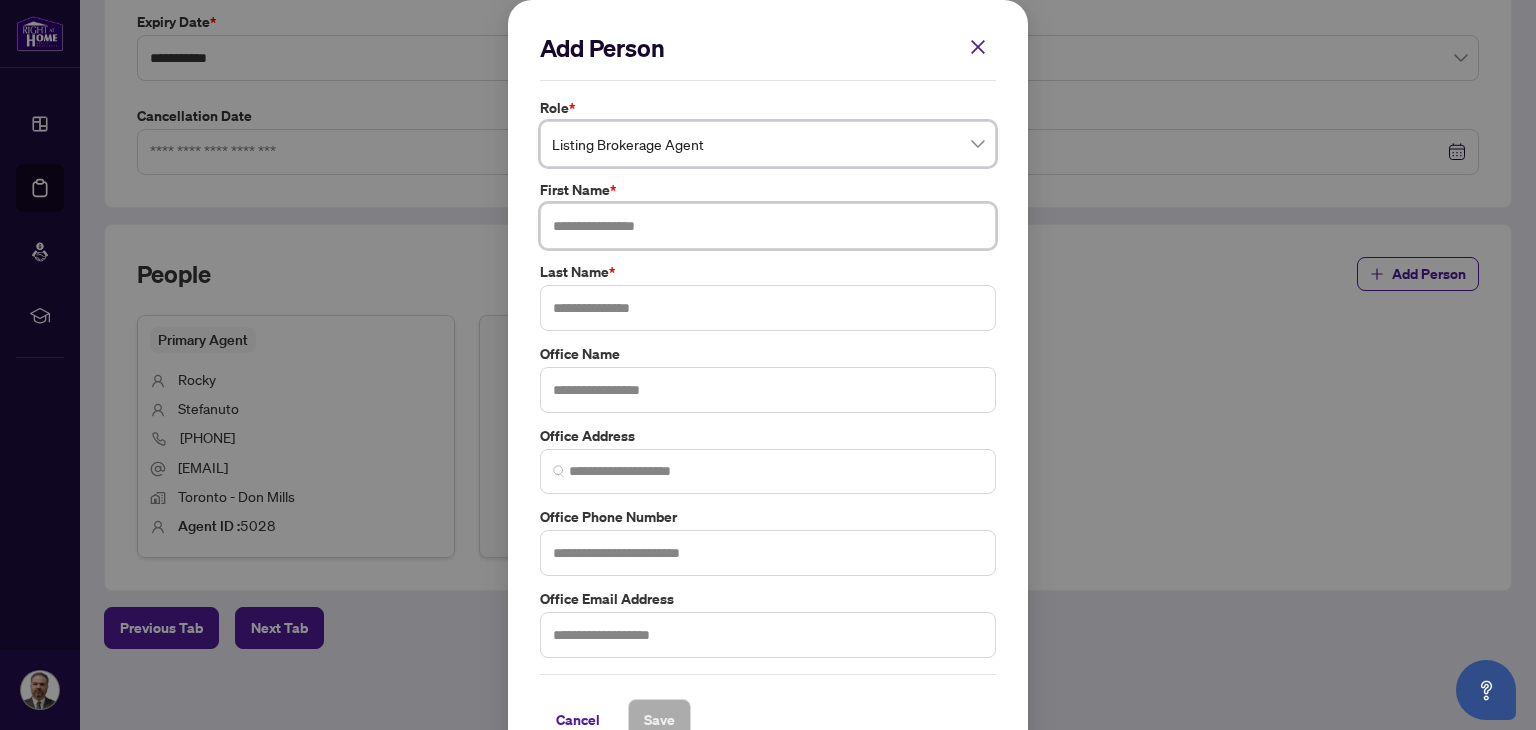 click at bounding box center (768, 226) 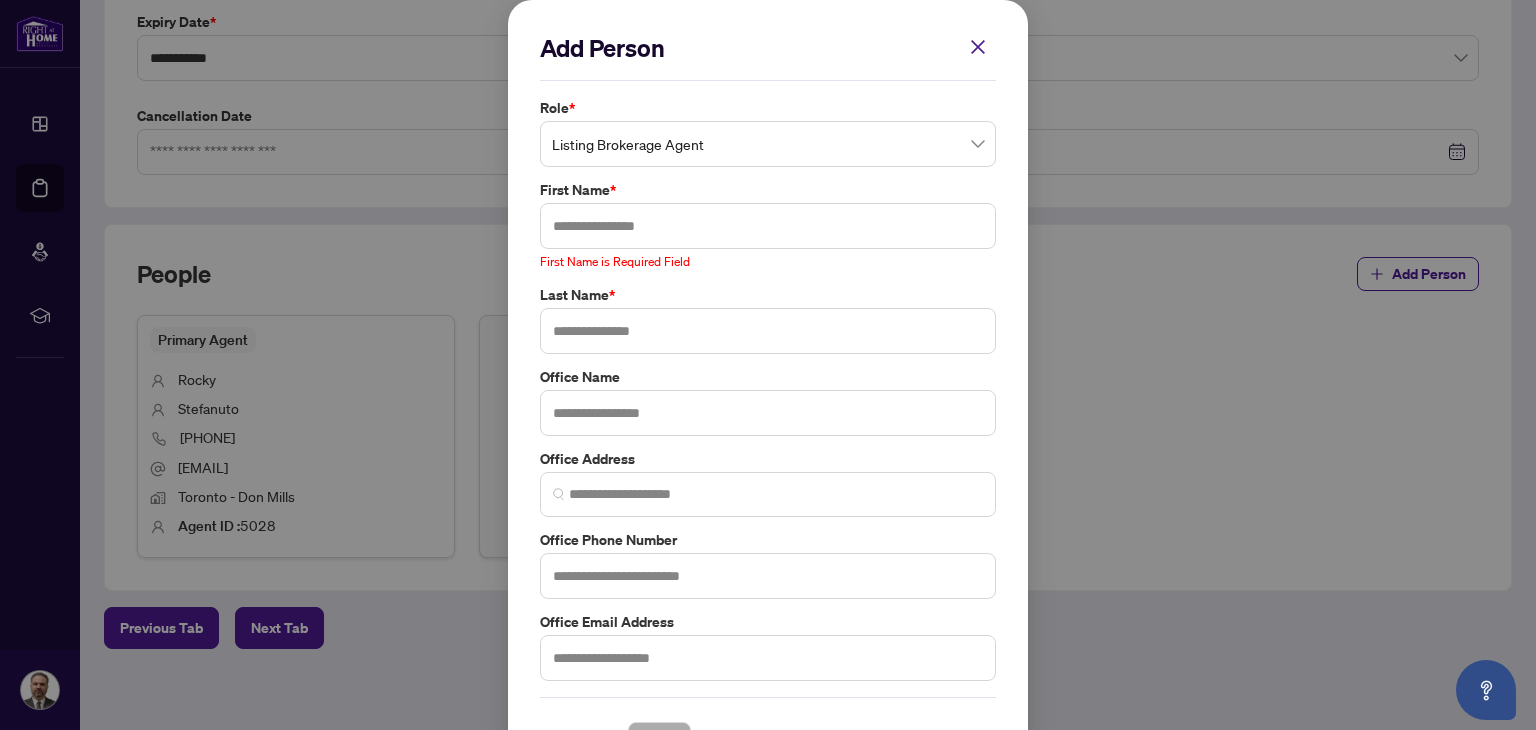 scroll, scrollTop: 490, scrollLeft: 0, axis: vertical 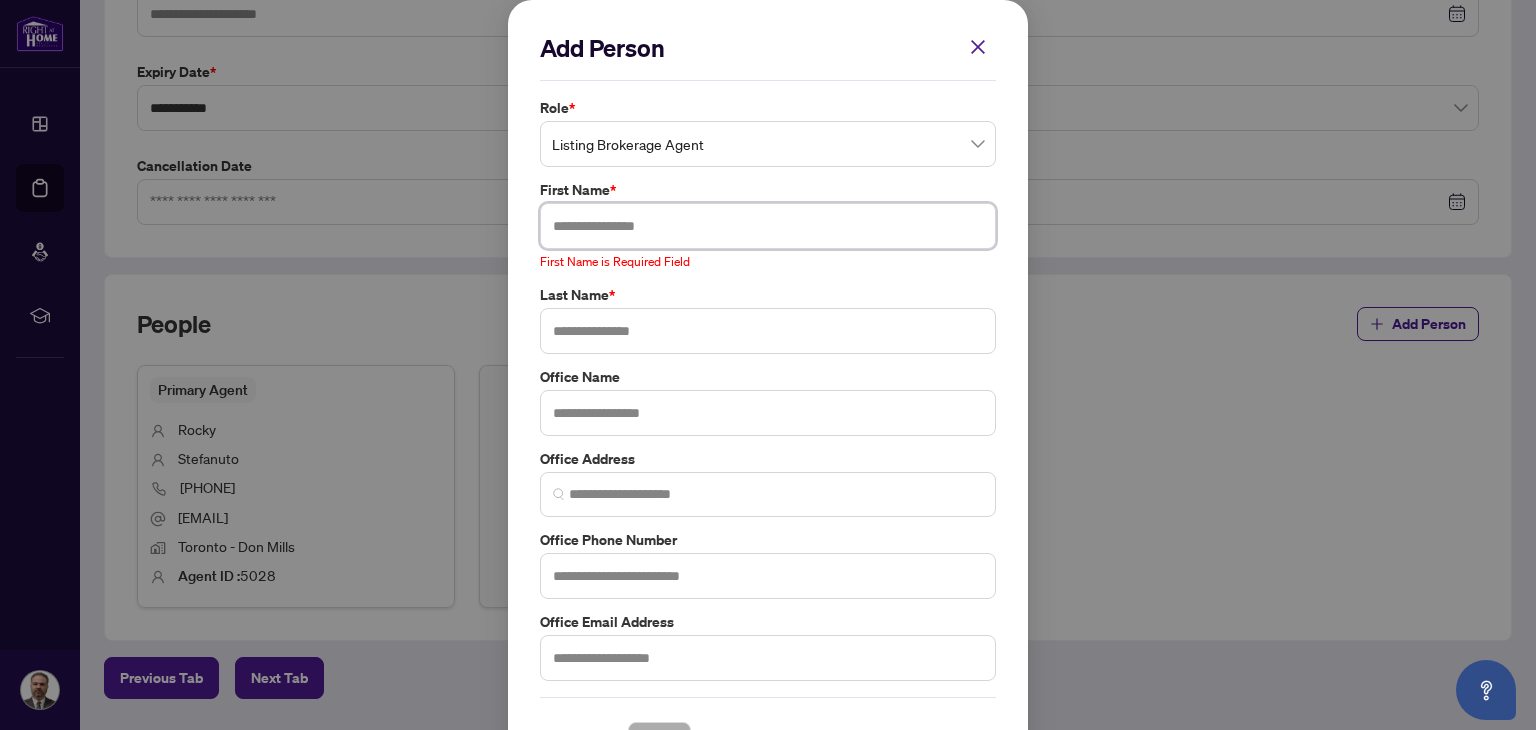 click at bounding box center [768, 226] 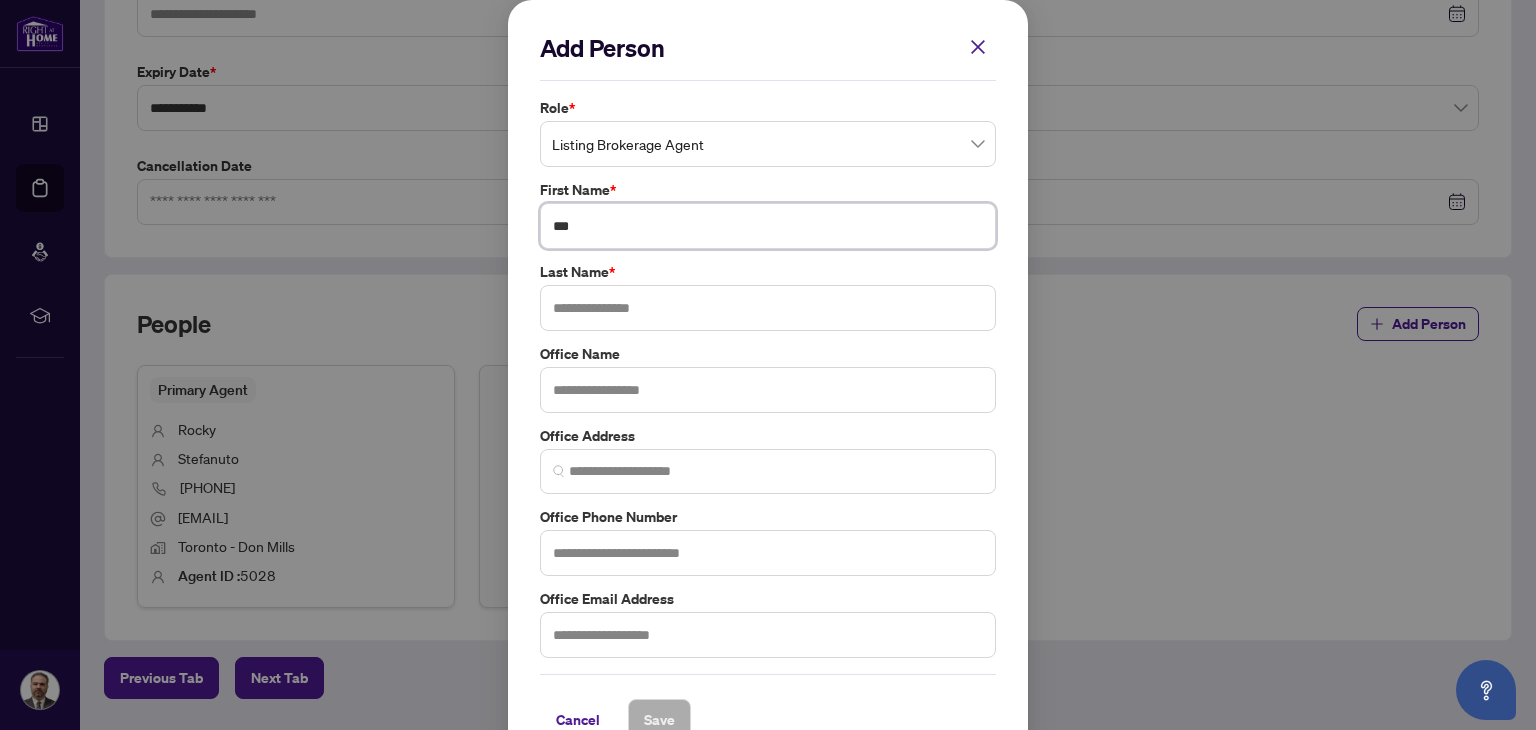 type on "***" 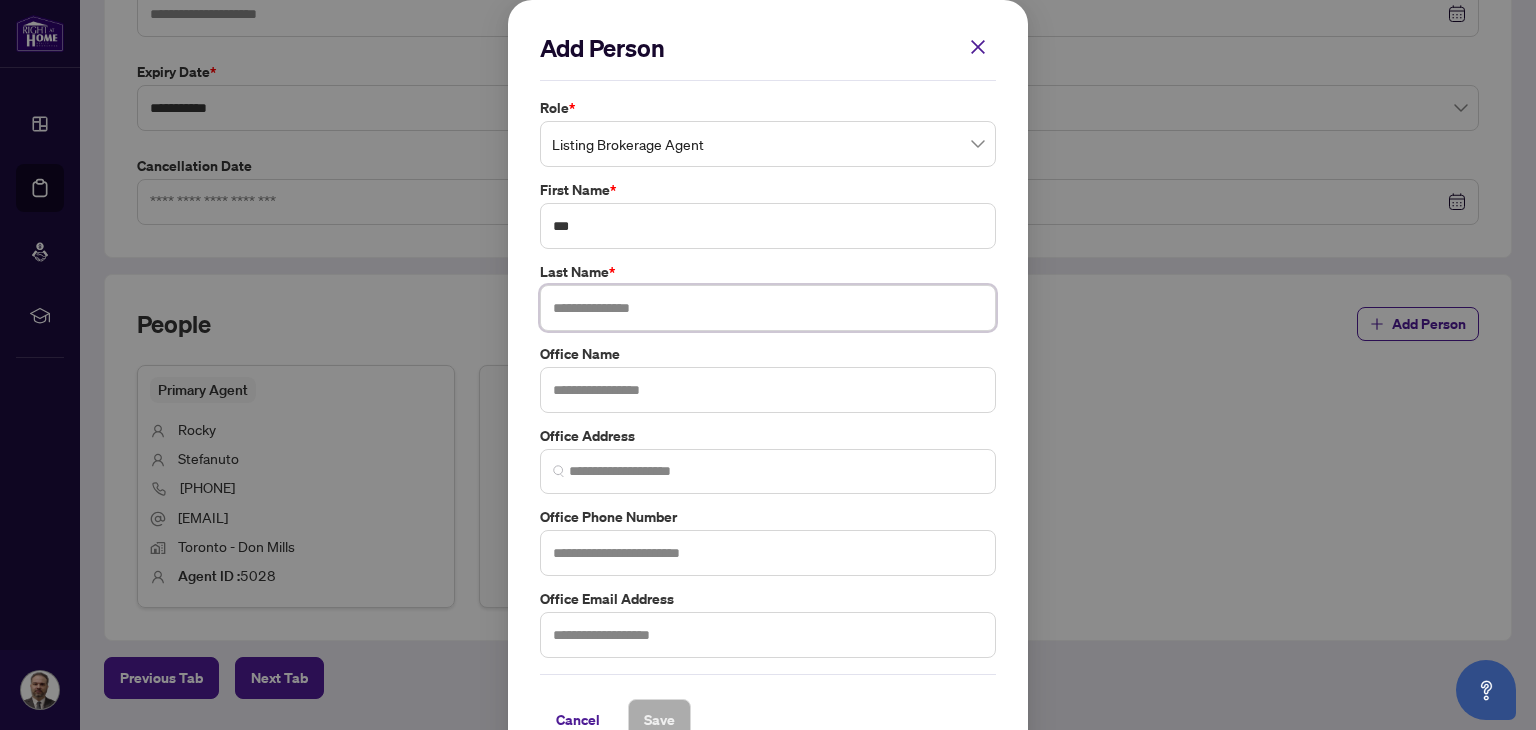 click at bounding box center (768, 308) 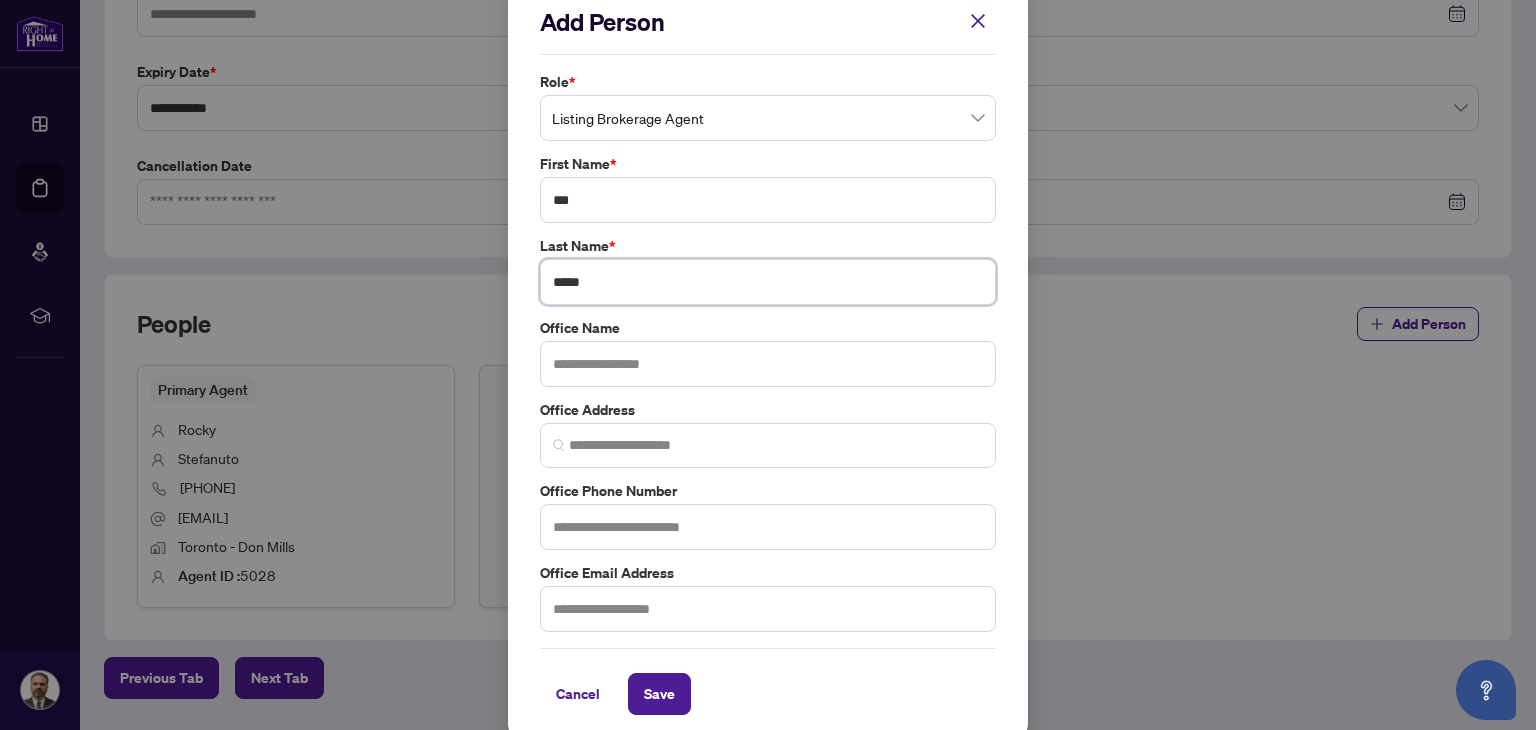 scroll, scrollTop: 40, scrollLeft: 0, axis: vertical 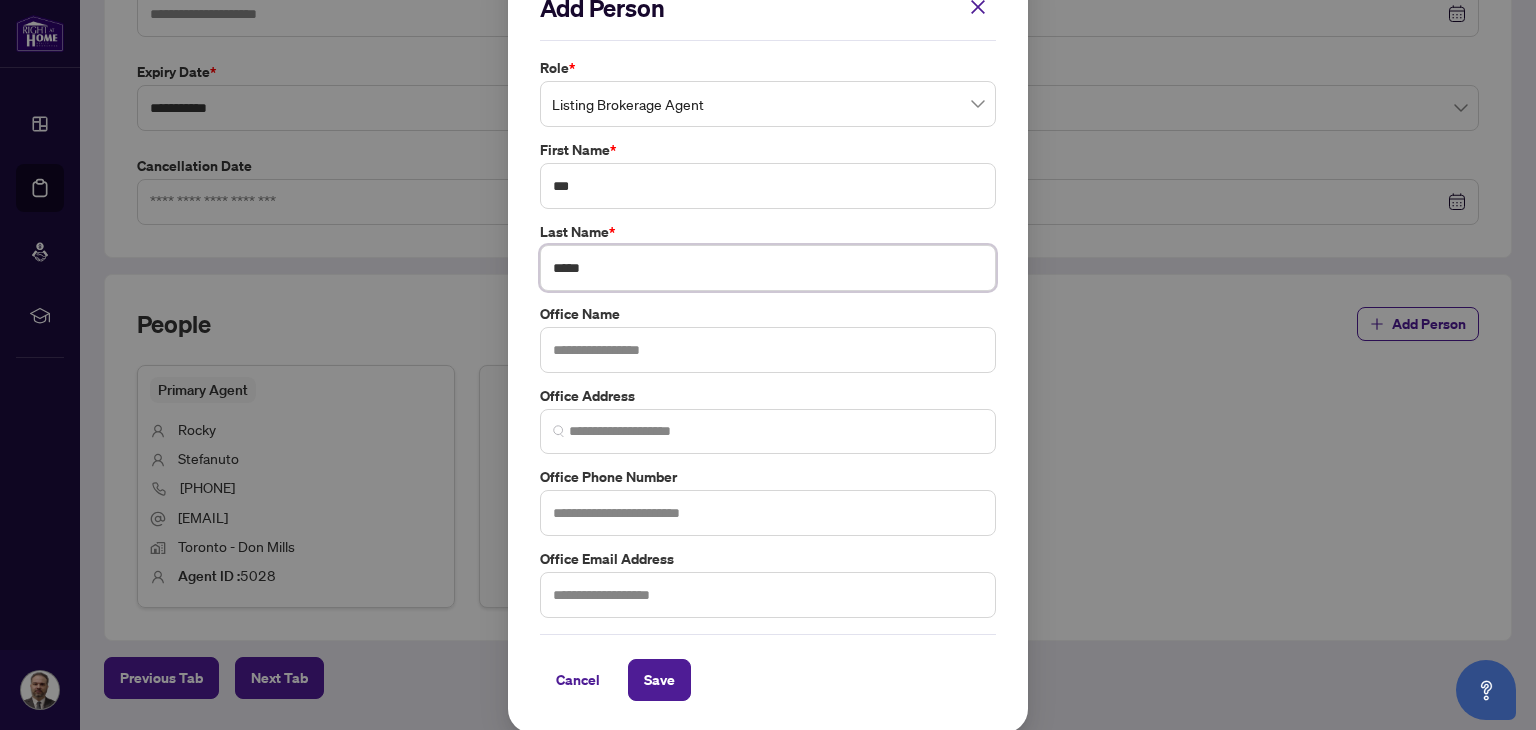 type on "*****" 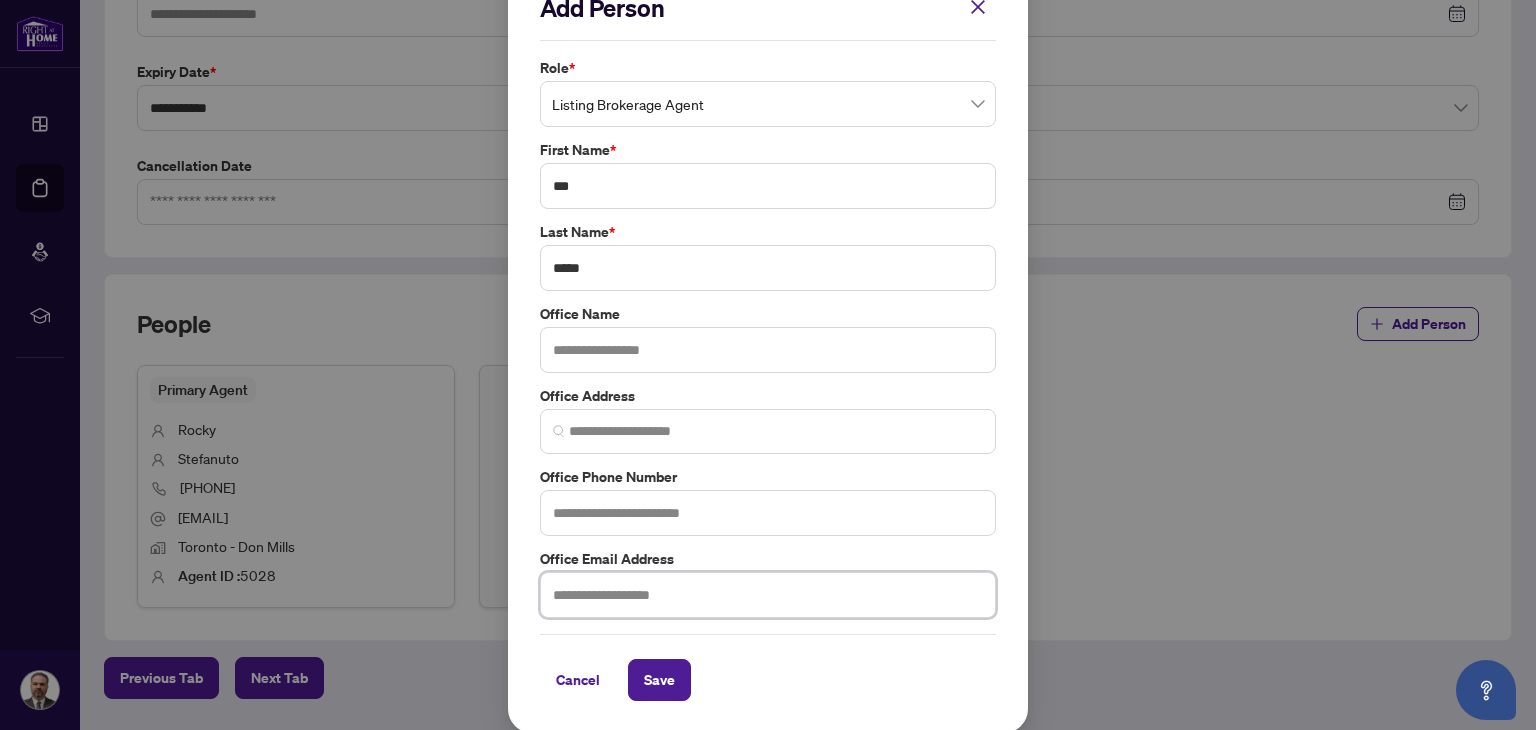 click at bounding box center (768, 595) 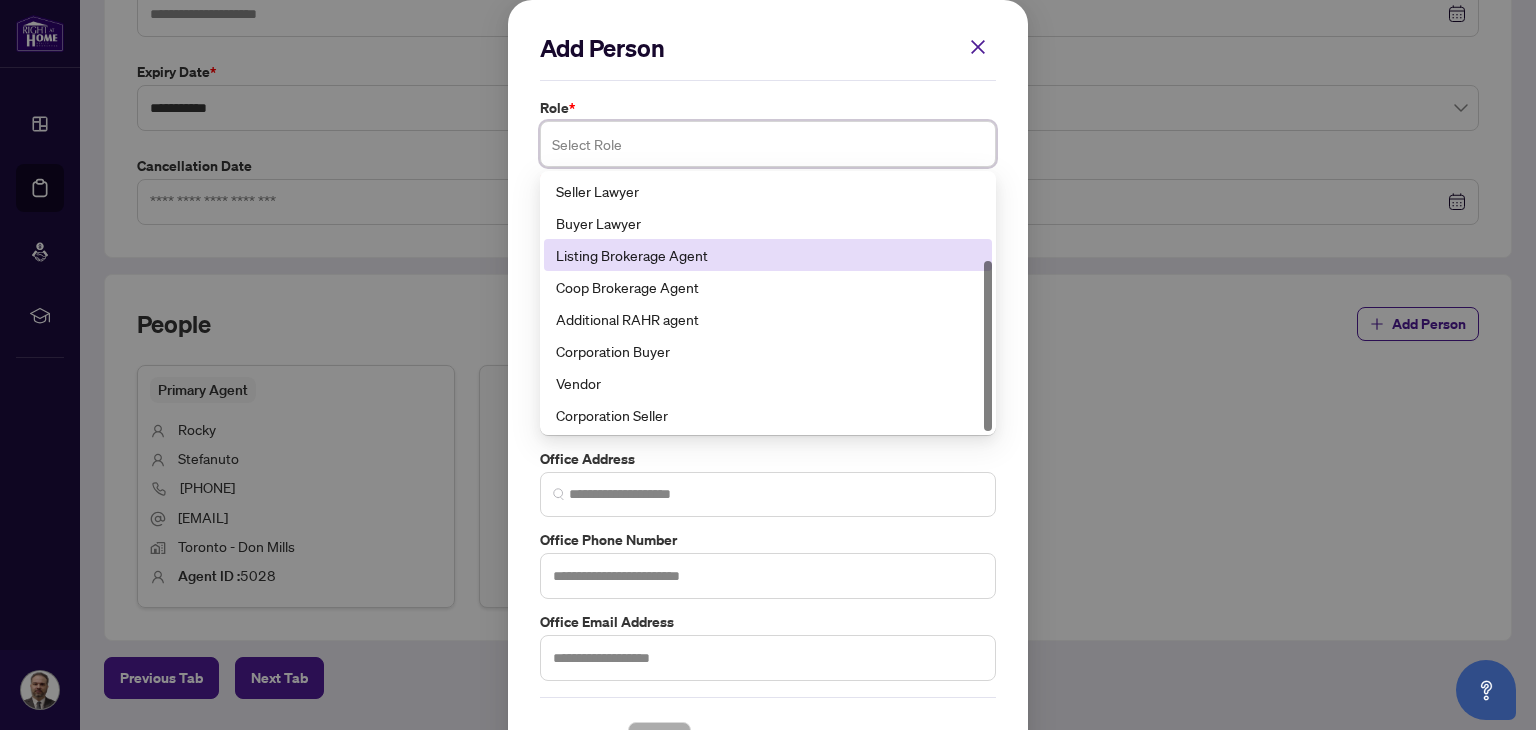 click at bounding box center (768, 144) 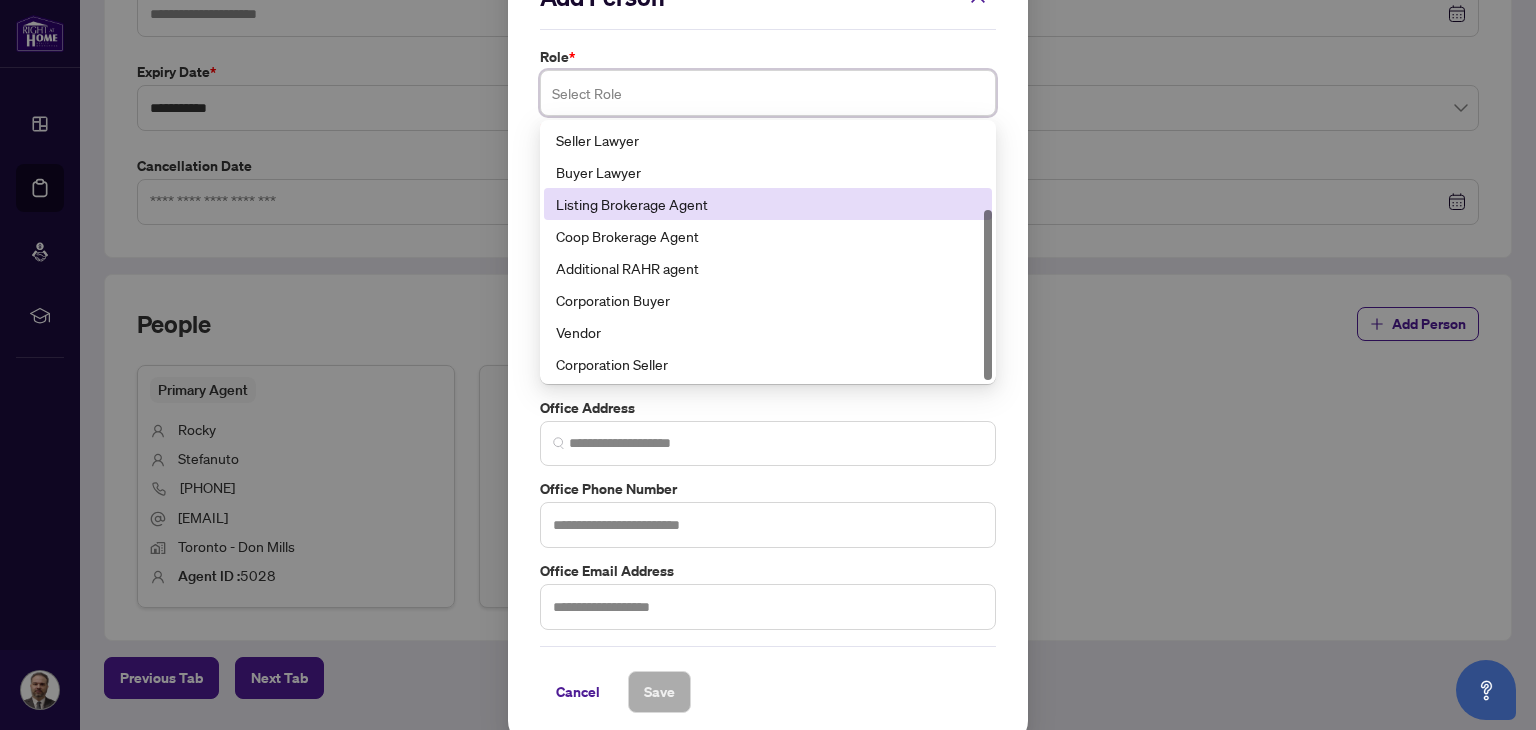 scroll, scrollTop: 62, scrollLeft: 0, axis: vertical 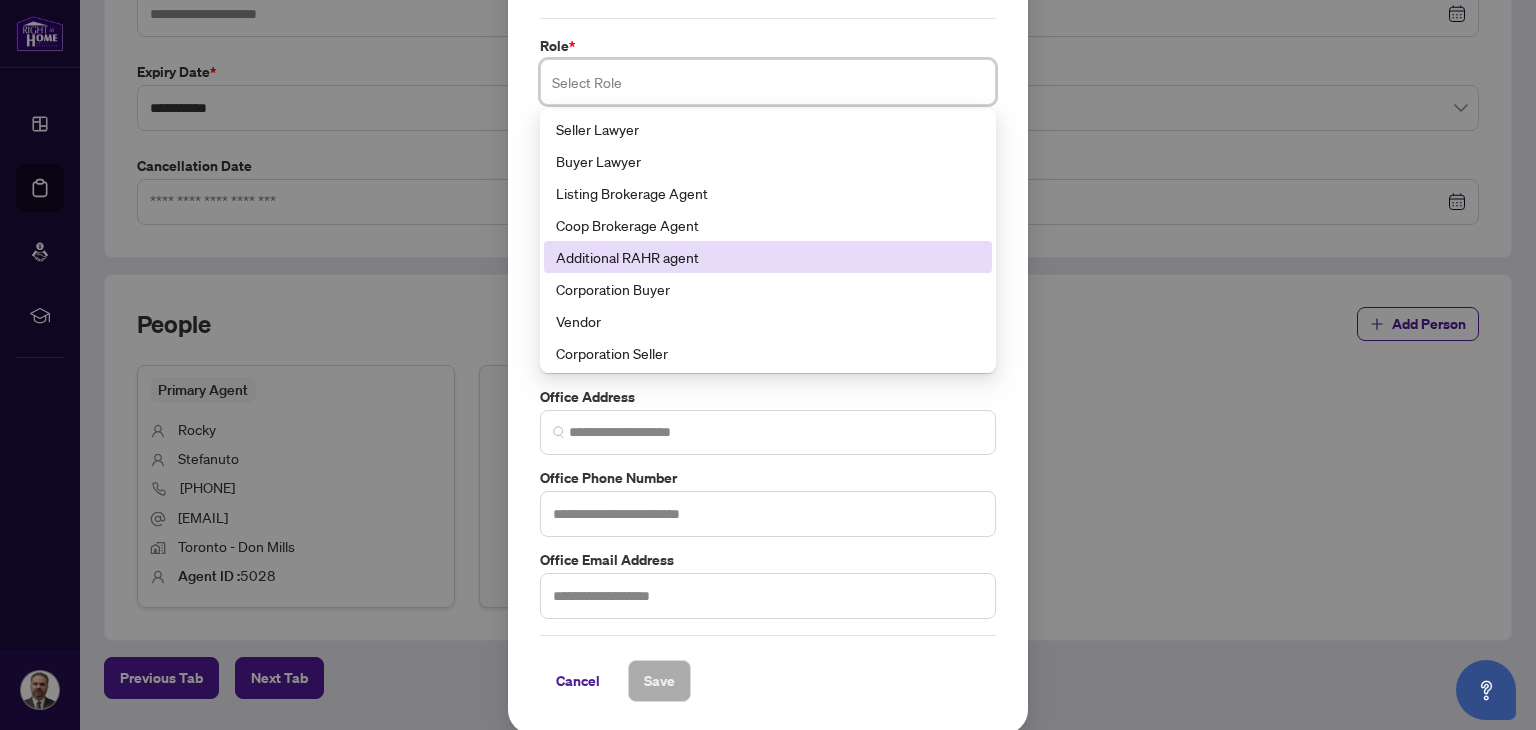 click on "Additional RAHR agent" at bounding box center (768, 257) 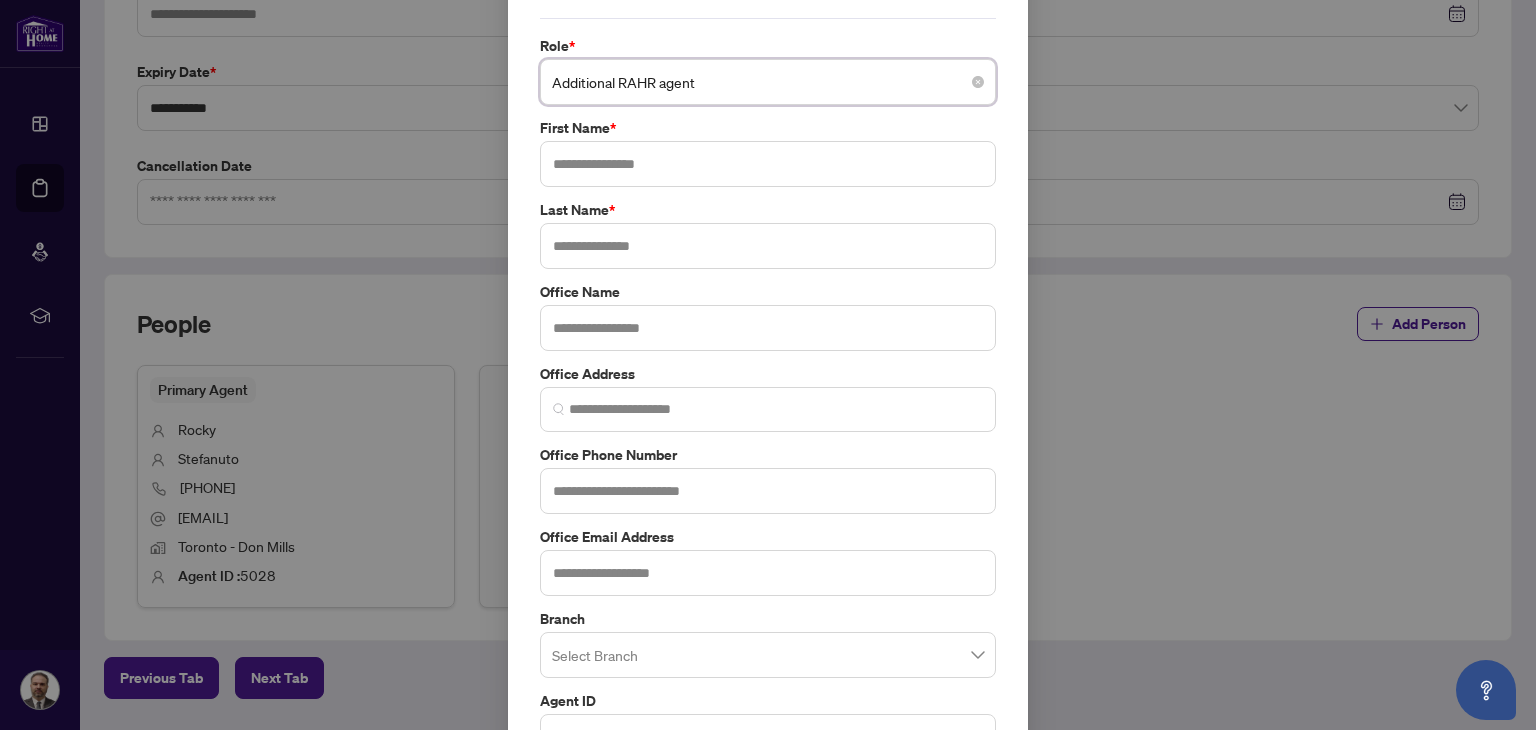 scroll, scrollTop: 62, scrollLeft: 0, axis: vertical 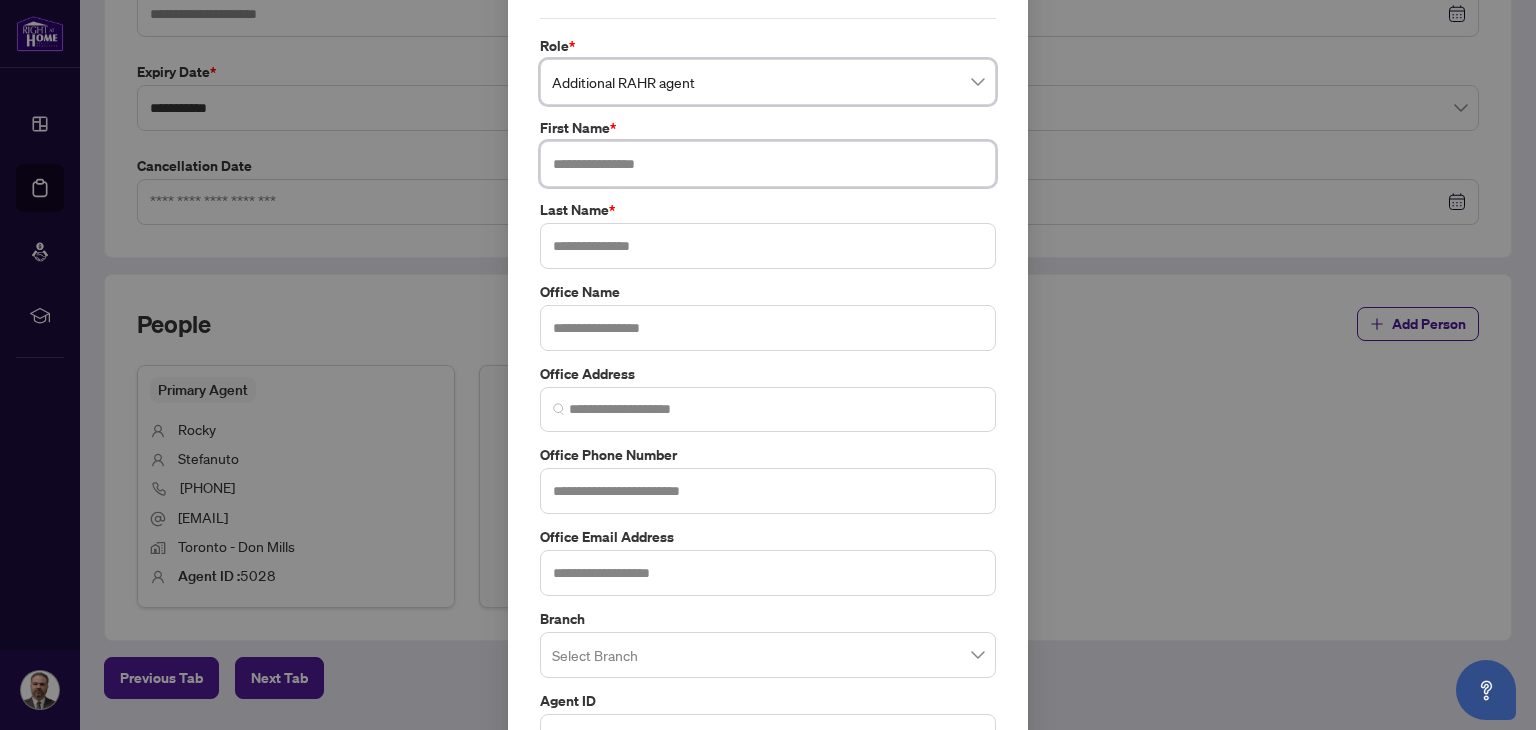 click at bounding box center (768, 164) 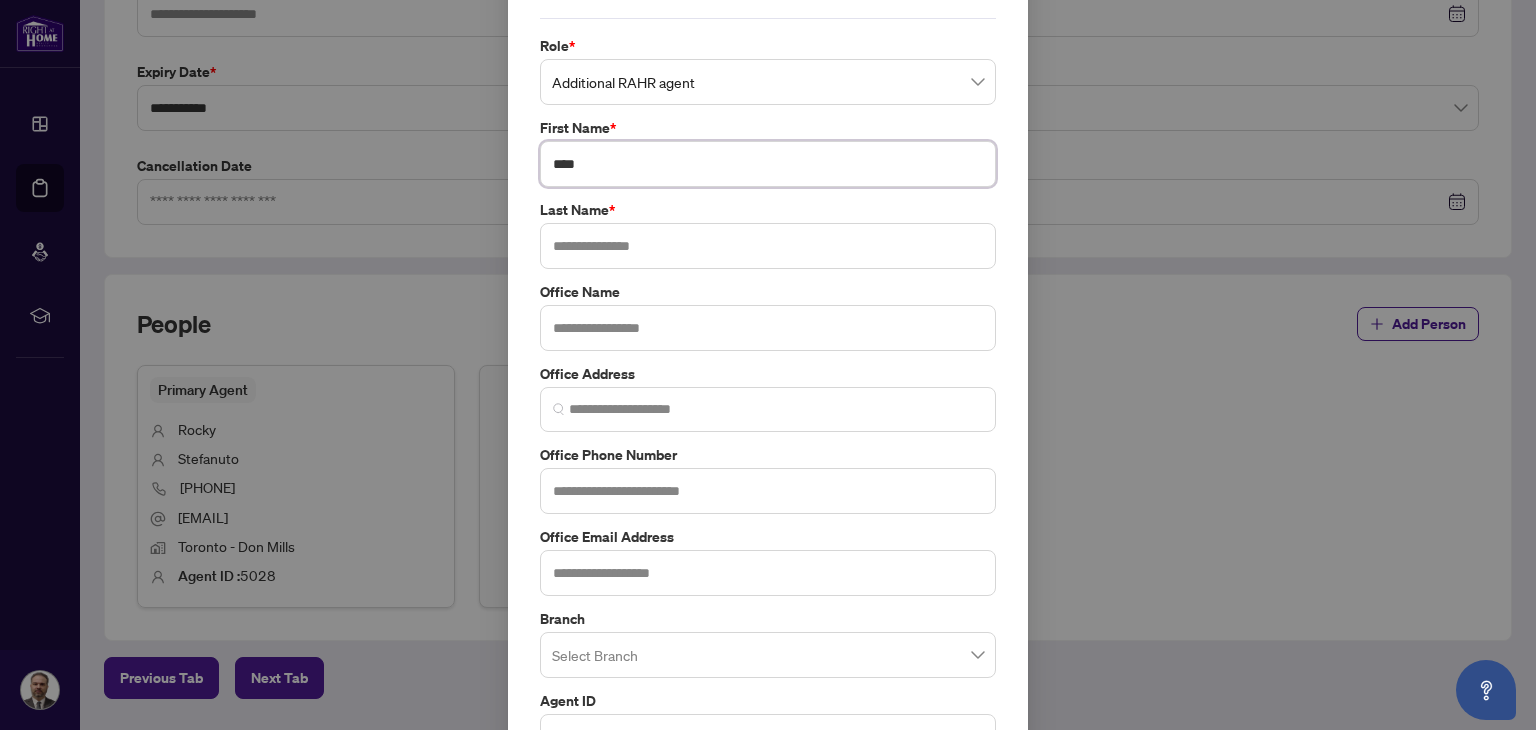 type on "***" 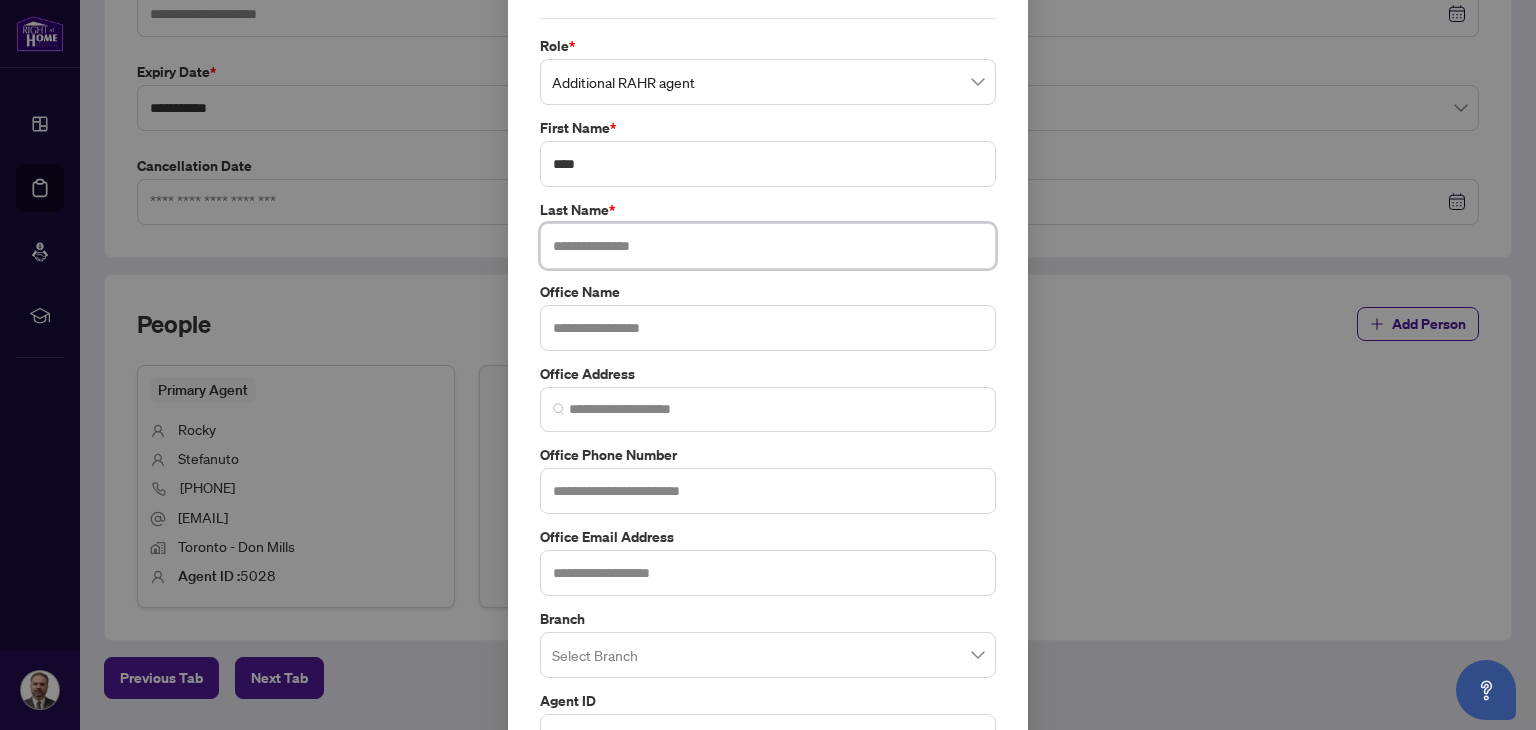 click at bounding box center [768, 246] 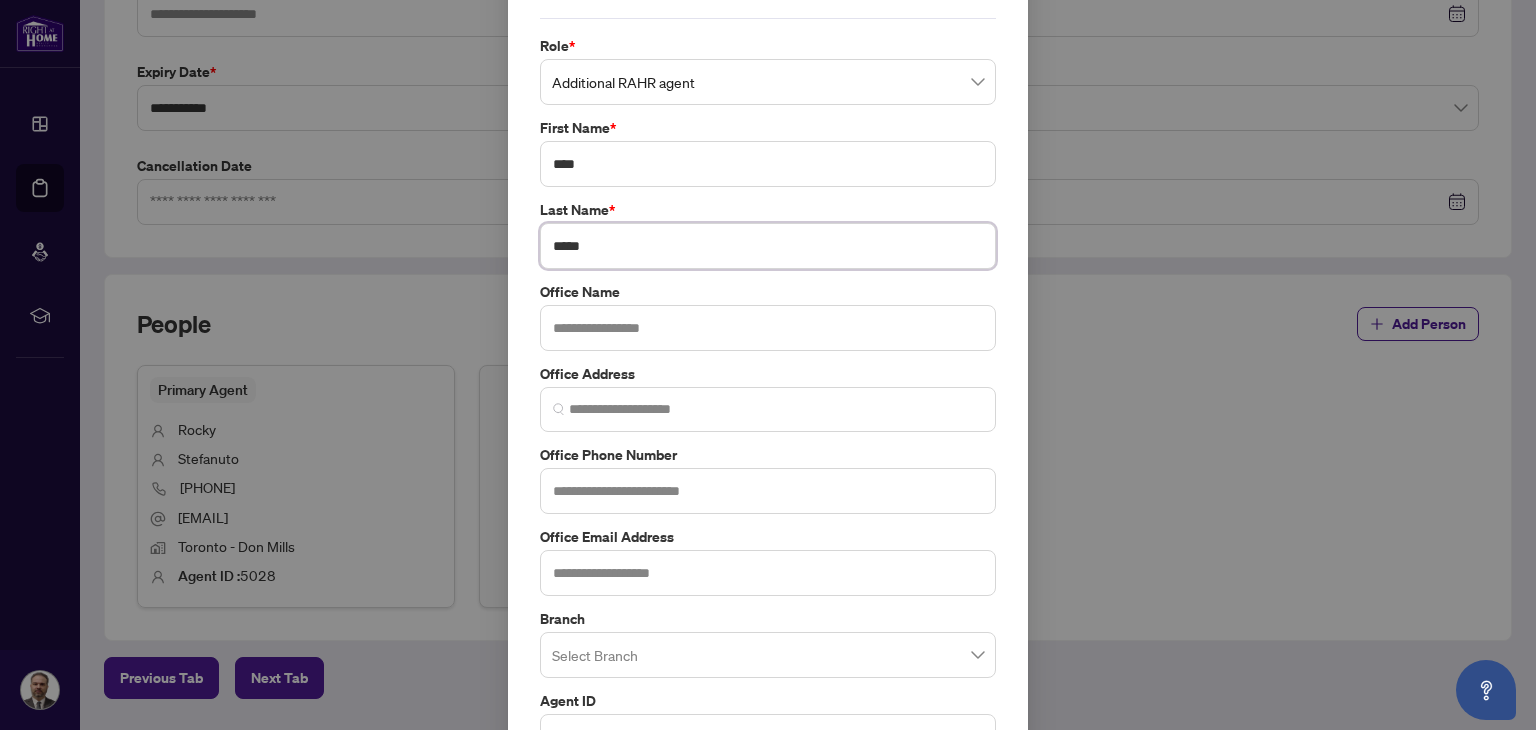 type on "*****" 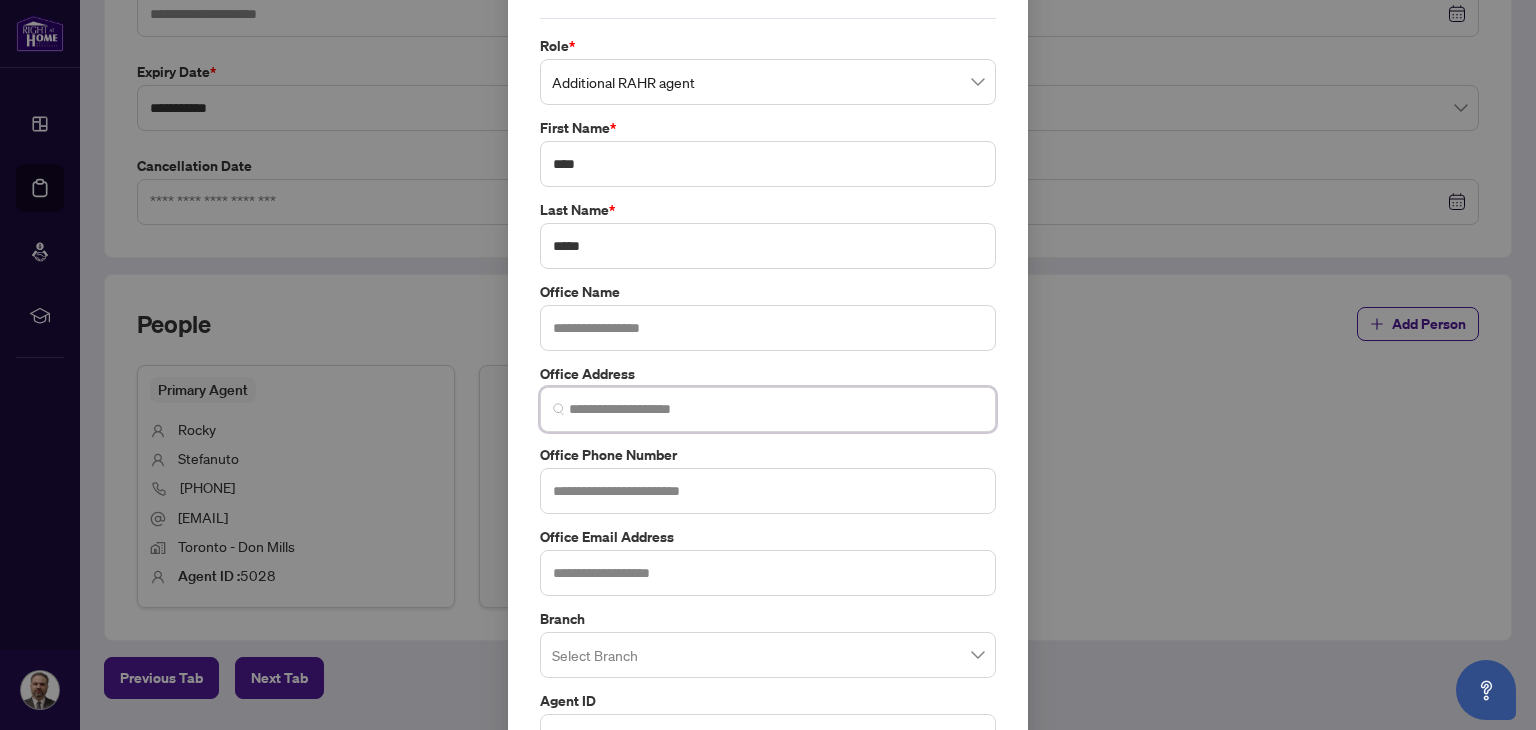 click at bounding box center (776, 409) 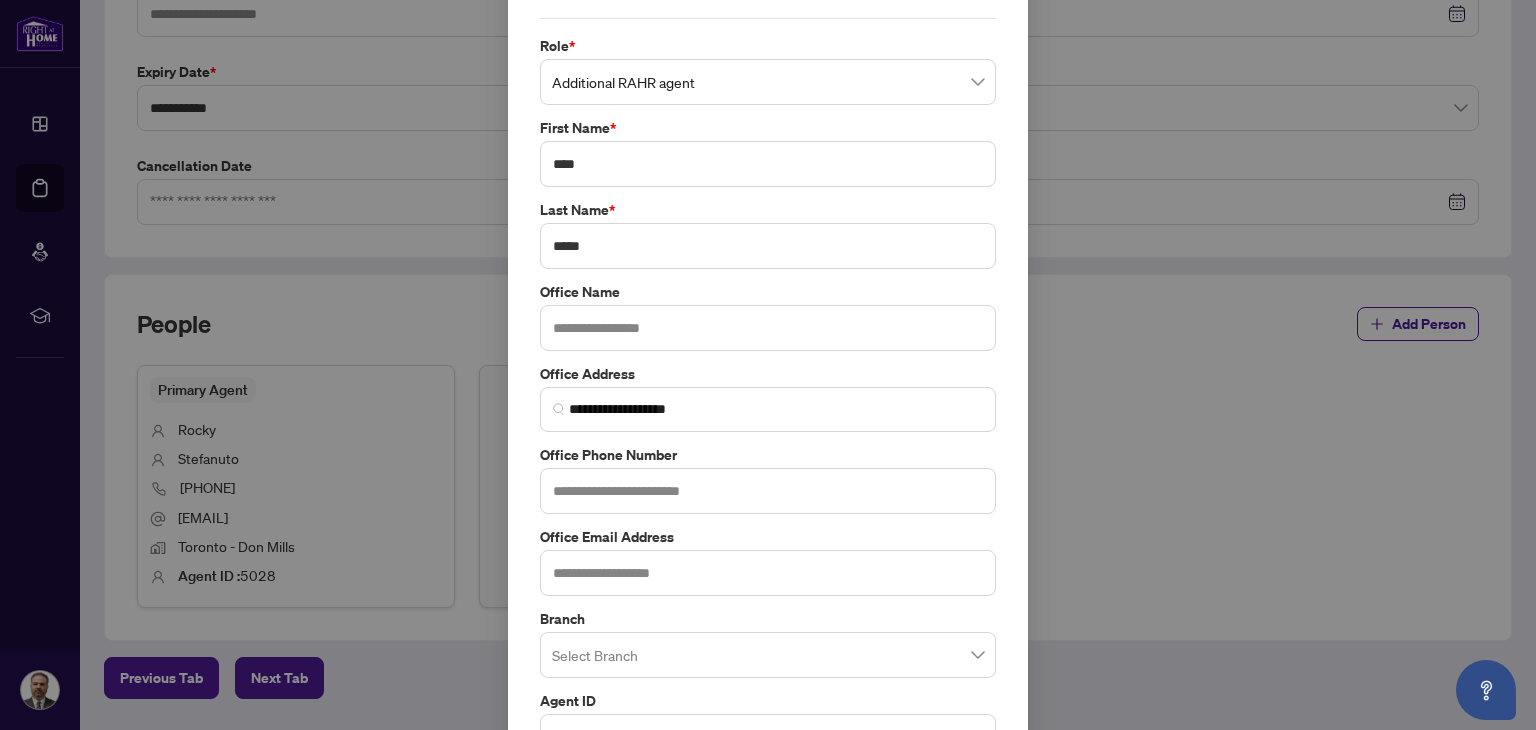 click on "Office Address" at bounding box center [768, 374] 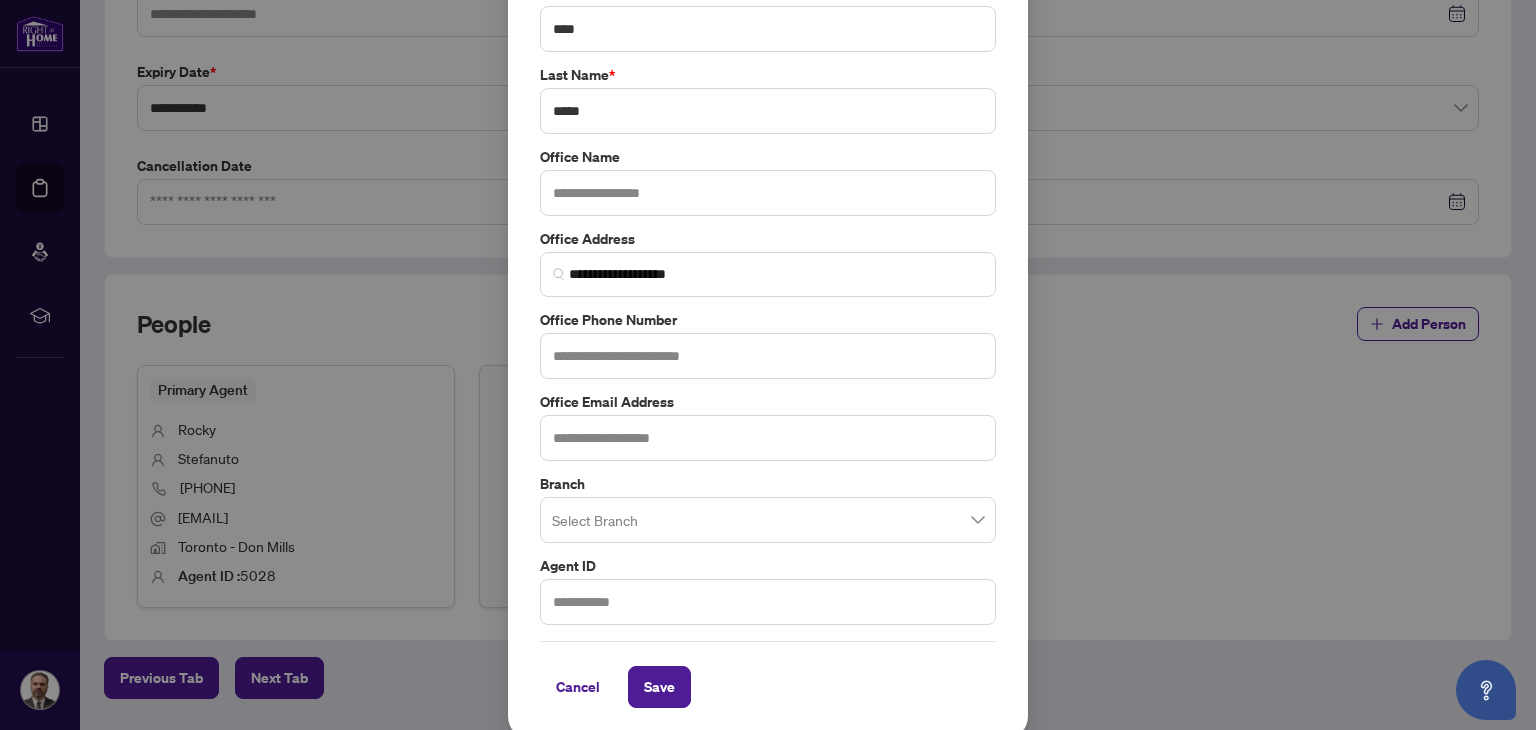 scroll, scrollTop: 203, scrollLeft: 0, axis: vertical 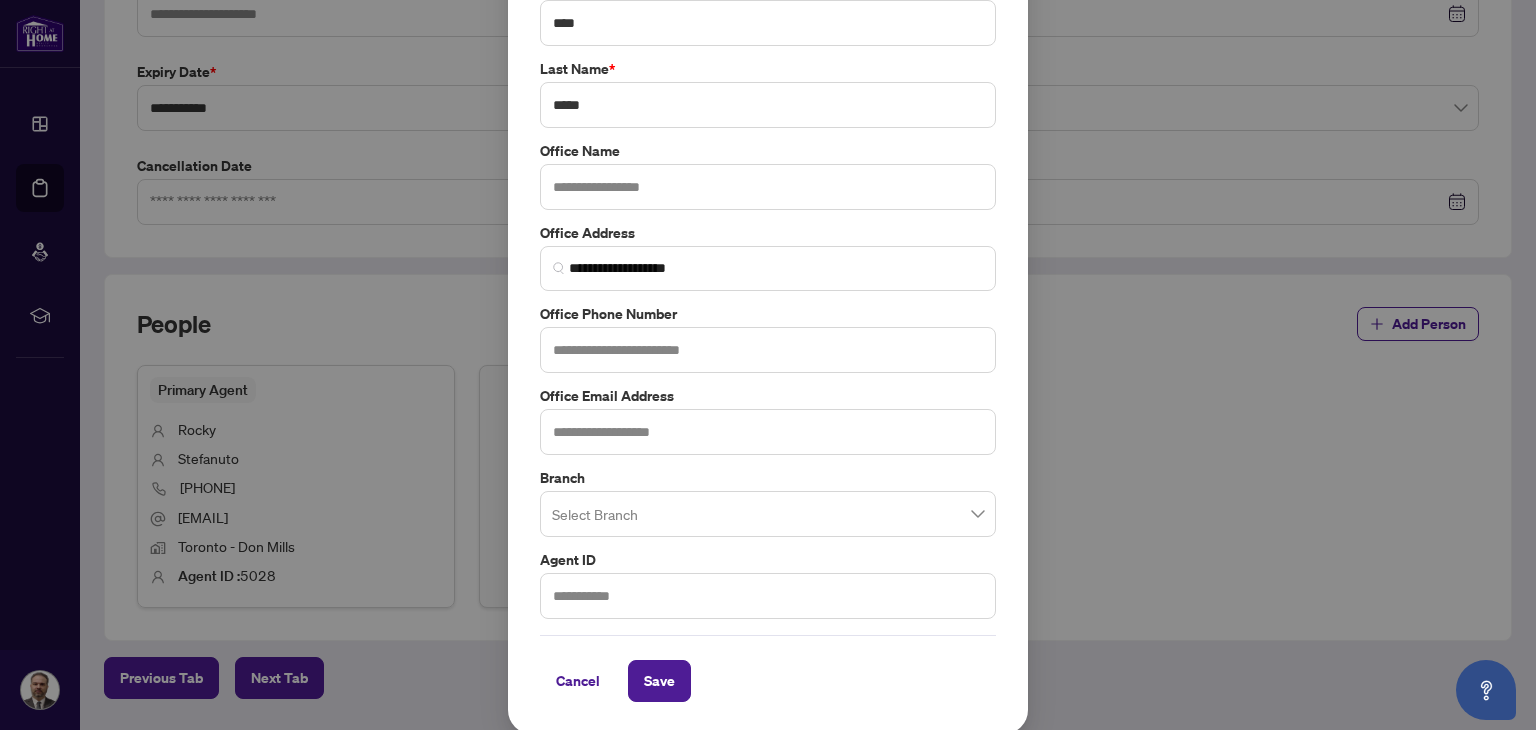 click at bounding box center (768, 514) 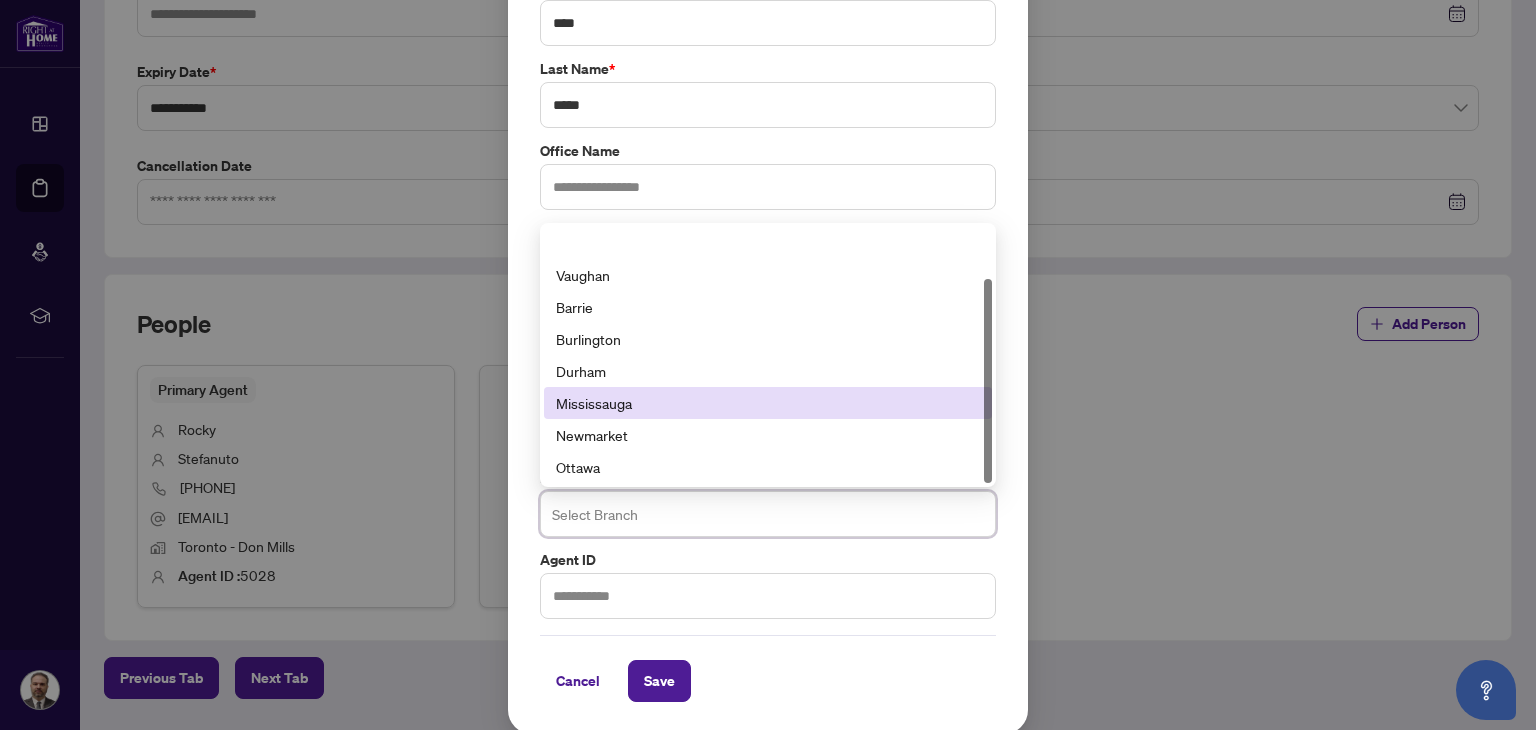 scroll, scrollTop: 64, scrollLeft: 0, axis: vertical 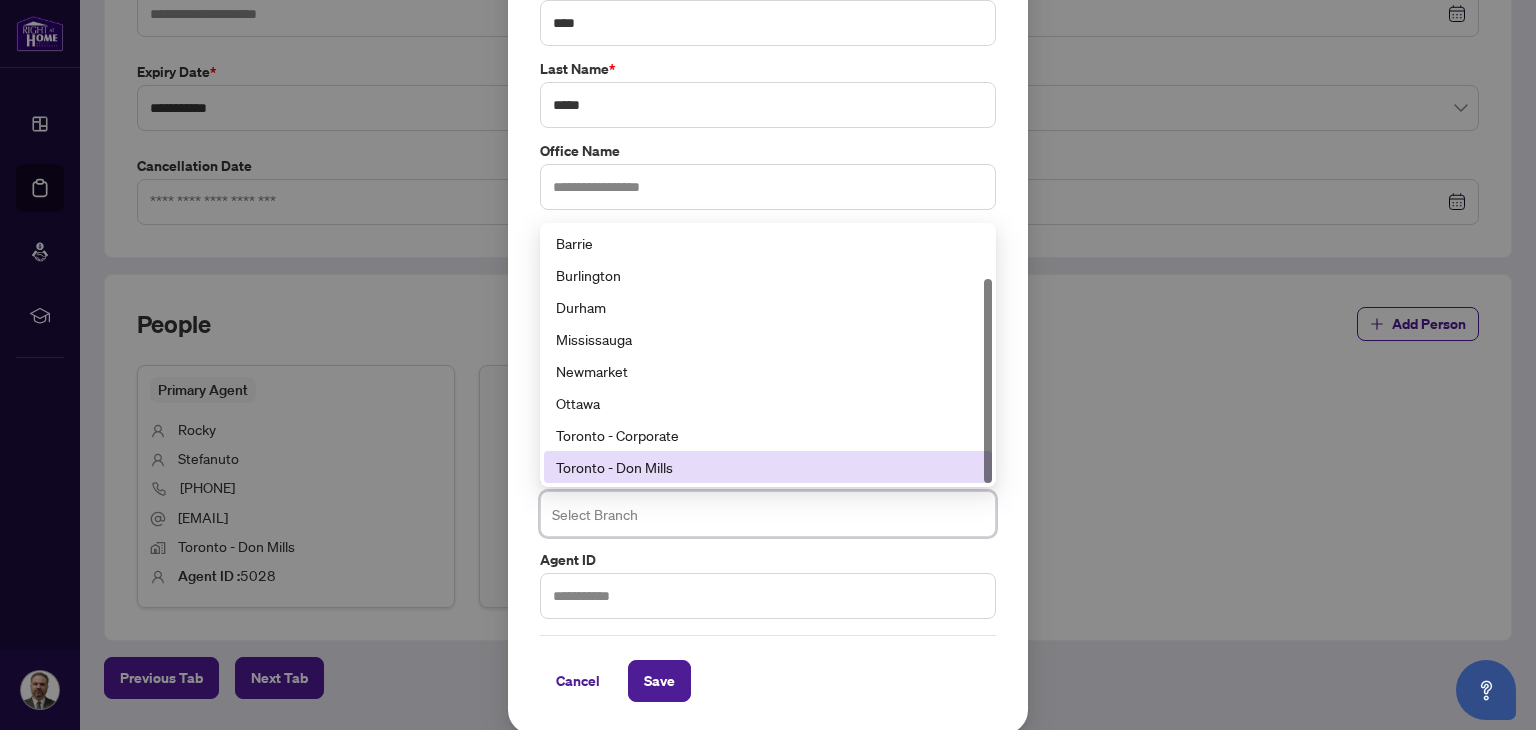 click on "Toronto - Don Mills" at bounding box center (768, 467) 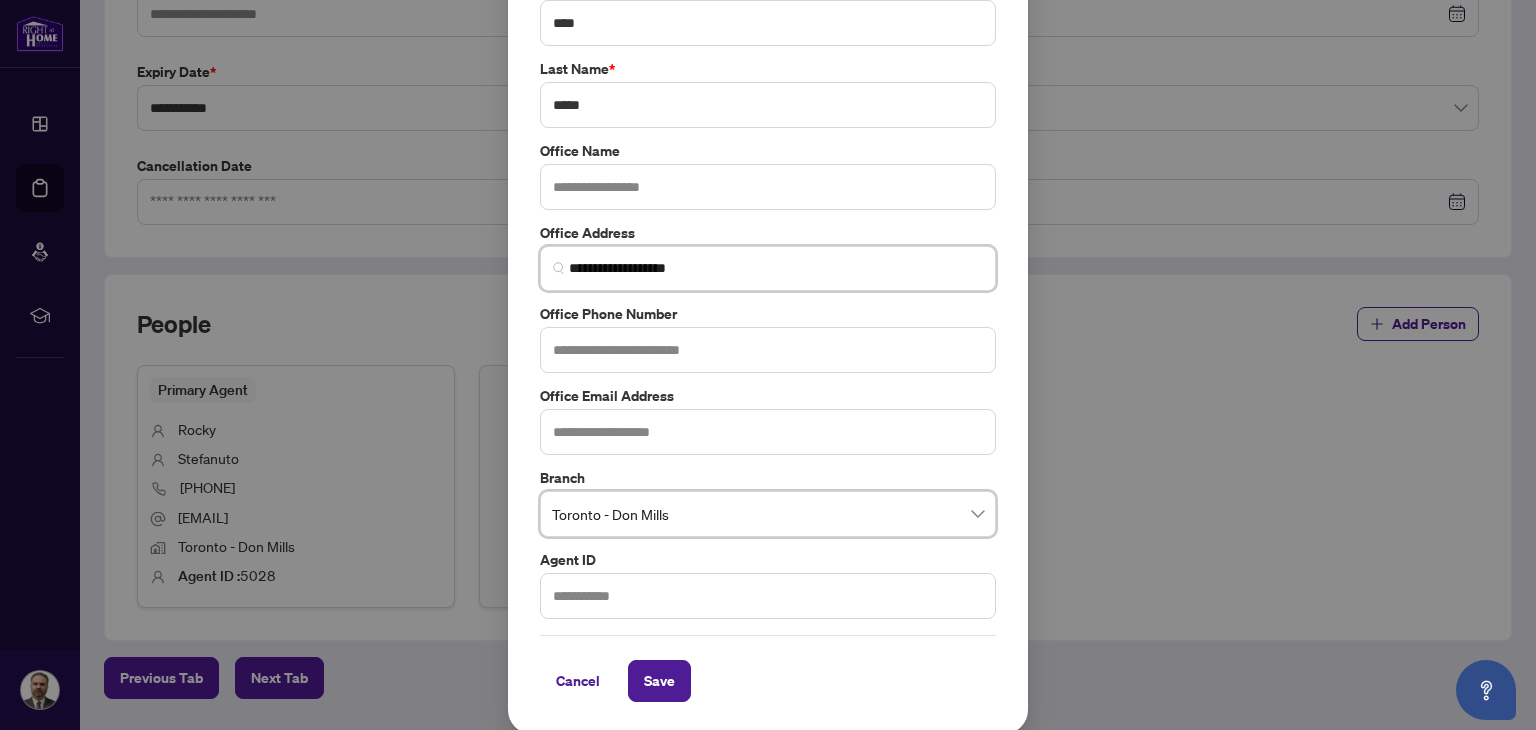 click on "**********" at bounding box center [776, 268] 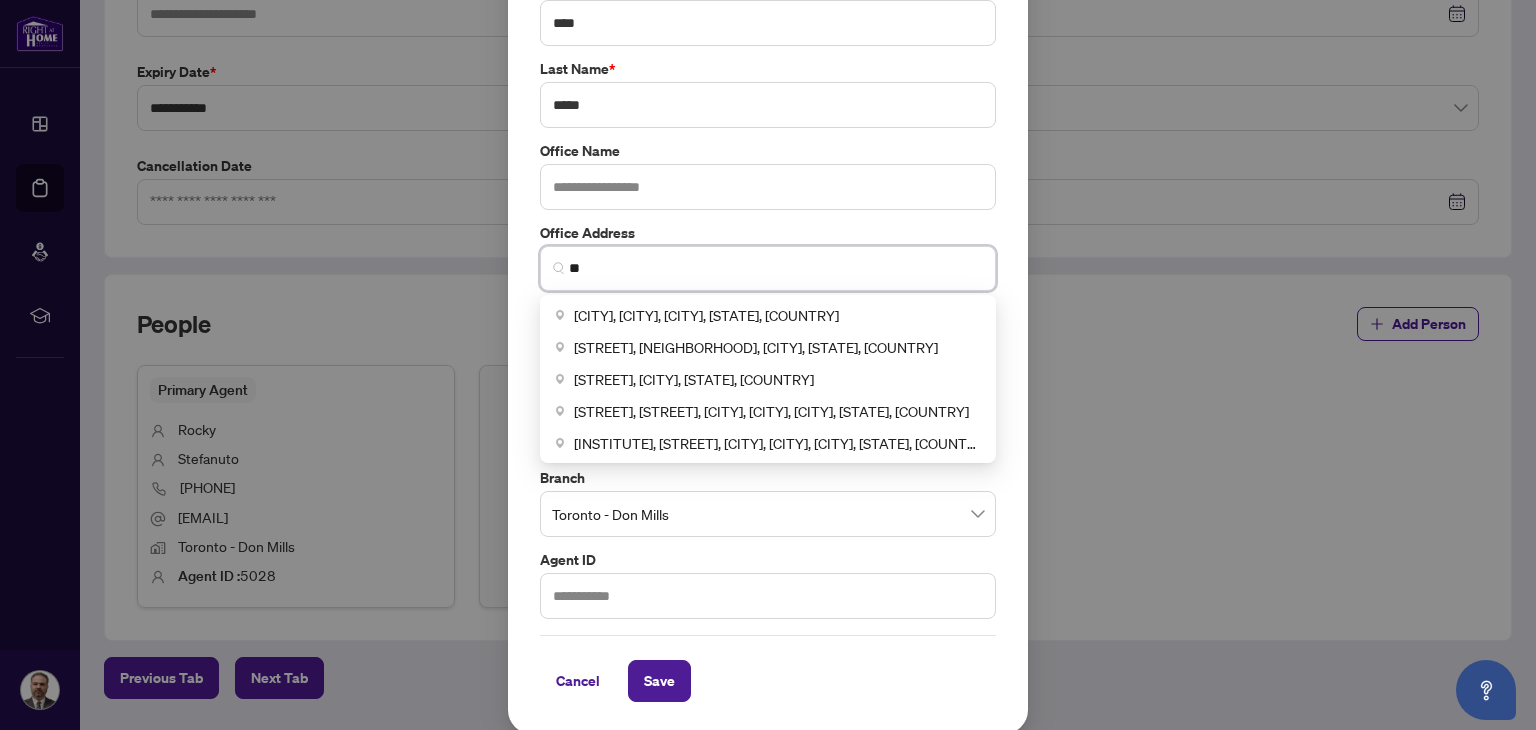 type on "*" 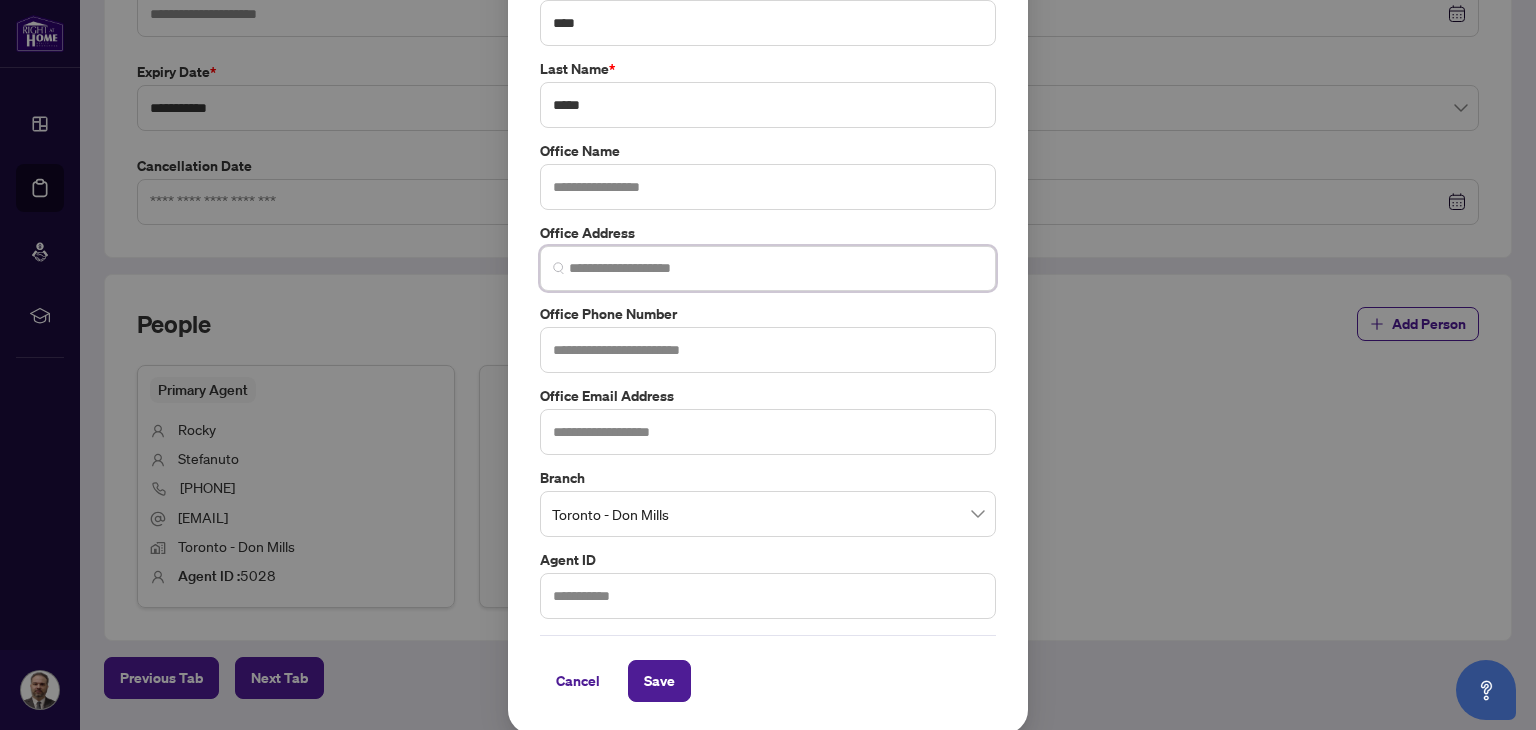type 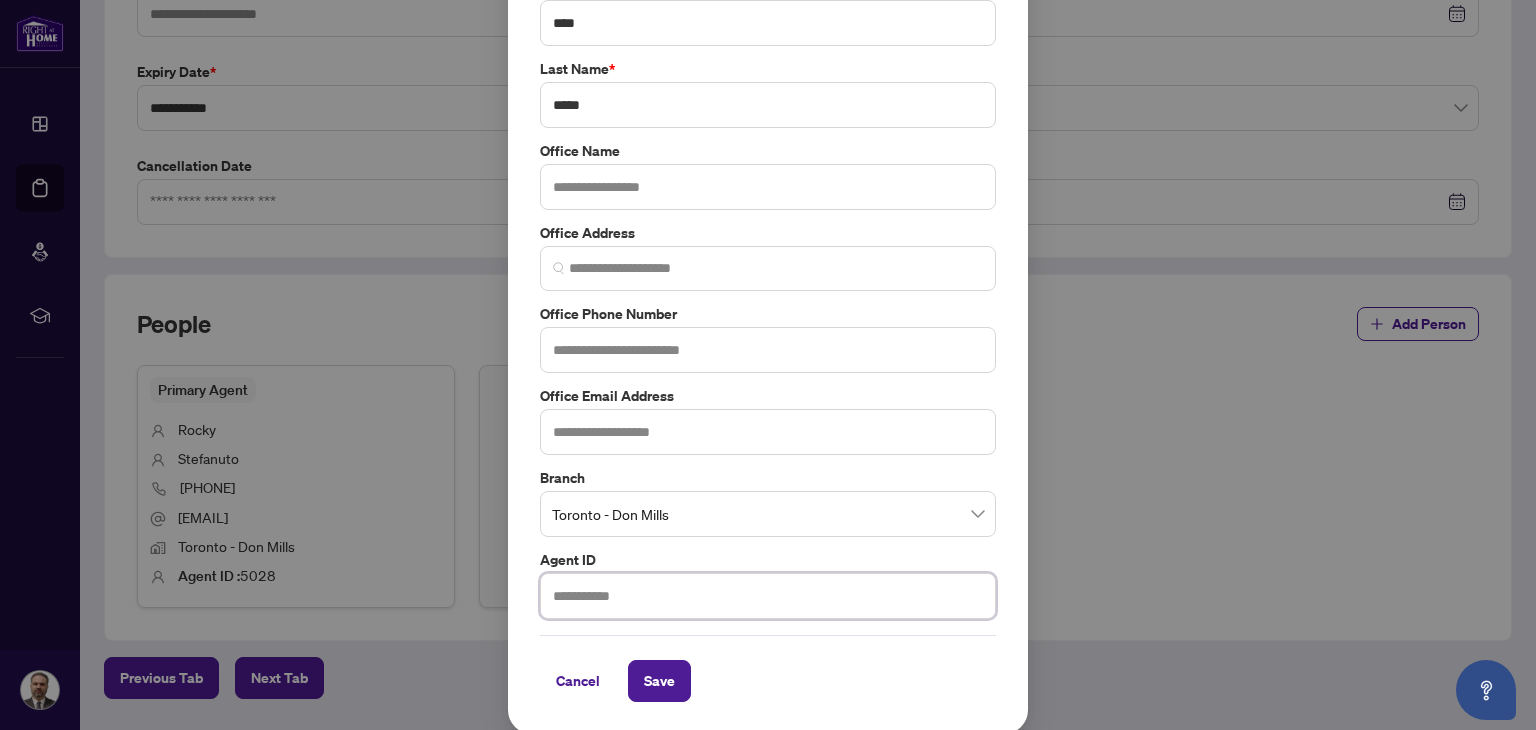 click at bounding box center [768, 596] 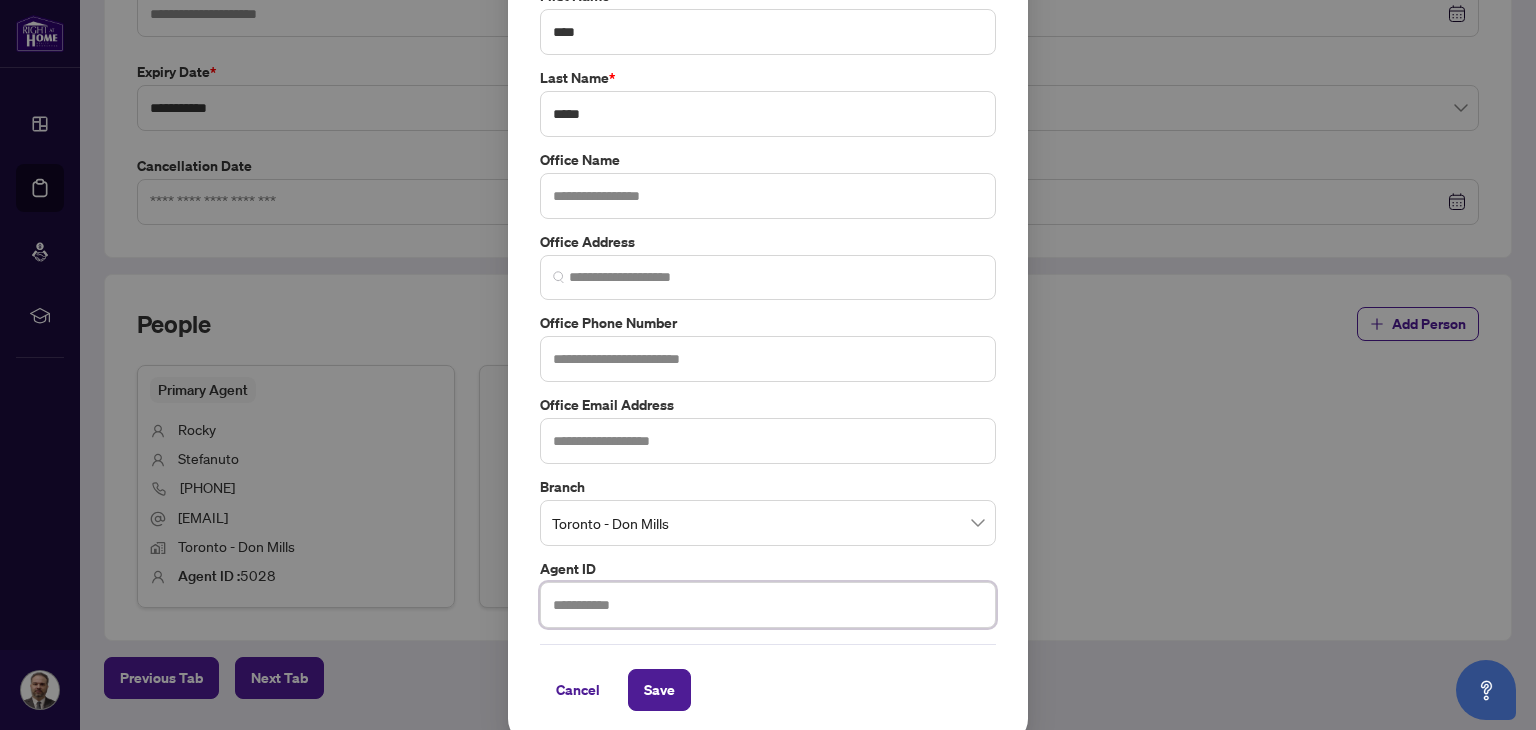 scroll, scrollTop: 203, scrollLeft: 0, axis: vertical 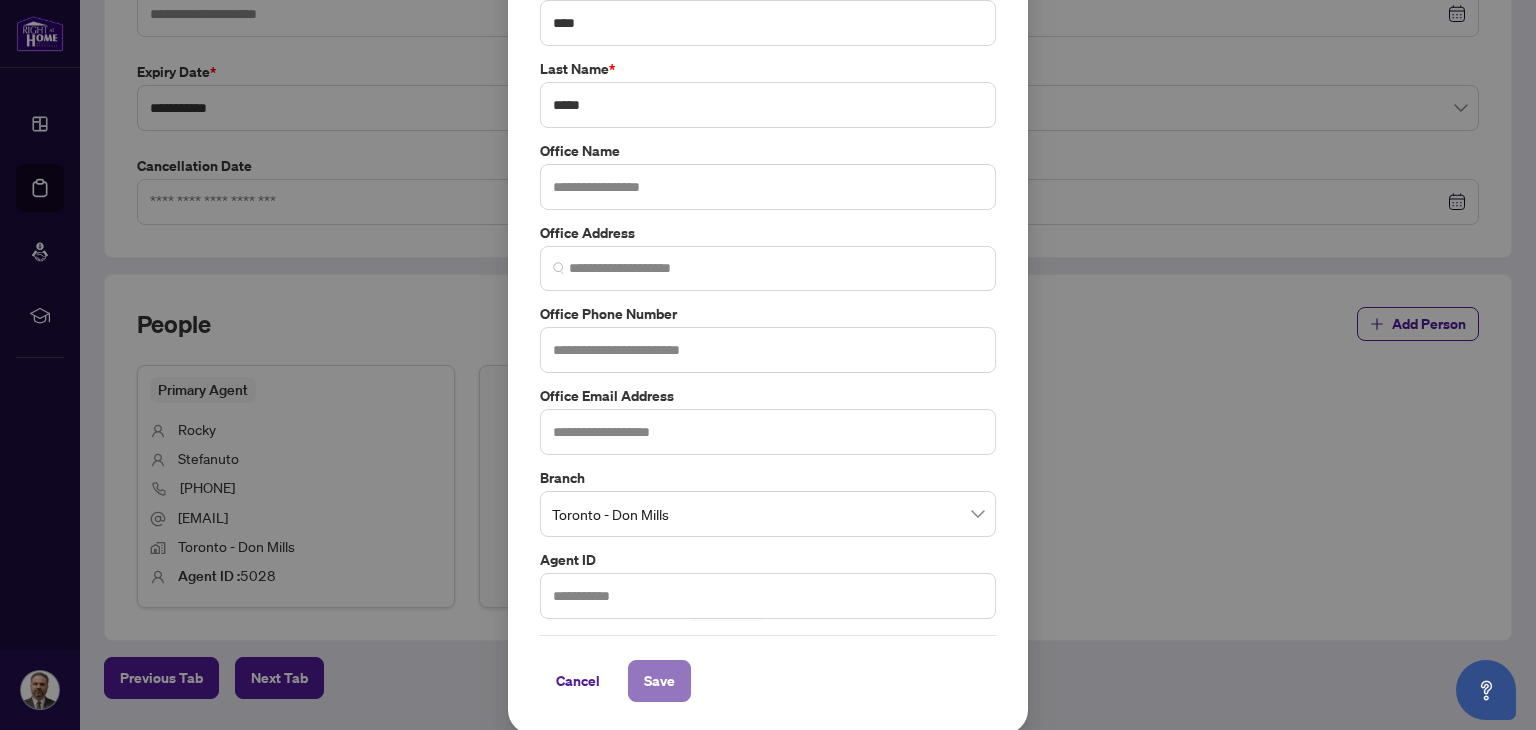 click on "Save" at bounding box center (659, 681) 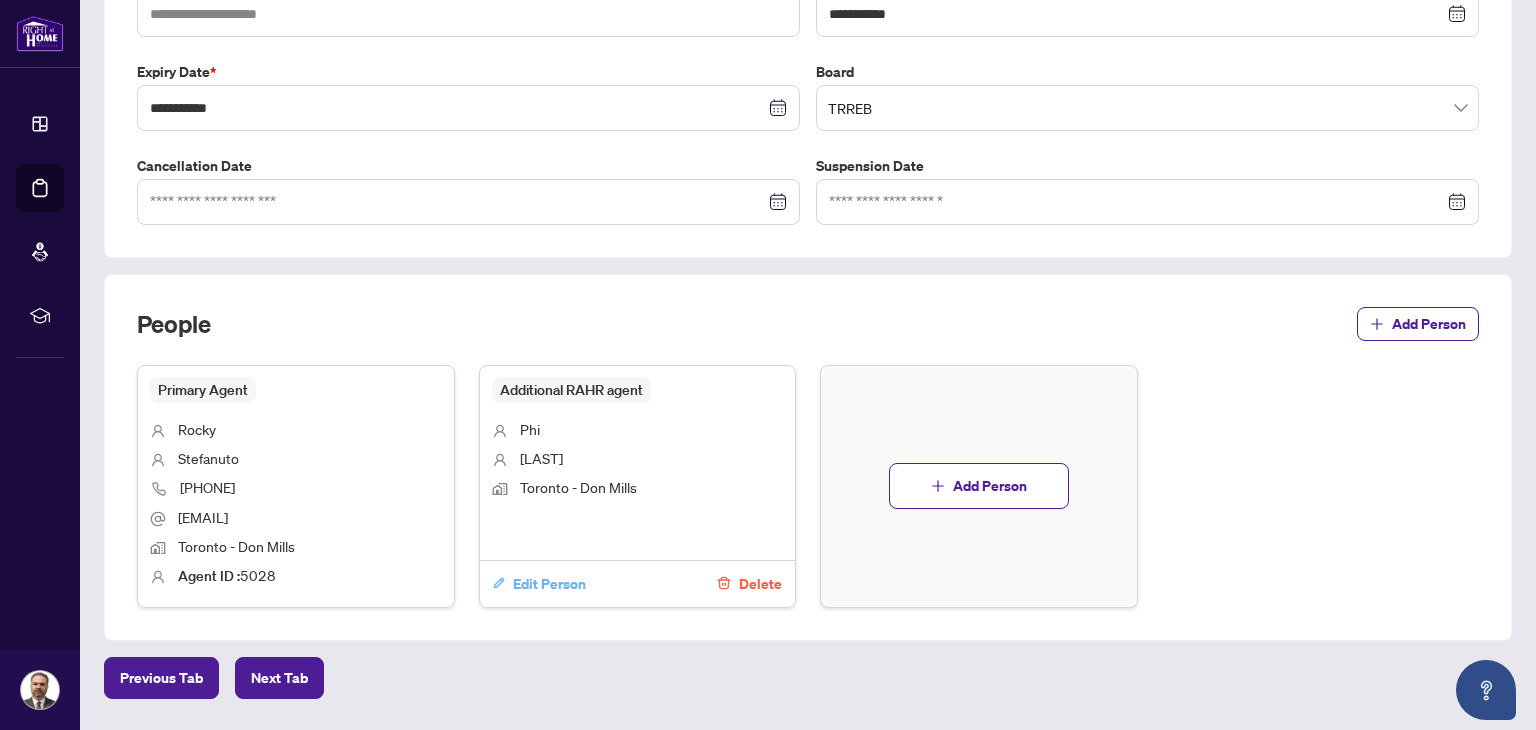 click on "Edit Person" at bounding box center [549, 584] 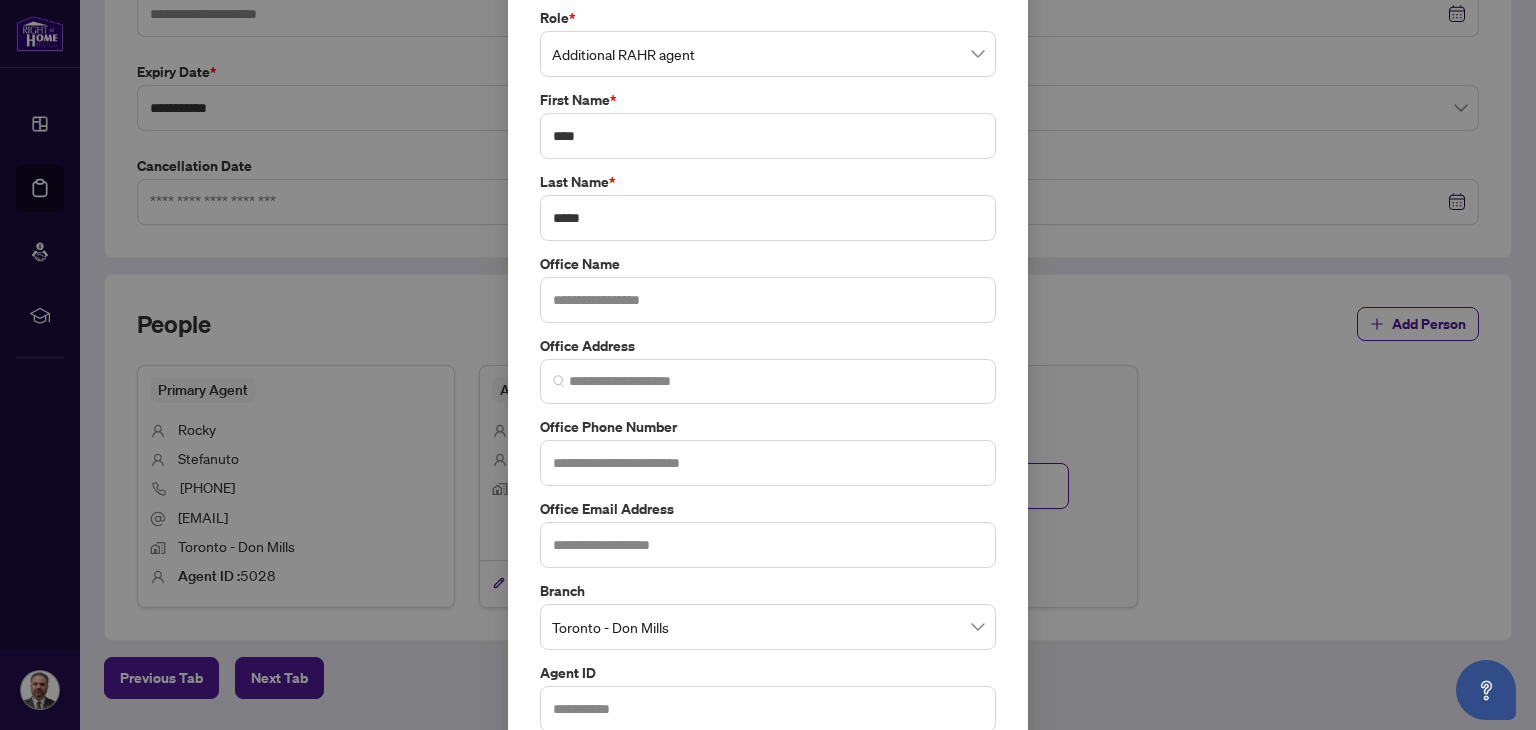 scroll, scrollTop: 200, scrollLeft: 0, axis: vertical 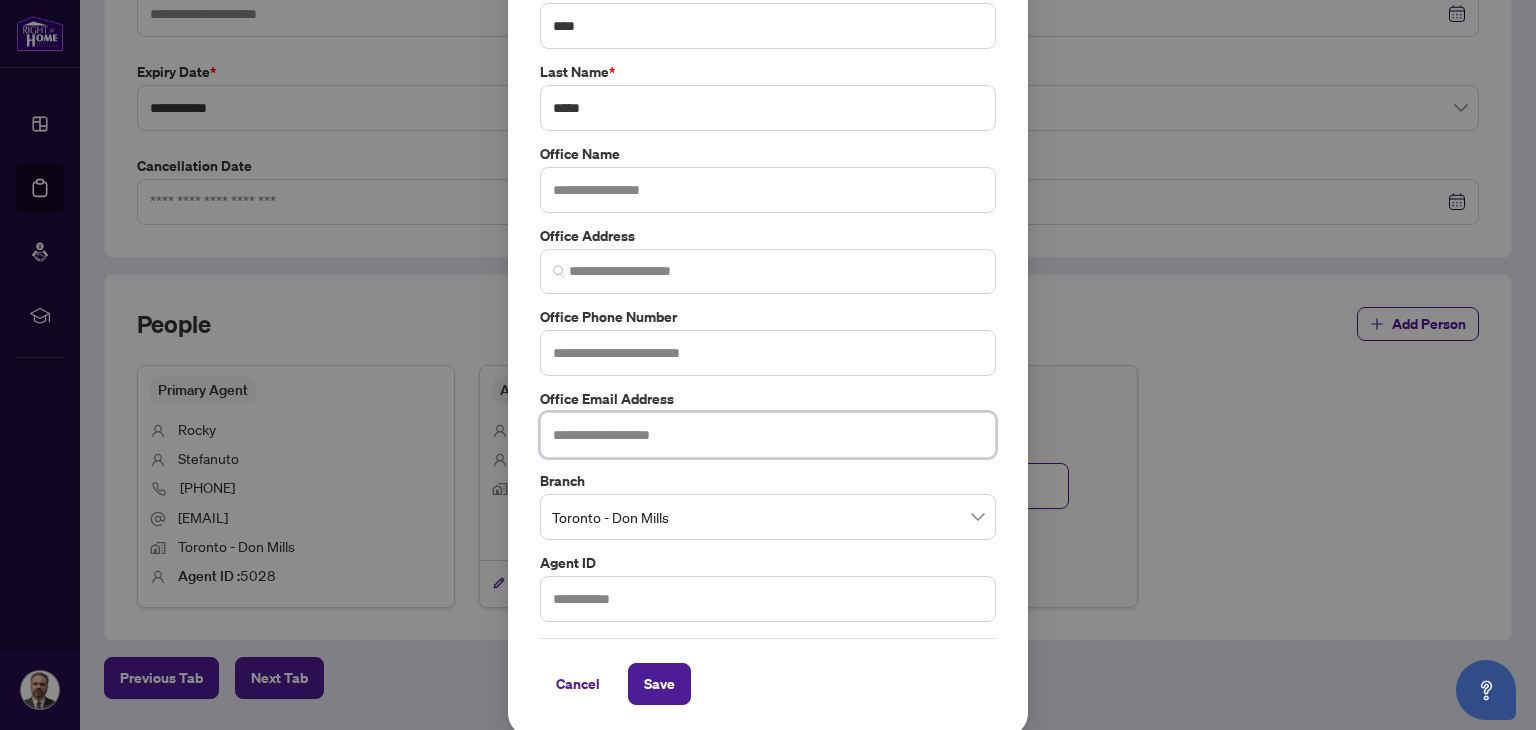 click at bounding box center (768, 435) 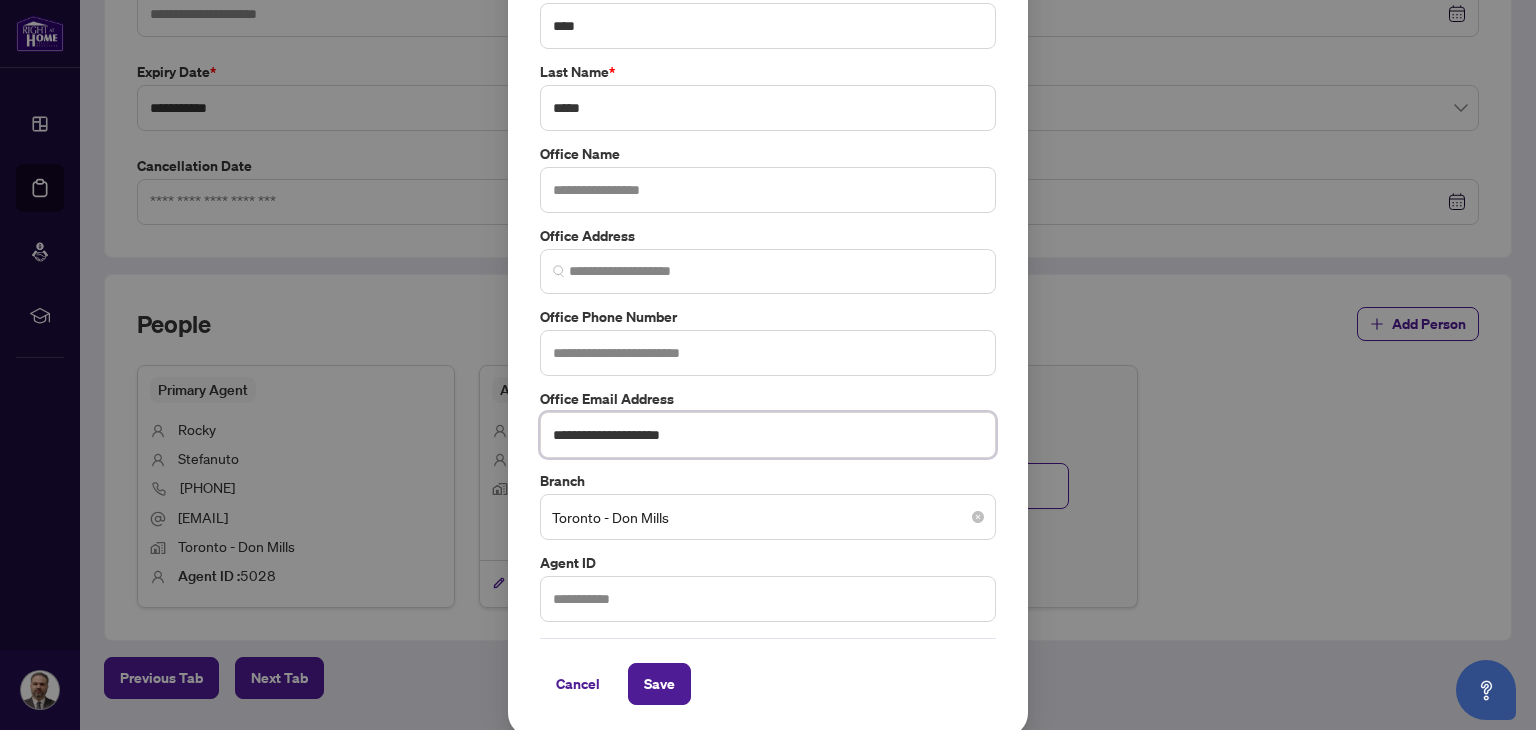 click on "Toronto - Don Mills" at bounding box center [768, 517] 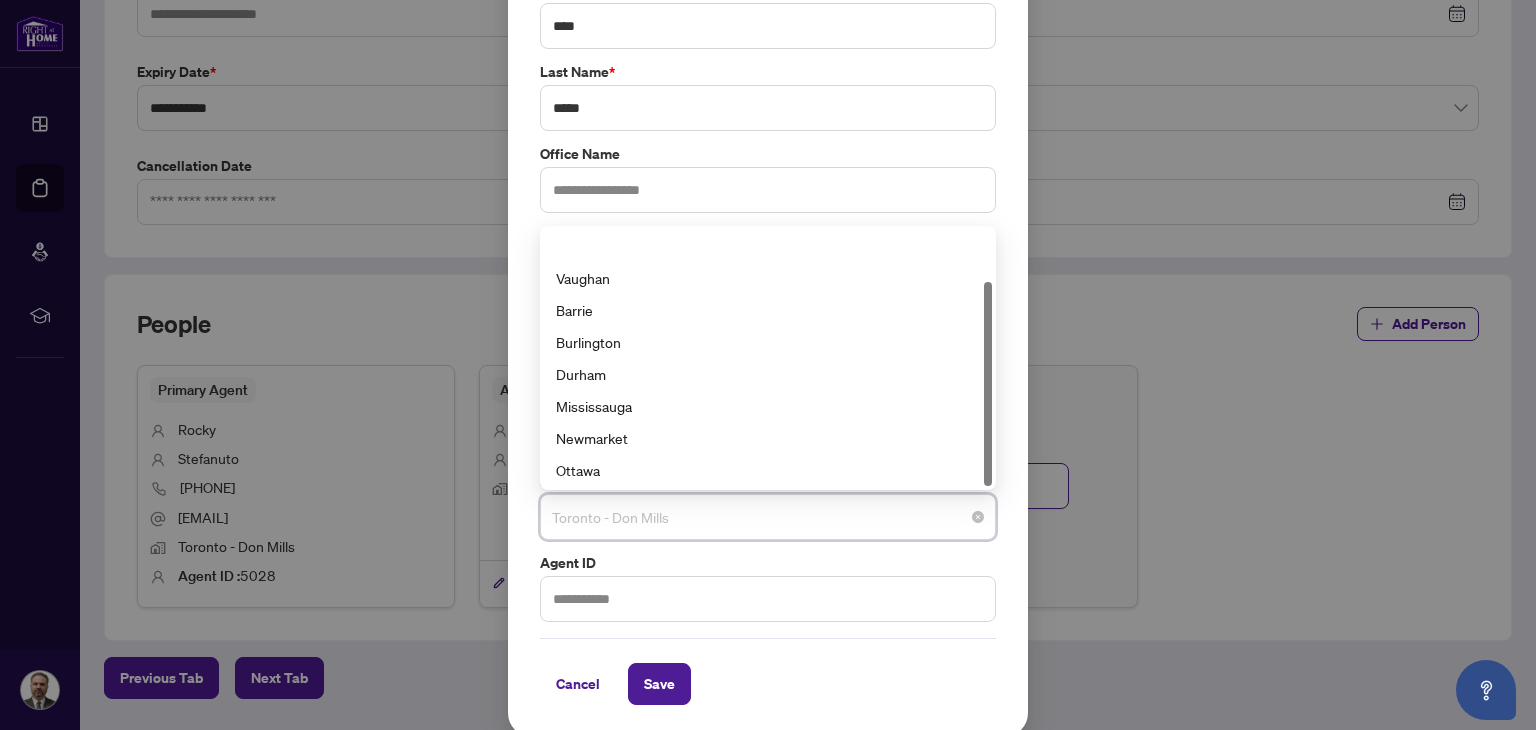 scroll, scrollTop: 64, scrollLeft: 0, axis: vertical 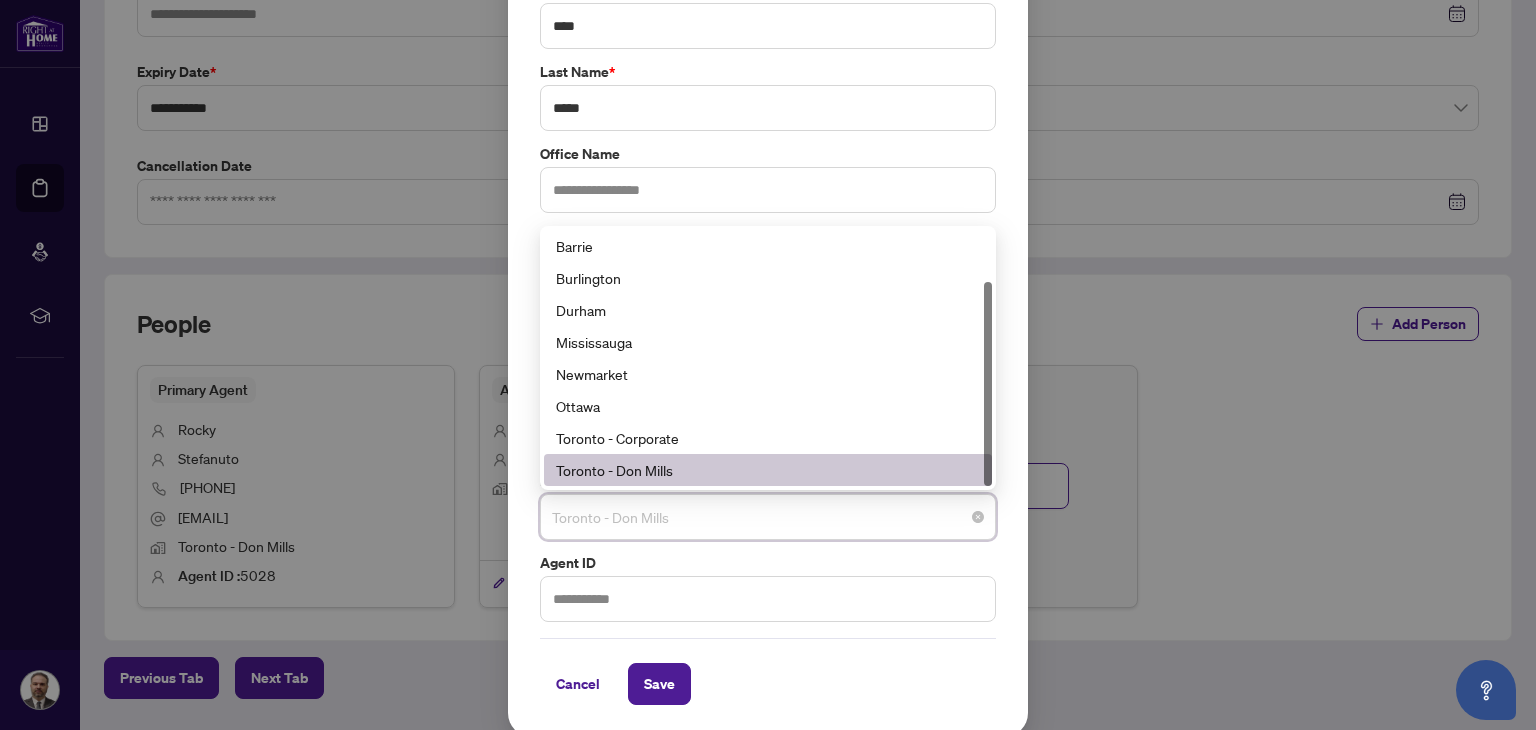click on "Toronto - Don Mills" at bounding box center [768, 470] 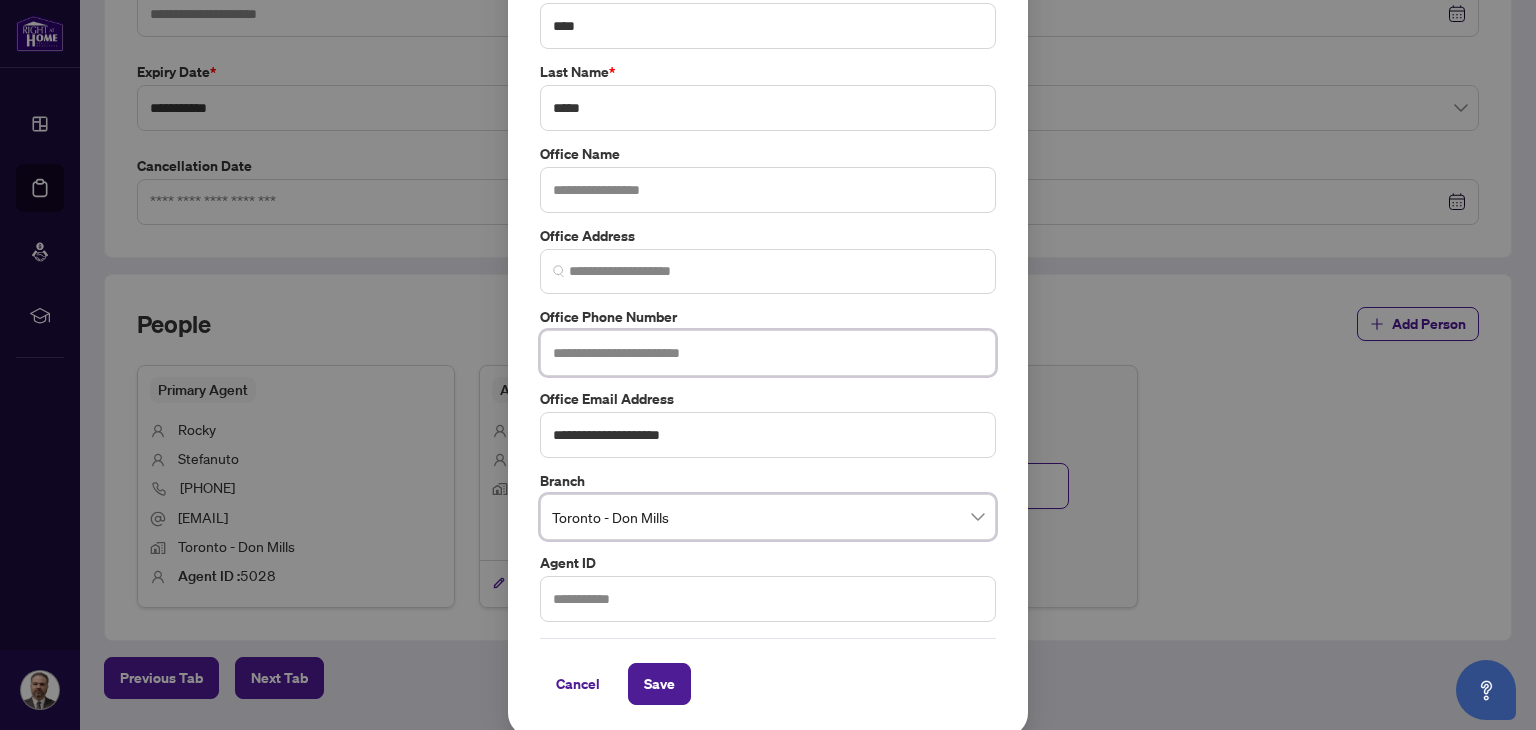 click at bounding box center [768, 353] 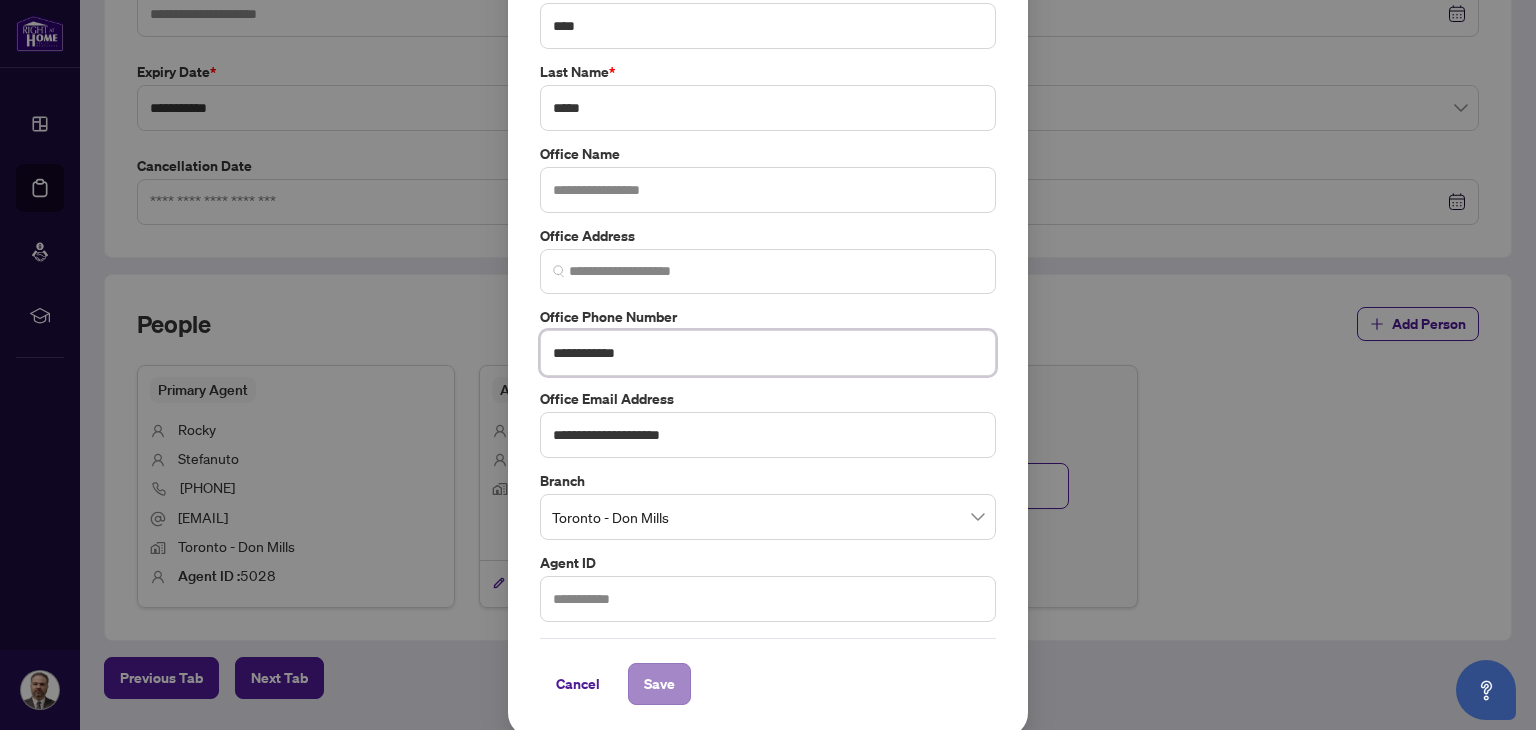 type on "**********" 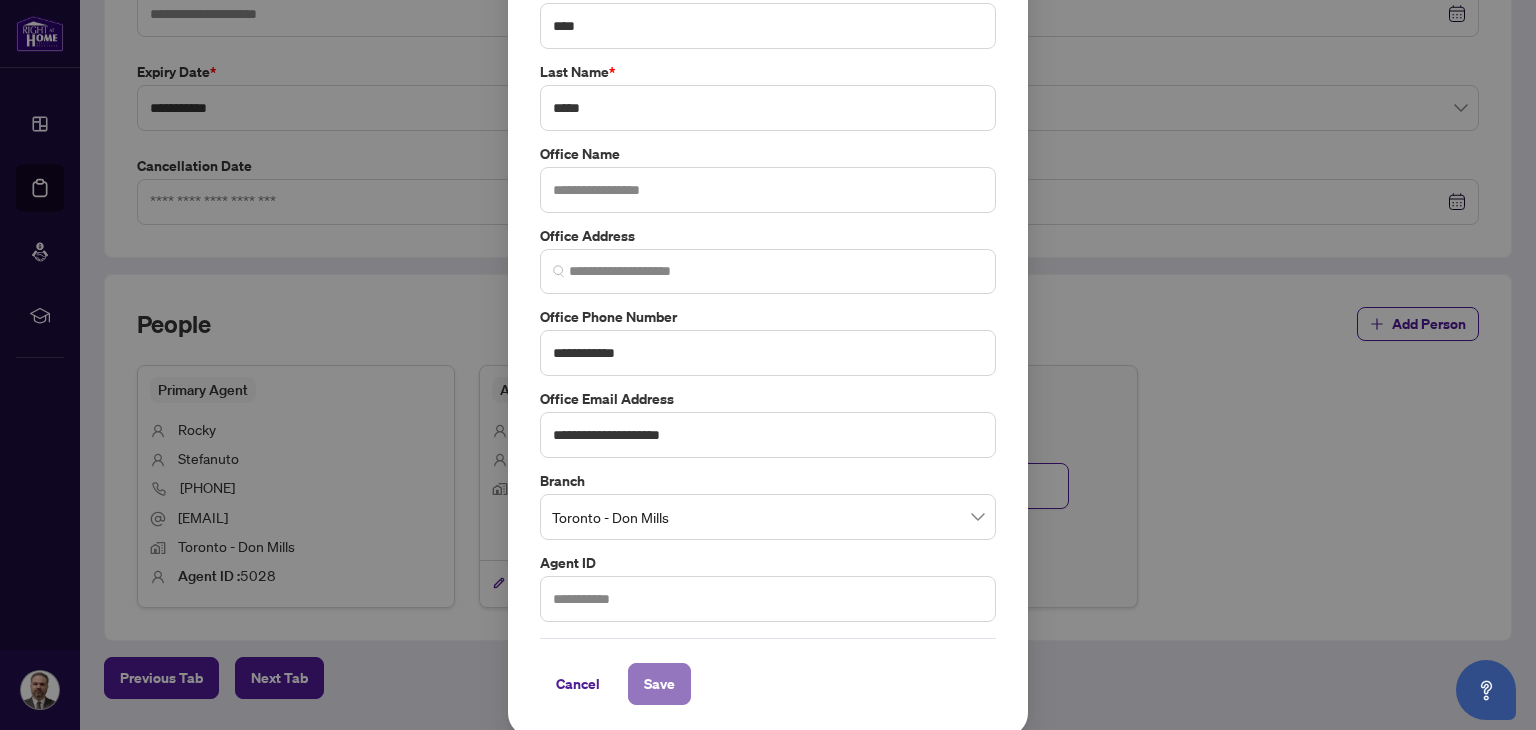 click on "Save" at bounding box center [659, 684] 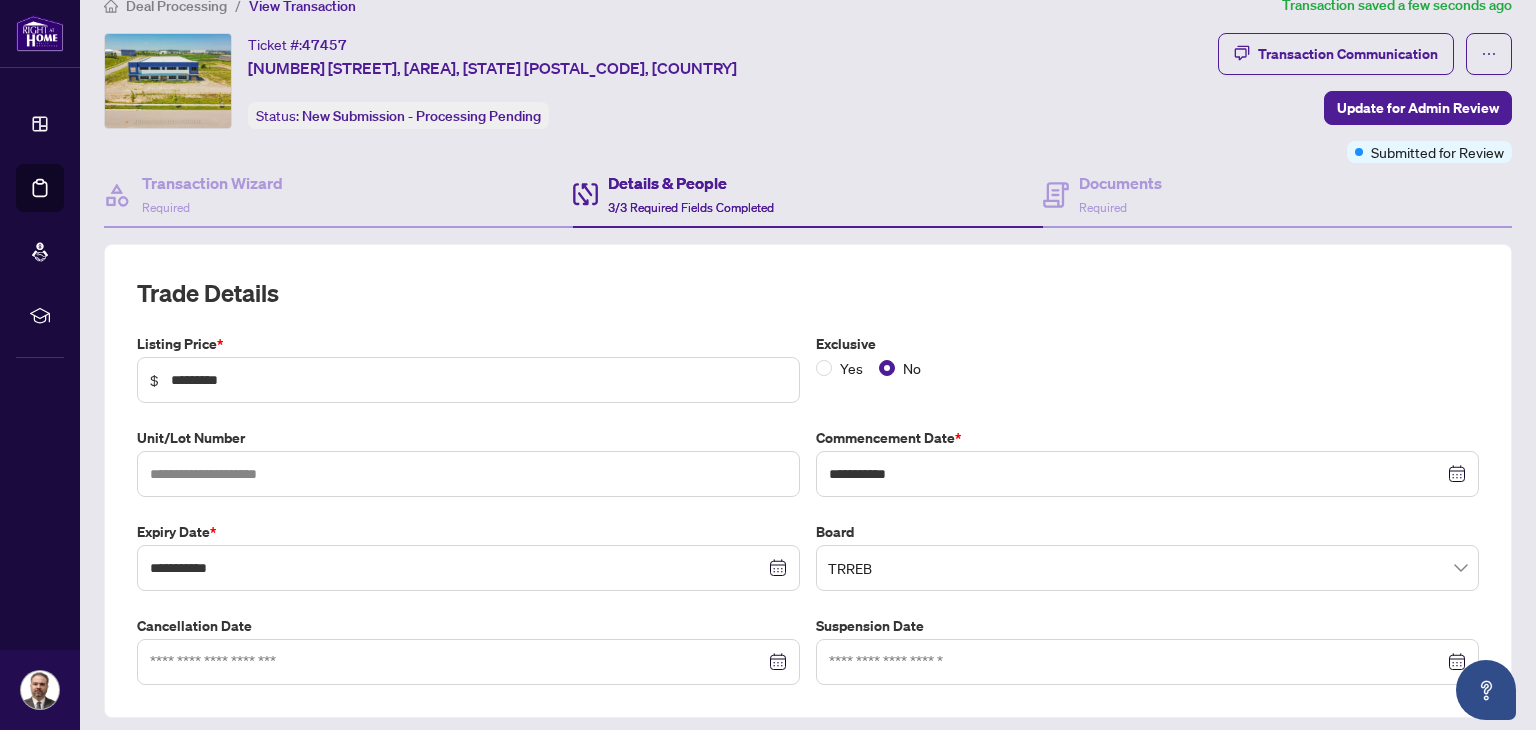 scroll, scrollTop: 0, scrollLeft: 0, axis: both 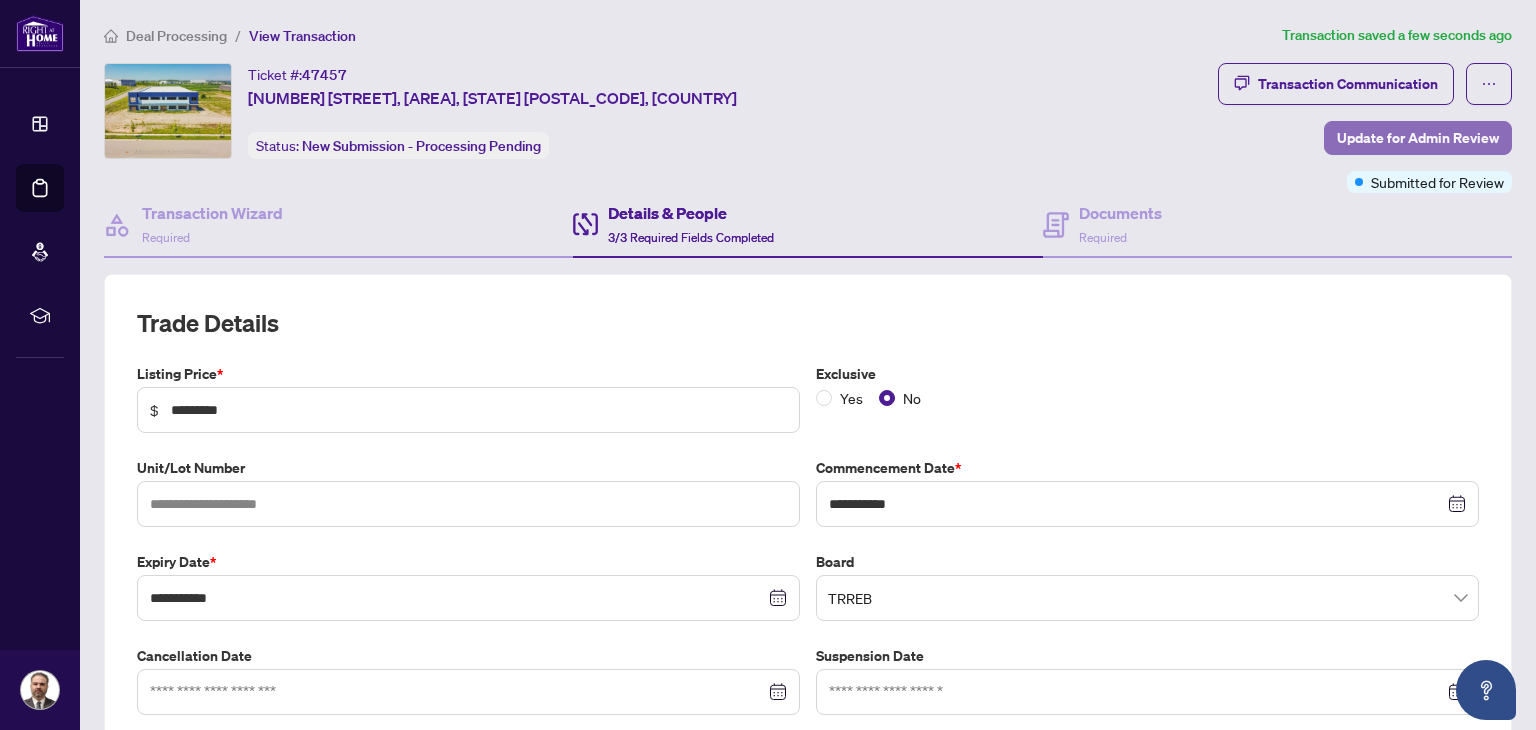 click on "Update for Admin Review" at bounding box center [1418, 138] 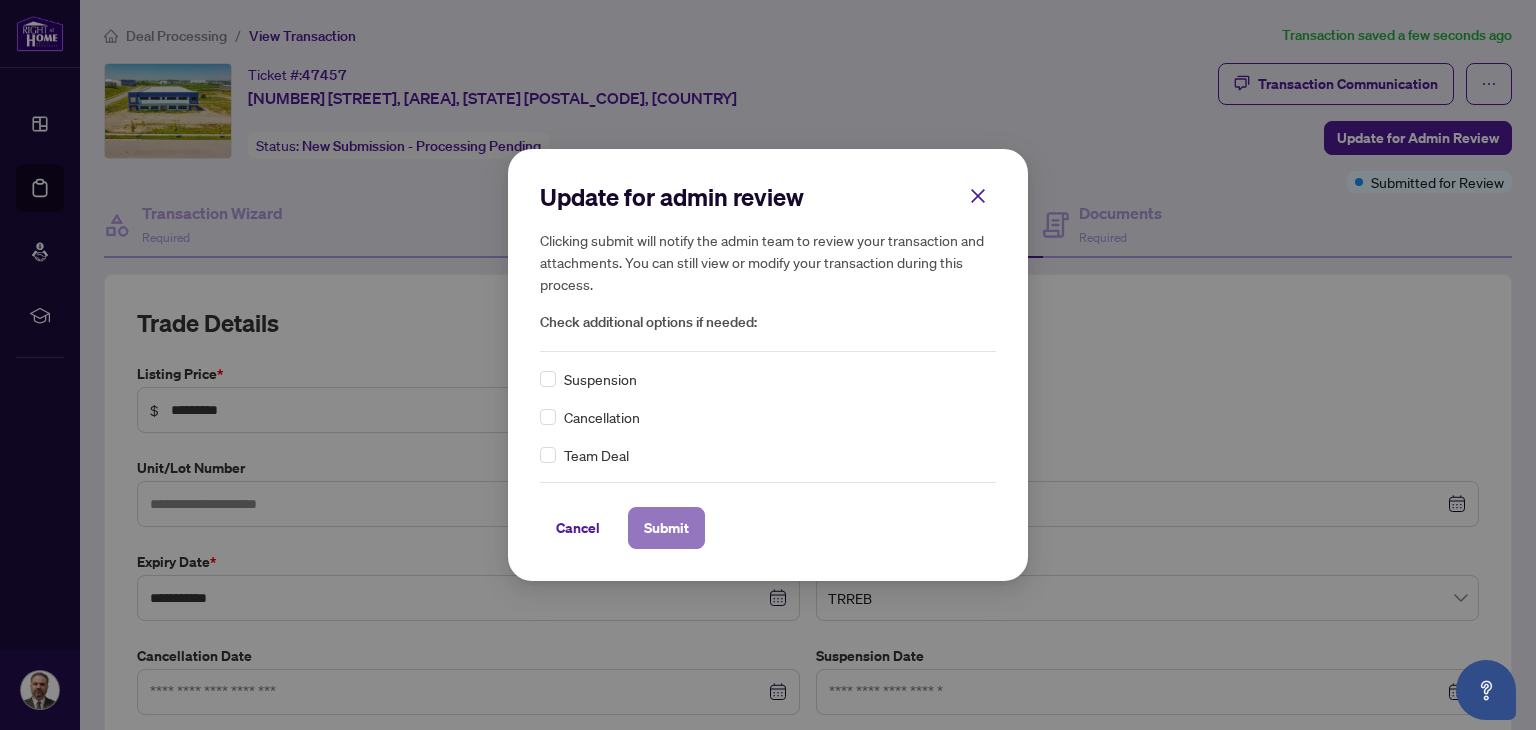 click on "Submit" at bounding box center [666, 528] 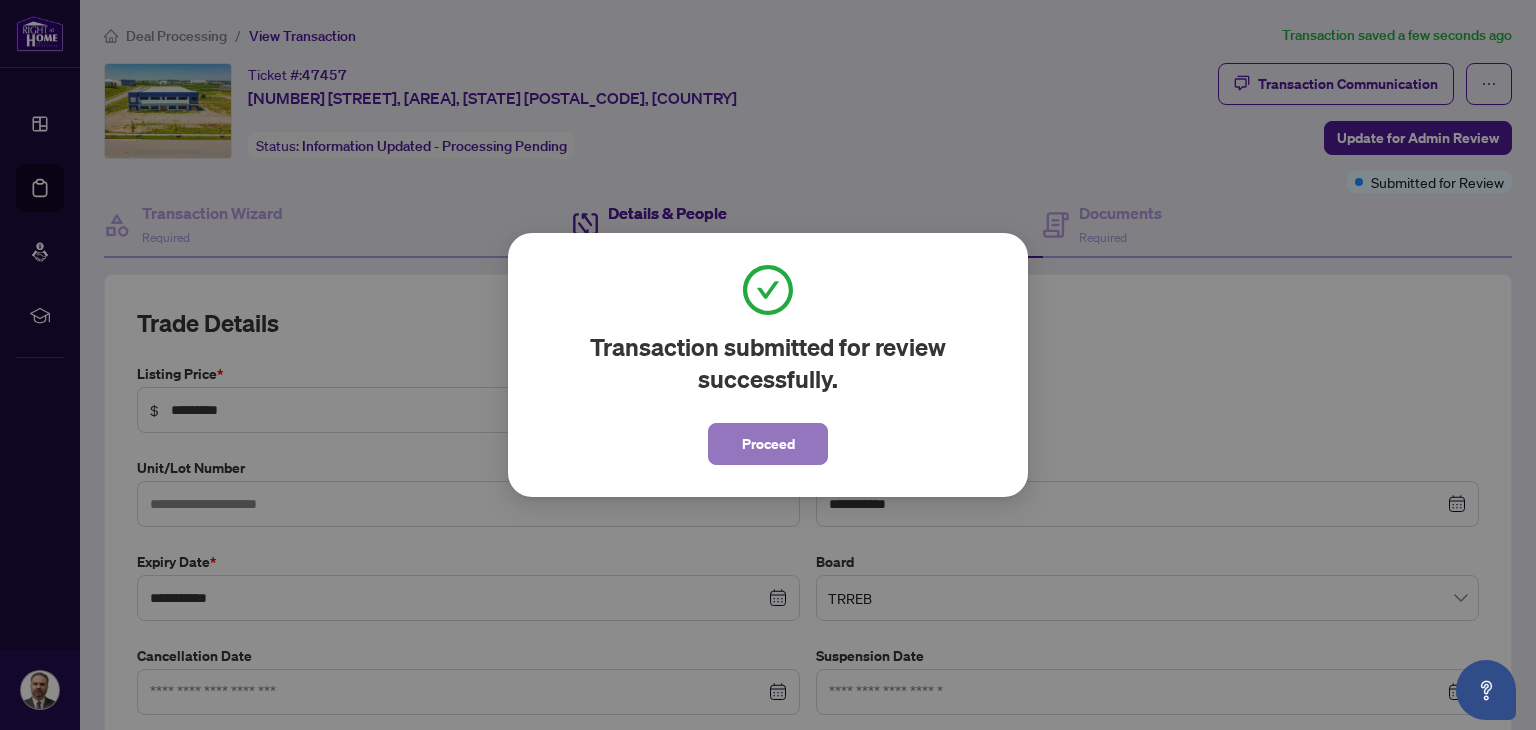 click on "Proceed" at bounding box center [768, 444] 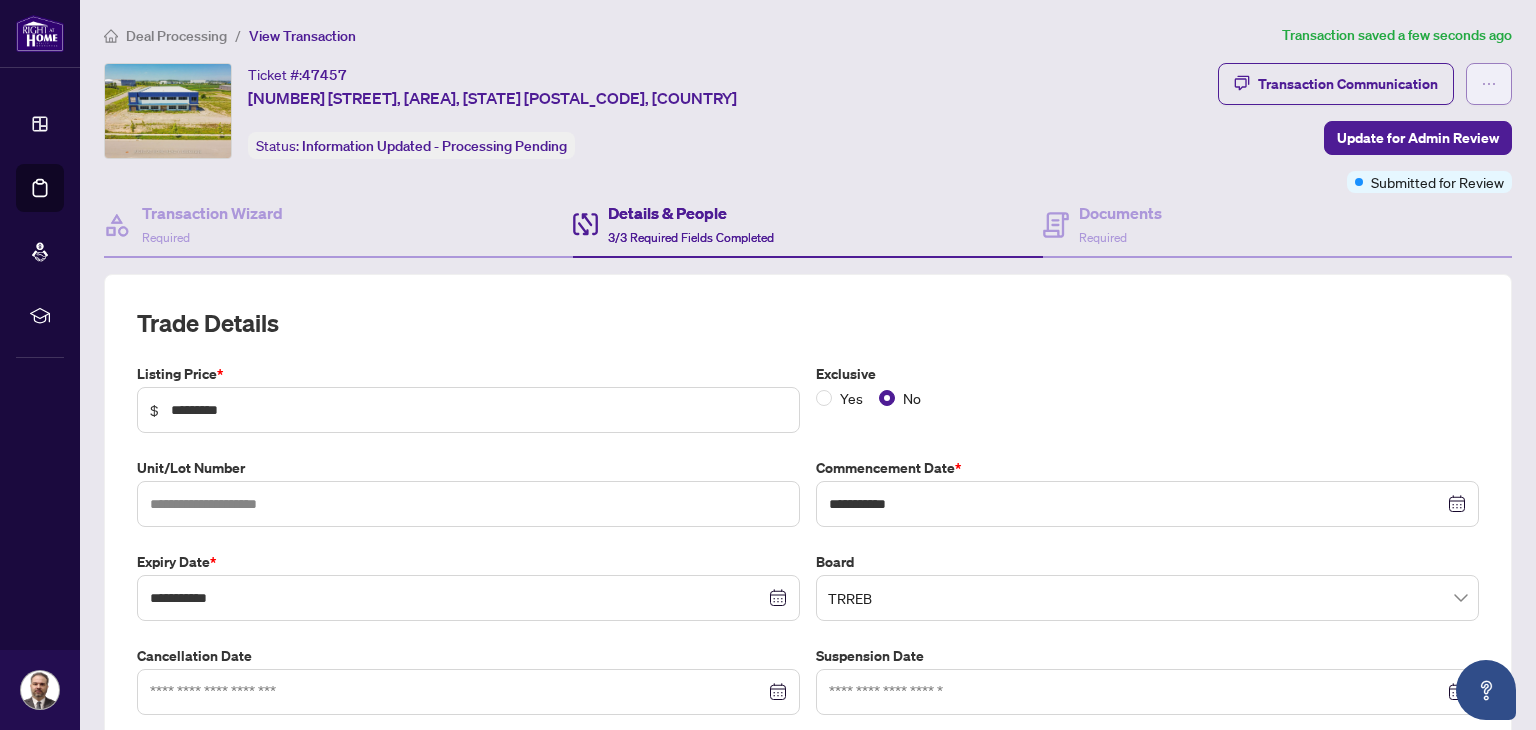 click 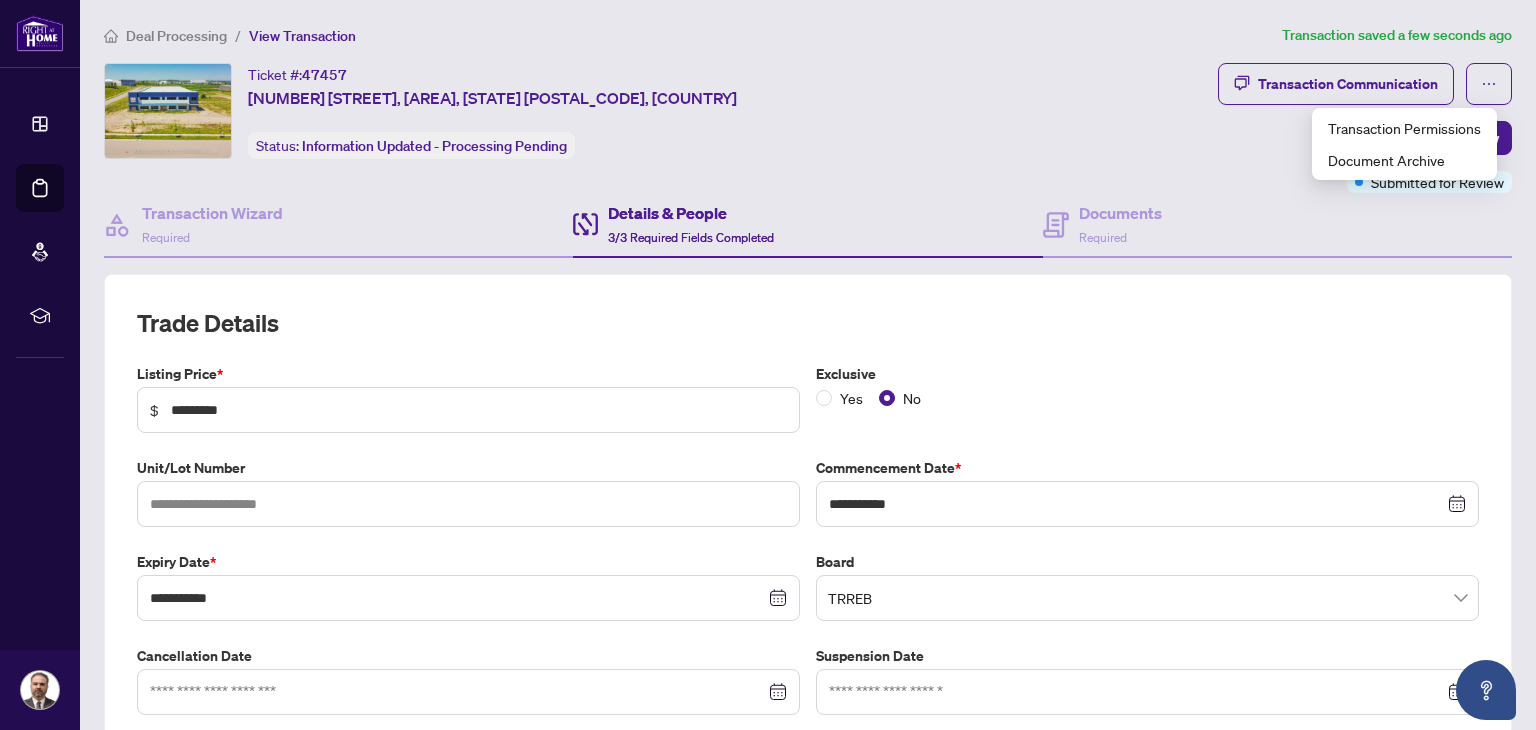 click on "Ticket #:  47457 [NUMBER] [STREET], [AREA], [STATE] [POSTAL_CODE], [COUNTRY] Status:   Information Updated - Processing Pending" at bounding box center [657, 111] 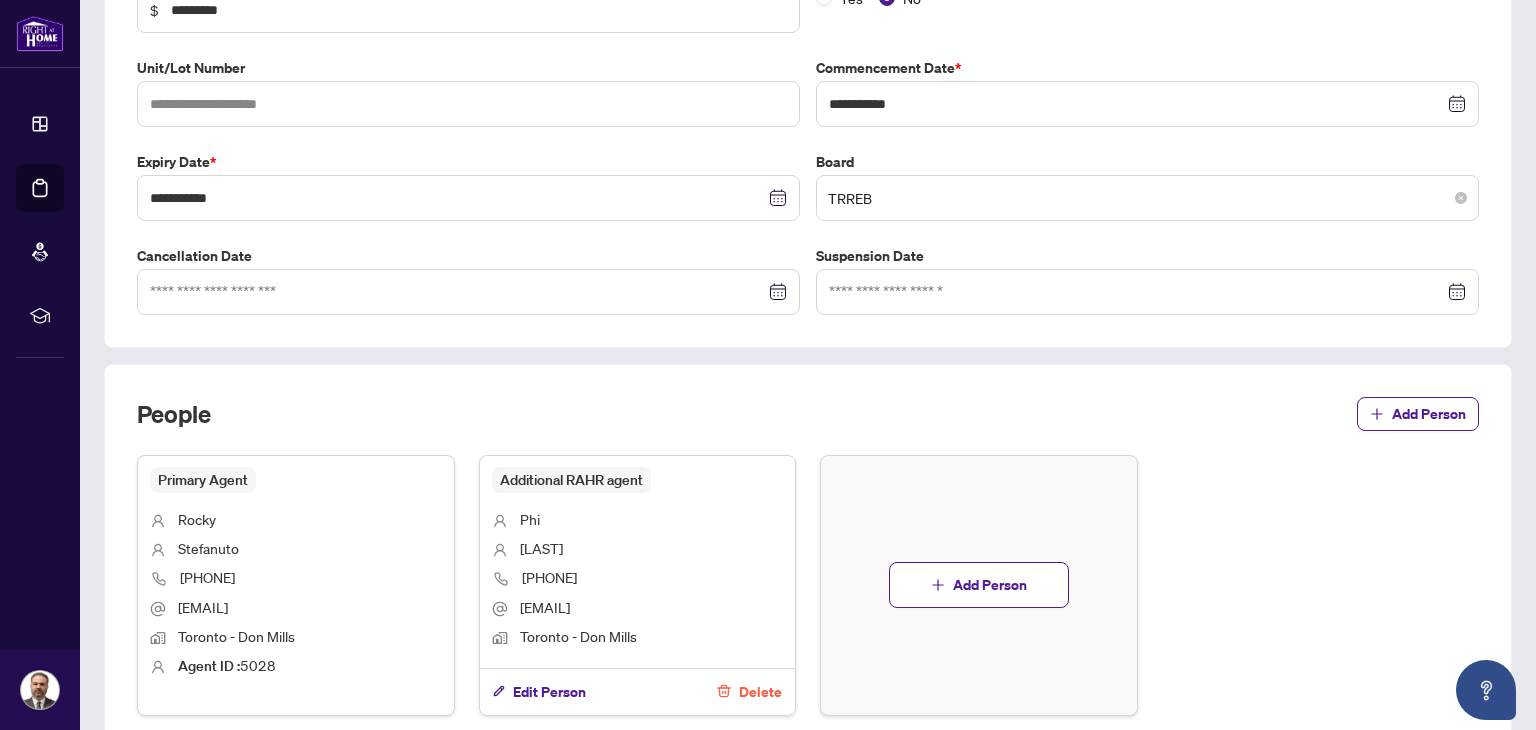 scroll, scrollTop: 0, scrollLeft: 0, axis: both 